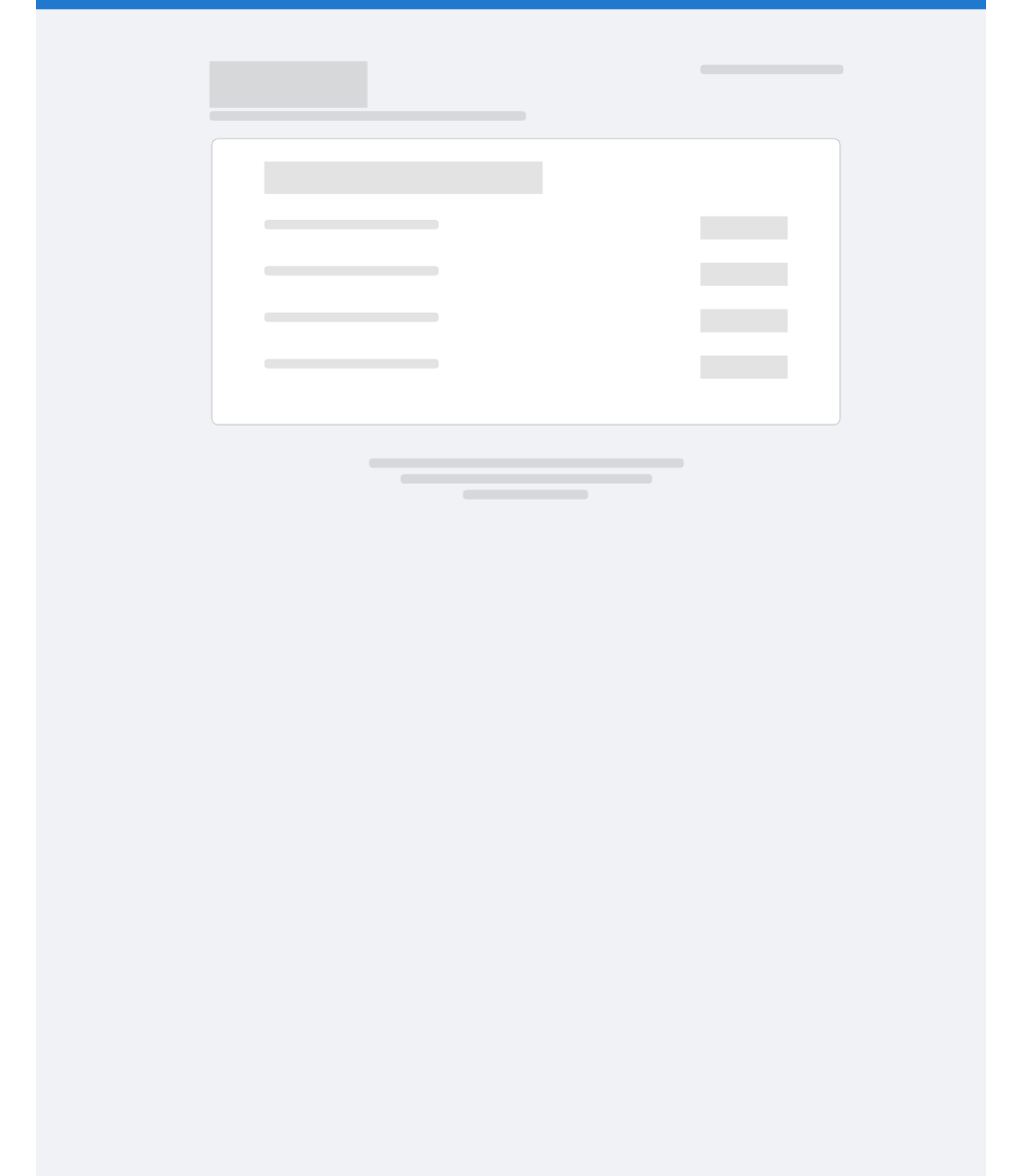 scroll, scrollTop: 0, scrollLeft: 0, axis: both 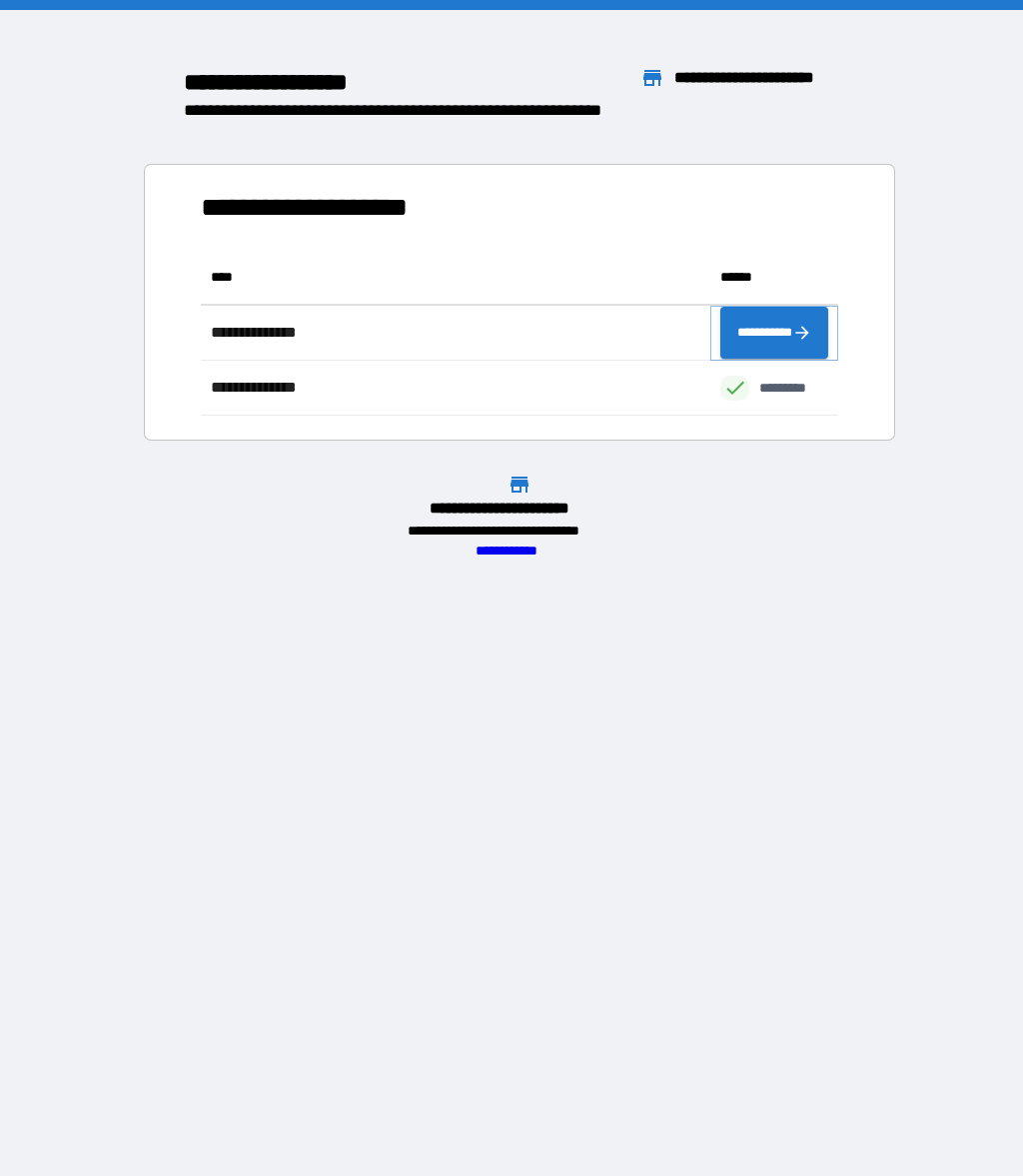 click on "**********" at bounding box center [774, 333] 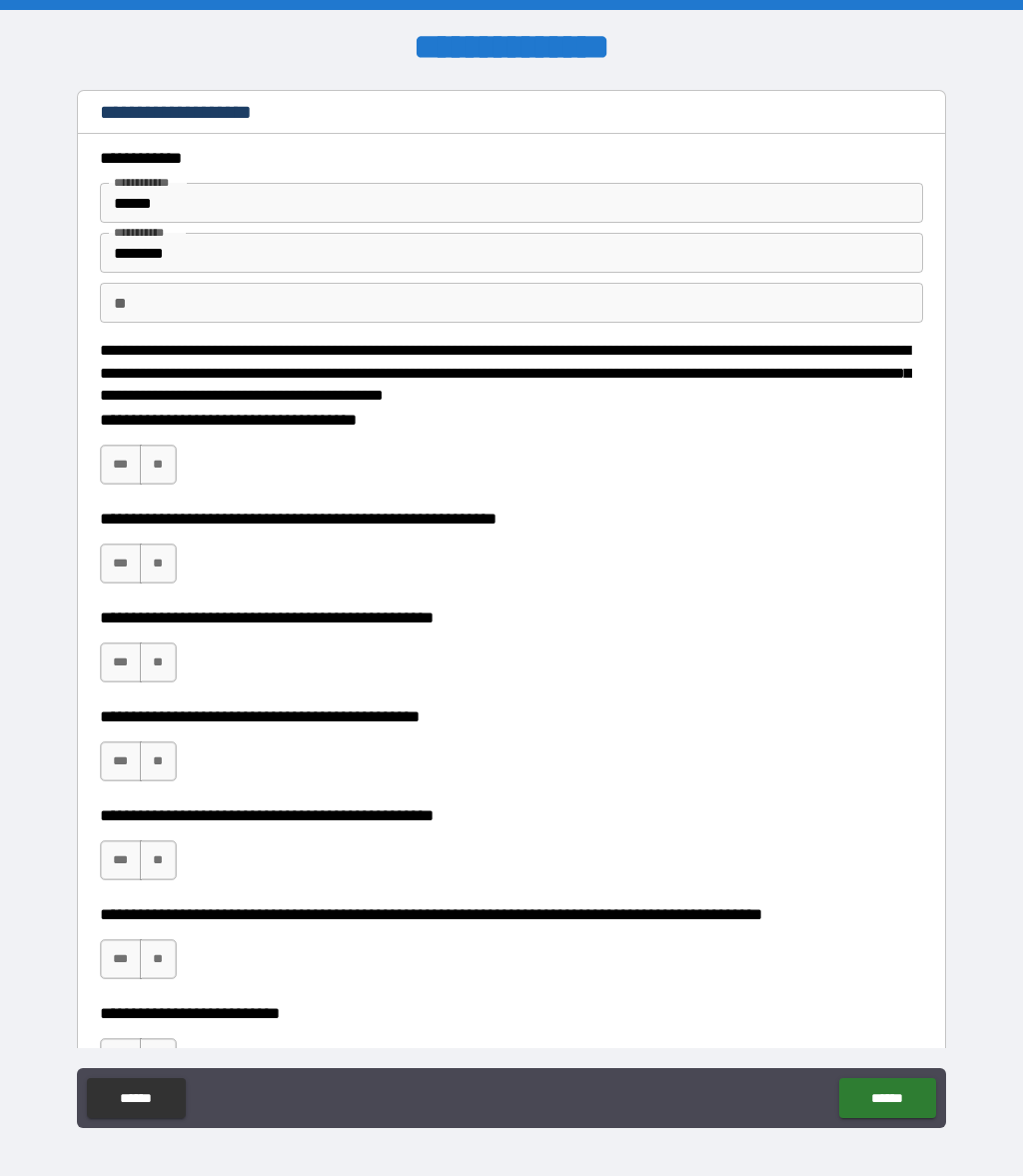 click on "**" at bounding box center (158, 465) 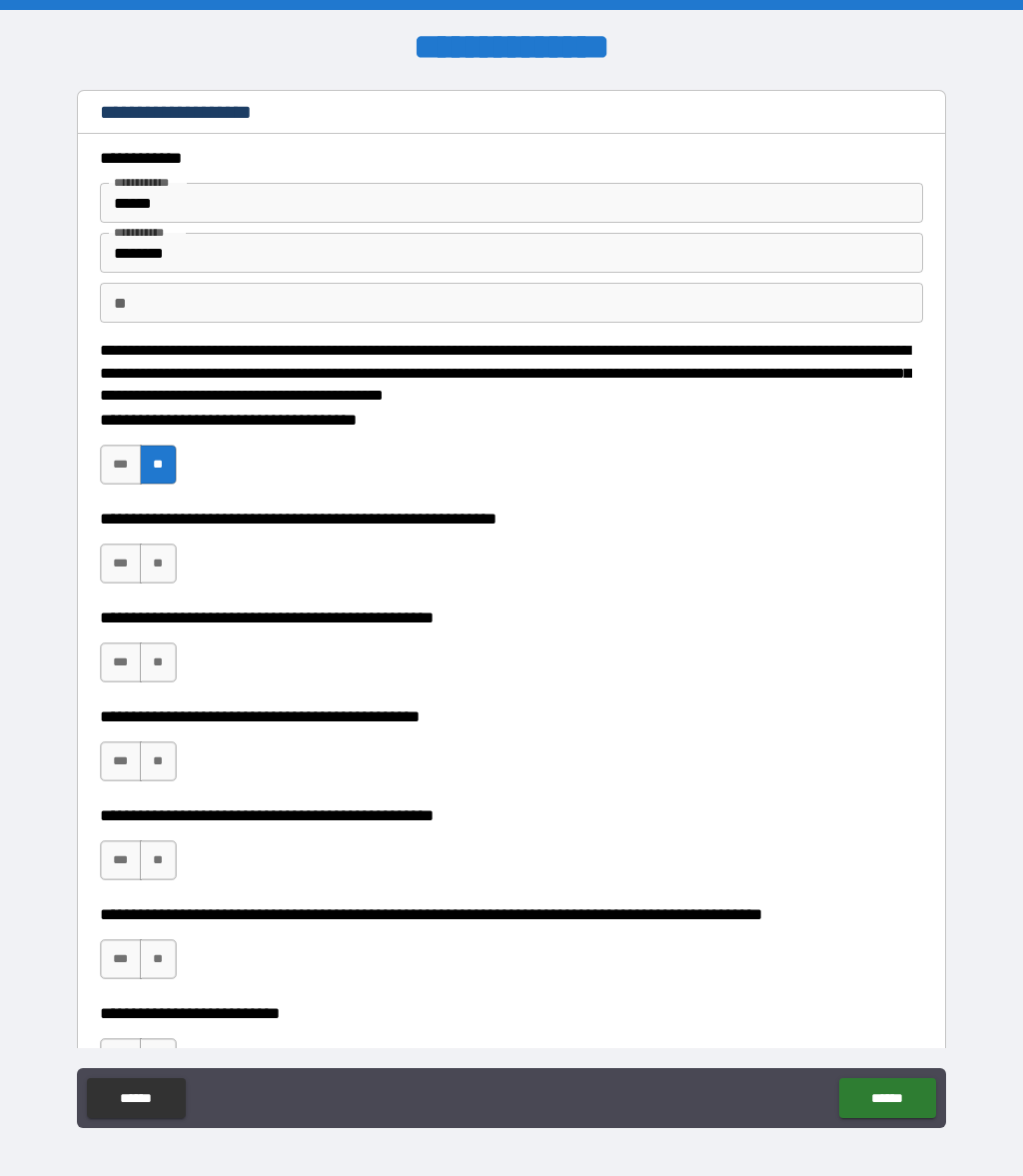 click on "**" at bounding box center [158, 564] 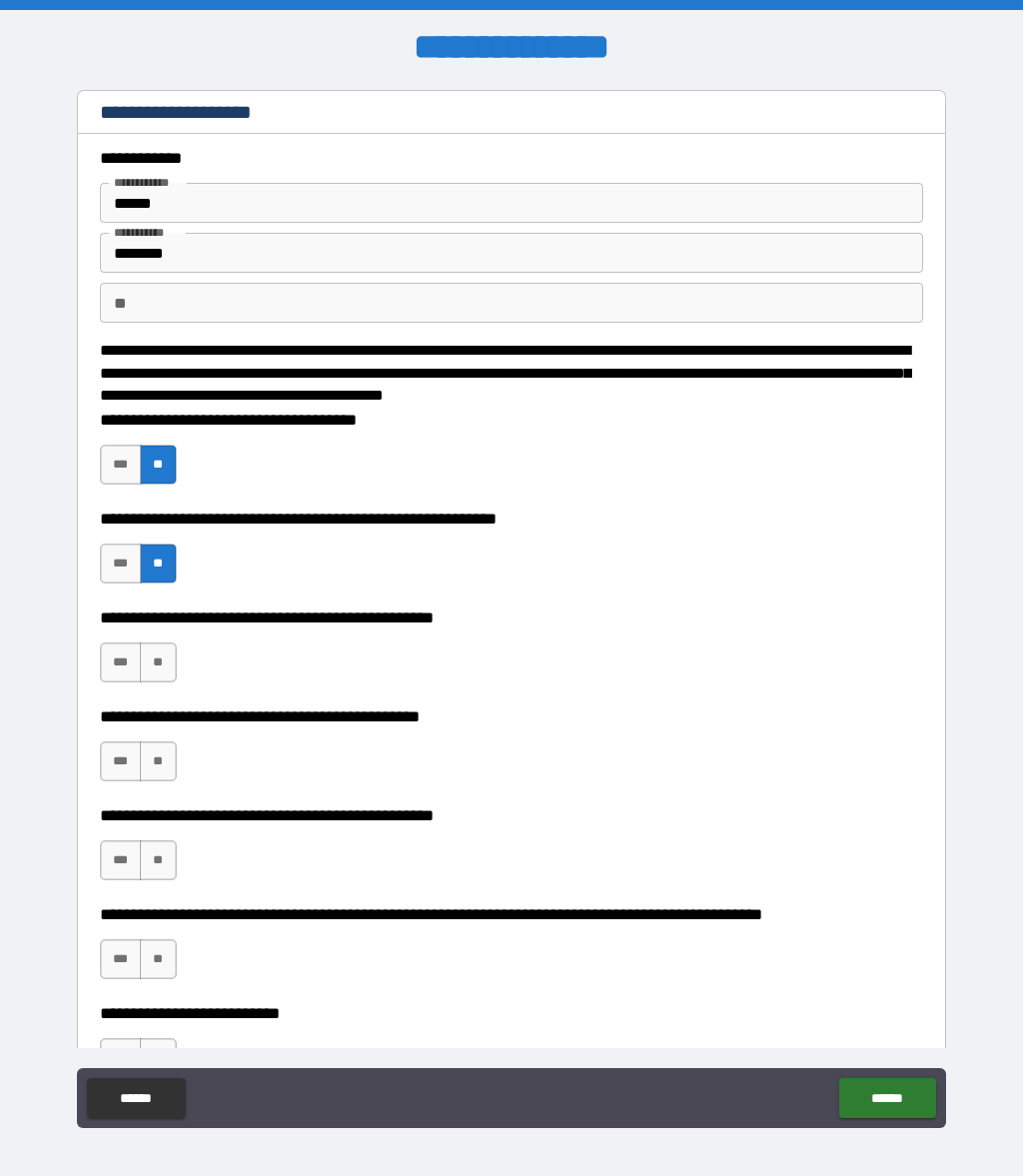 click on "**" at bounding box center [158, 662] 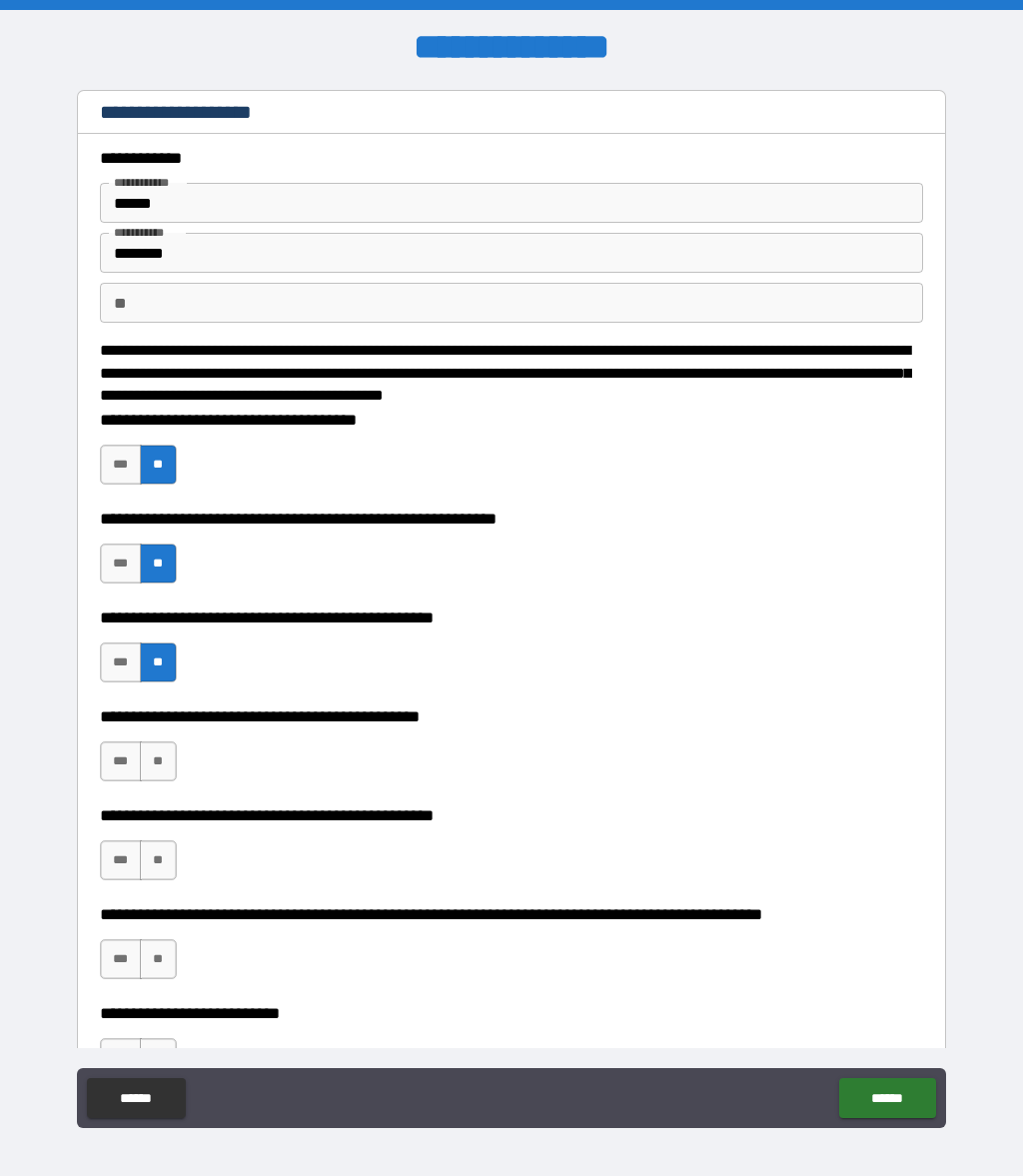 click on "**" at bounding box center (158, 761) 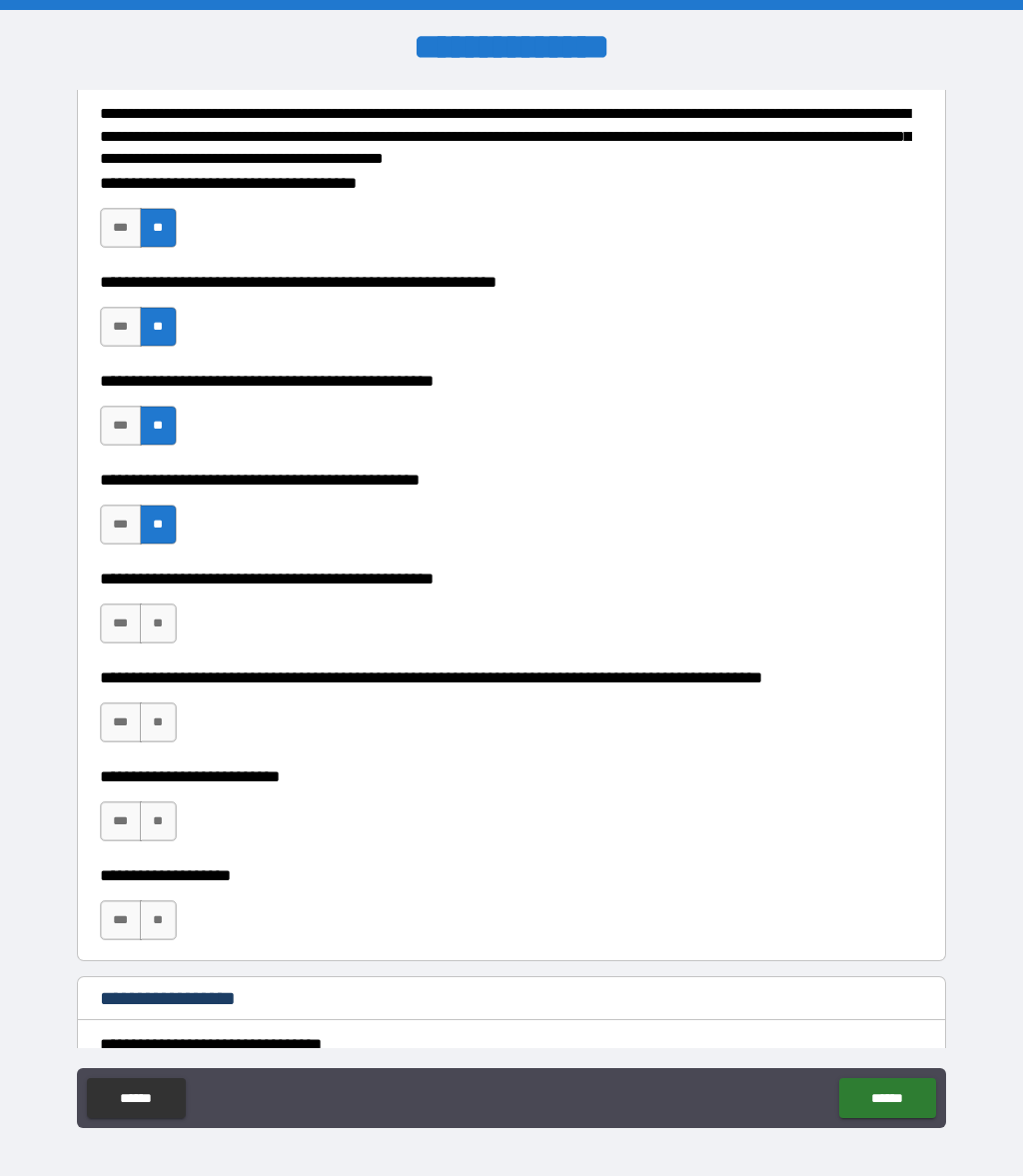 scroll, scrollTop: 249, scrollLeft: 0, axis: vertical 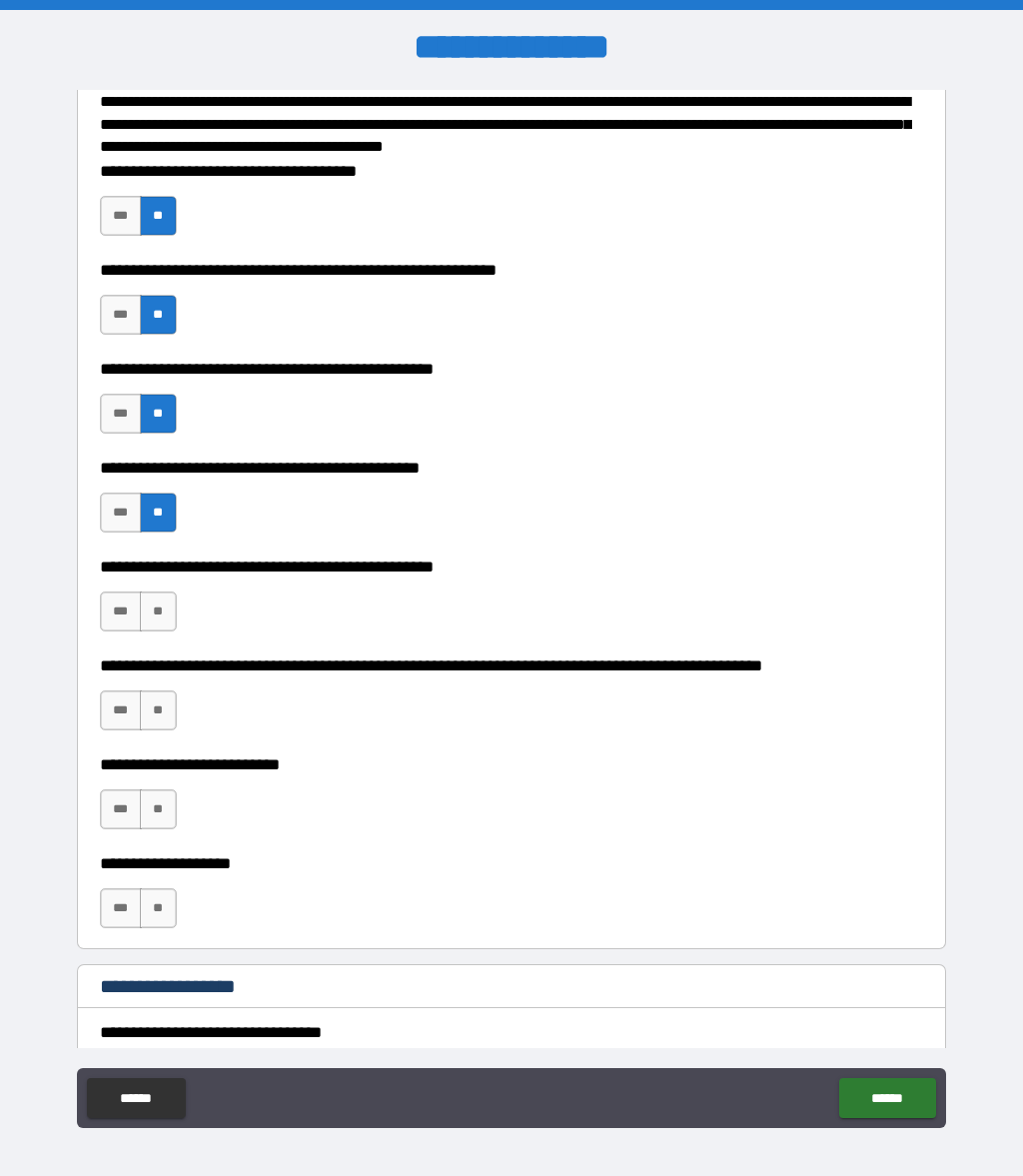 click on "**" at bounding box center [158, 611] 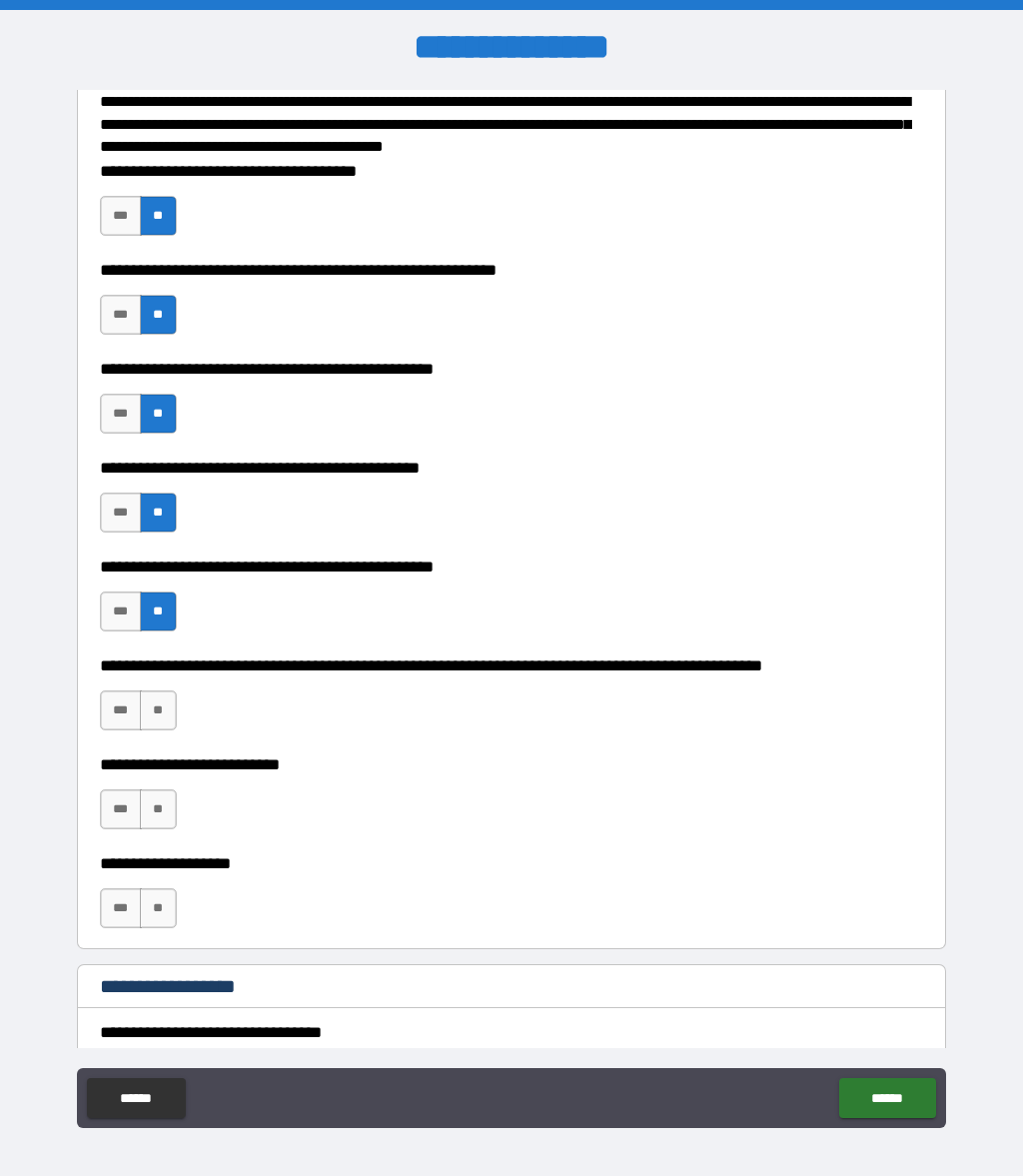 click on "**" at bounding box center [158, 710] 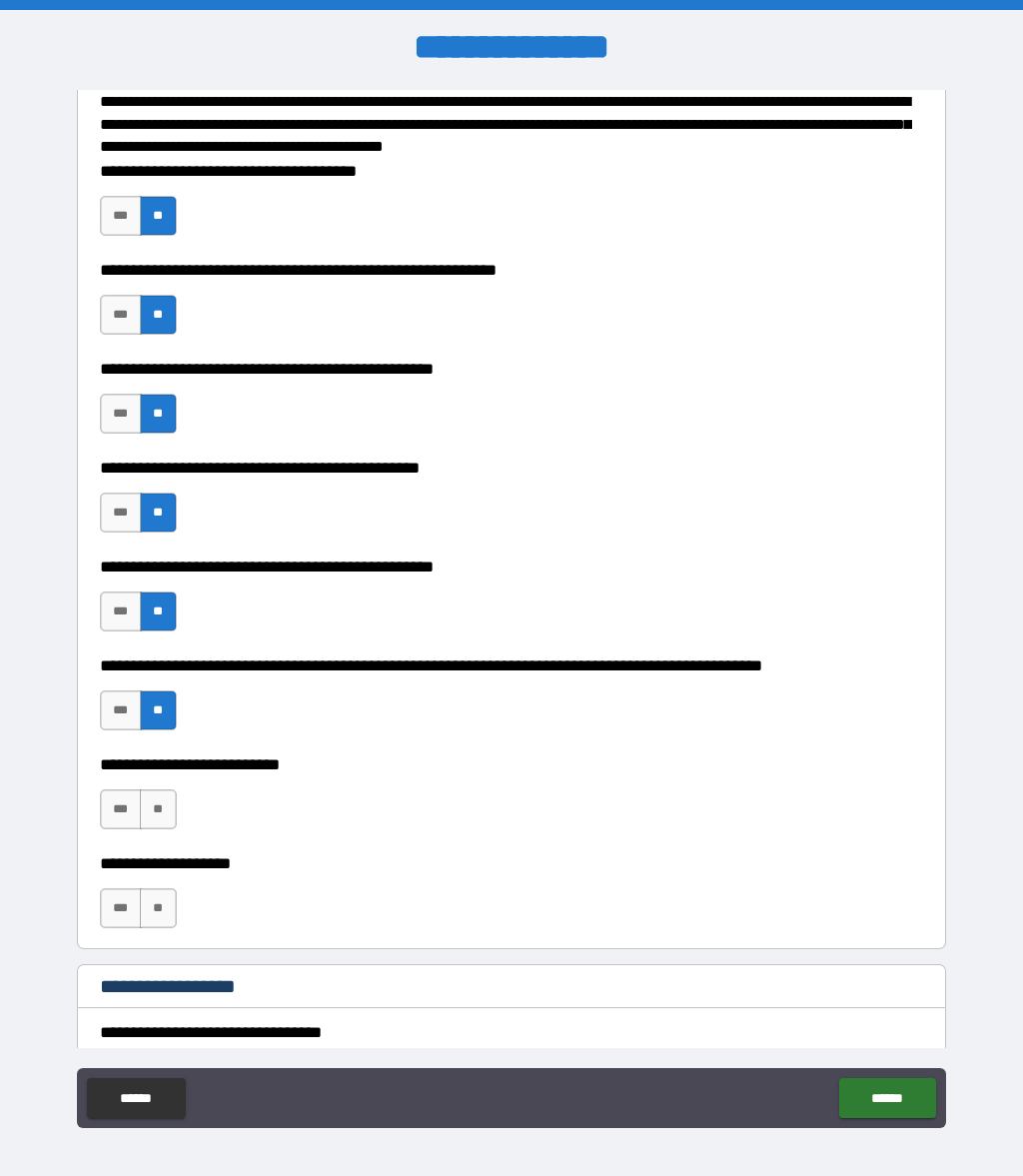 click on "**" at bounding box center (158, 809) 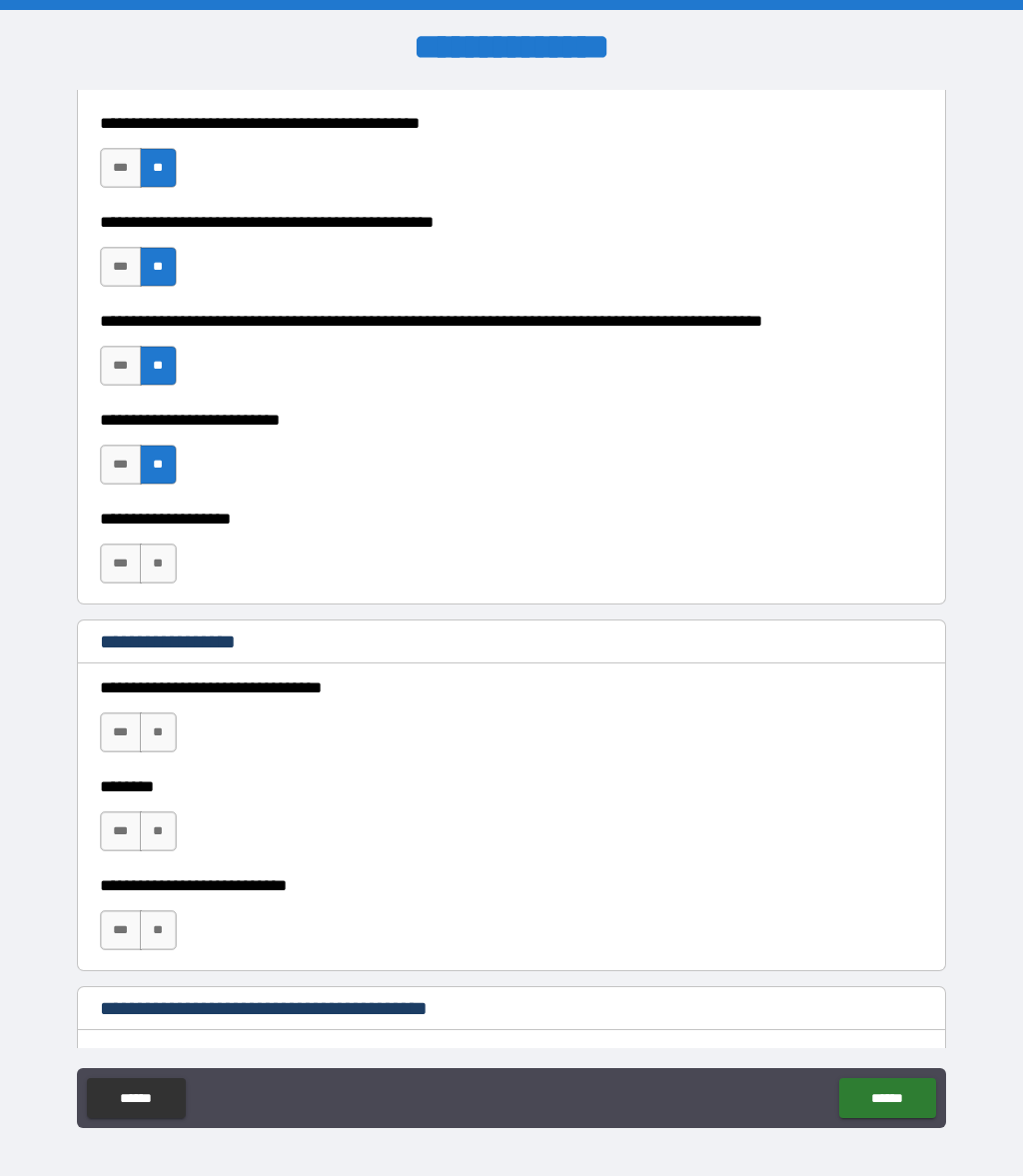 scroll, scrollTop: 624, scrollLeft: 0, axis: vertical 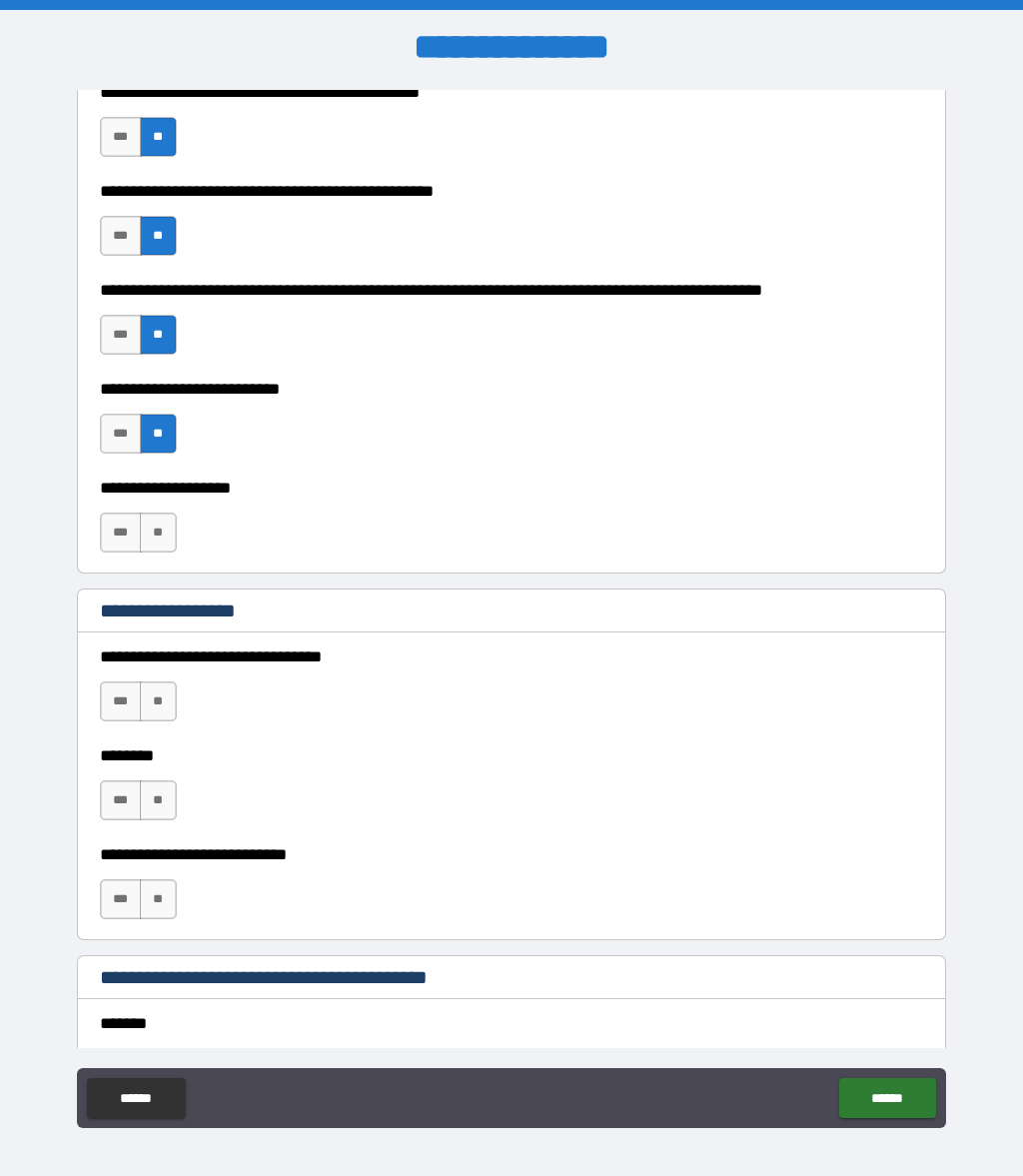 click on "**" at bounding box center [158, 533] 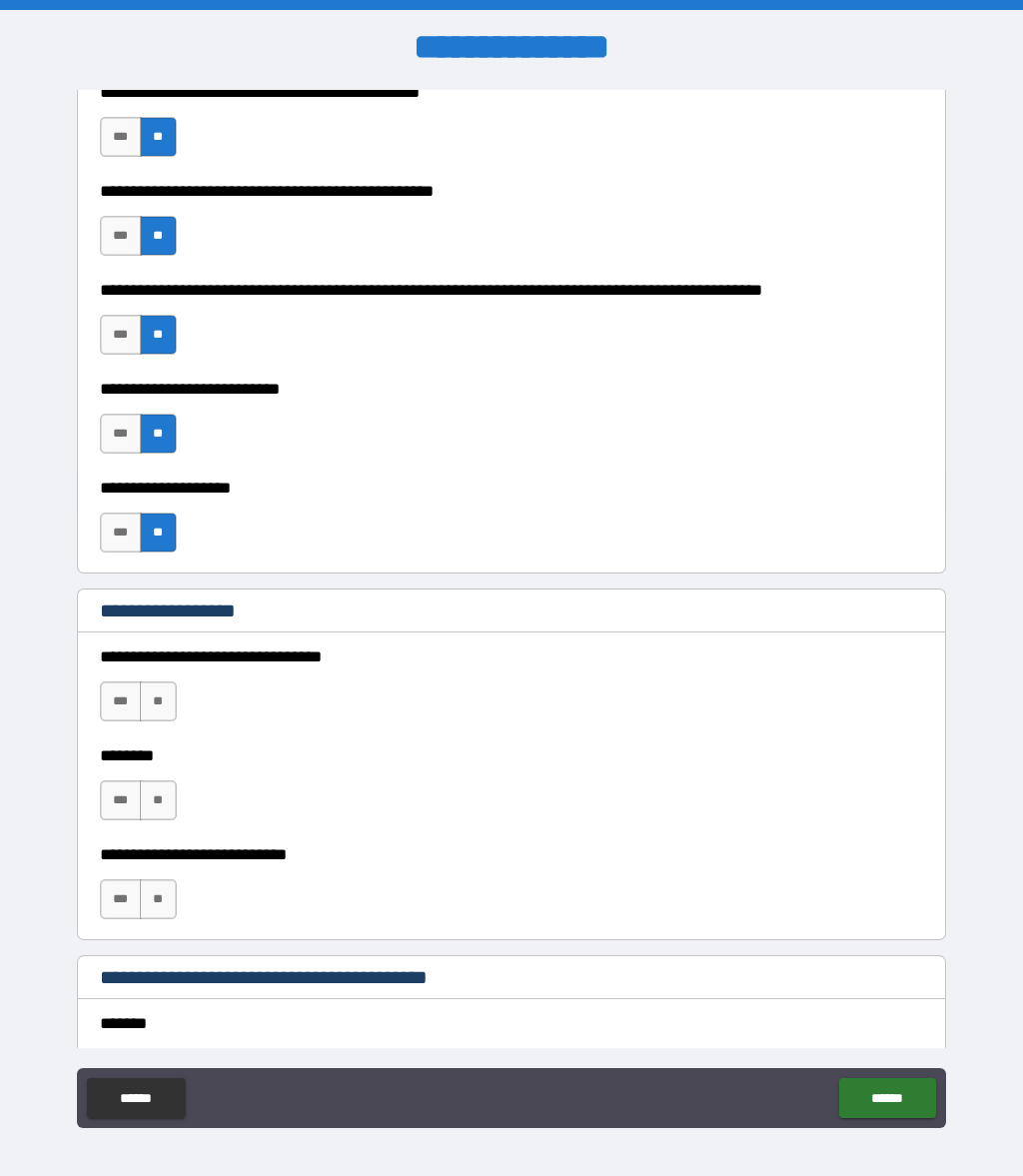 click on "**" at bounding box center [158, 701] 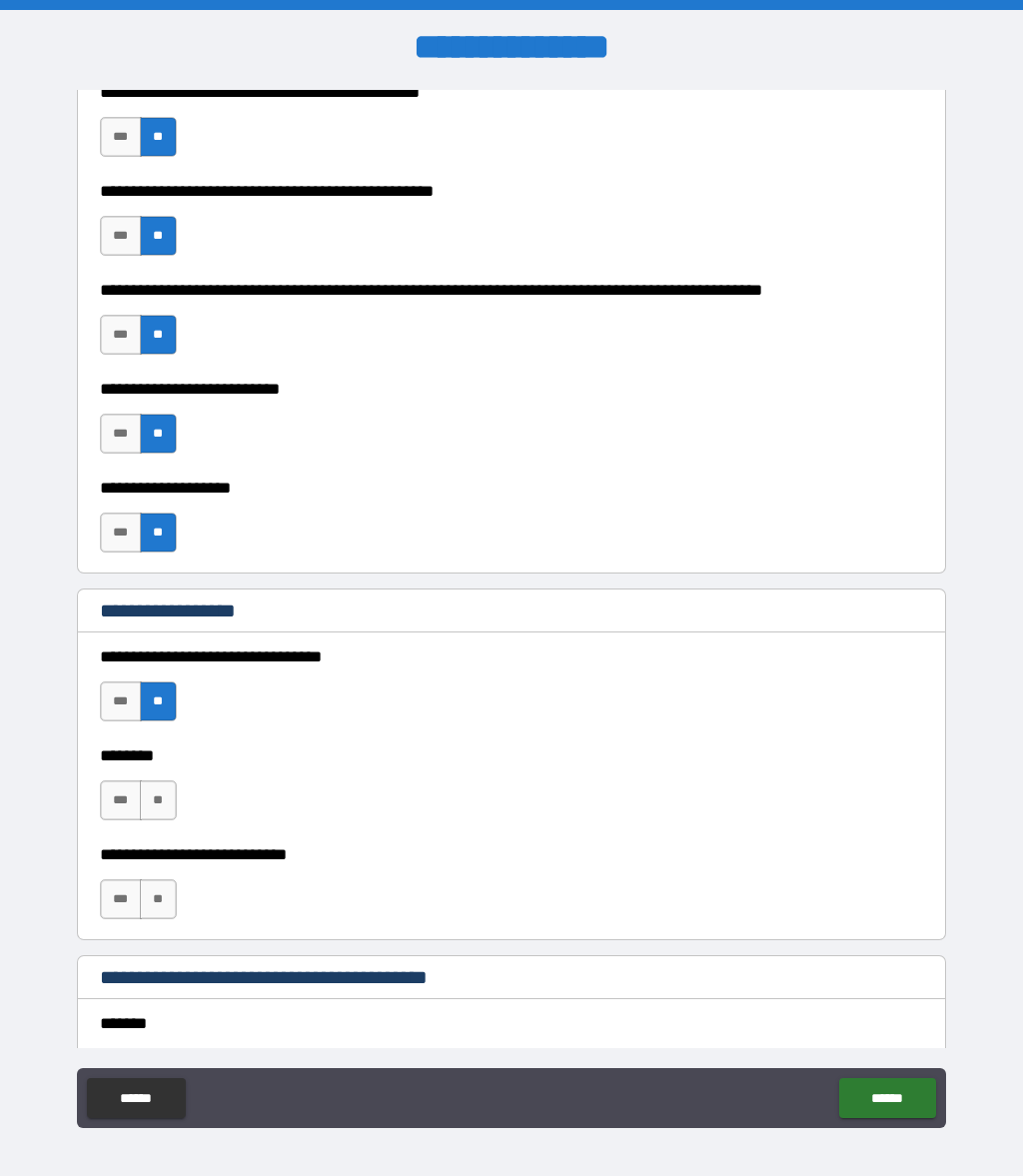 click on "**" at bounding box center [158, 800] 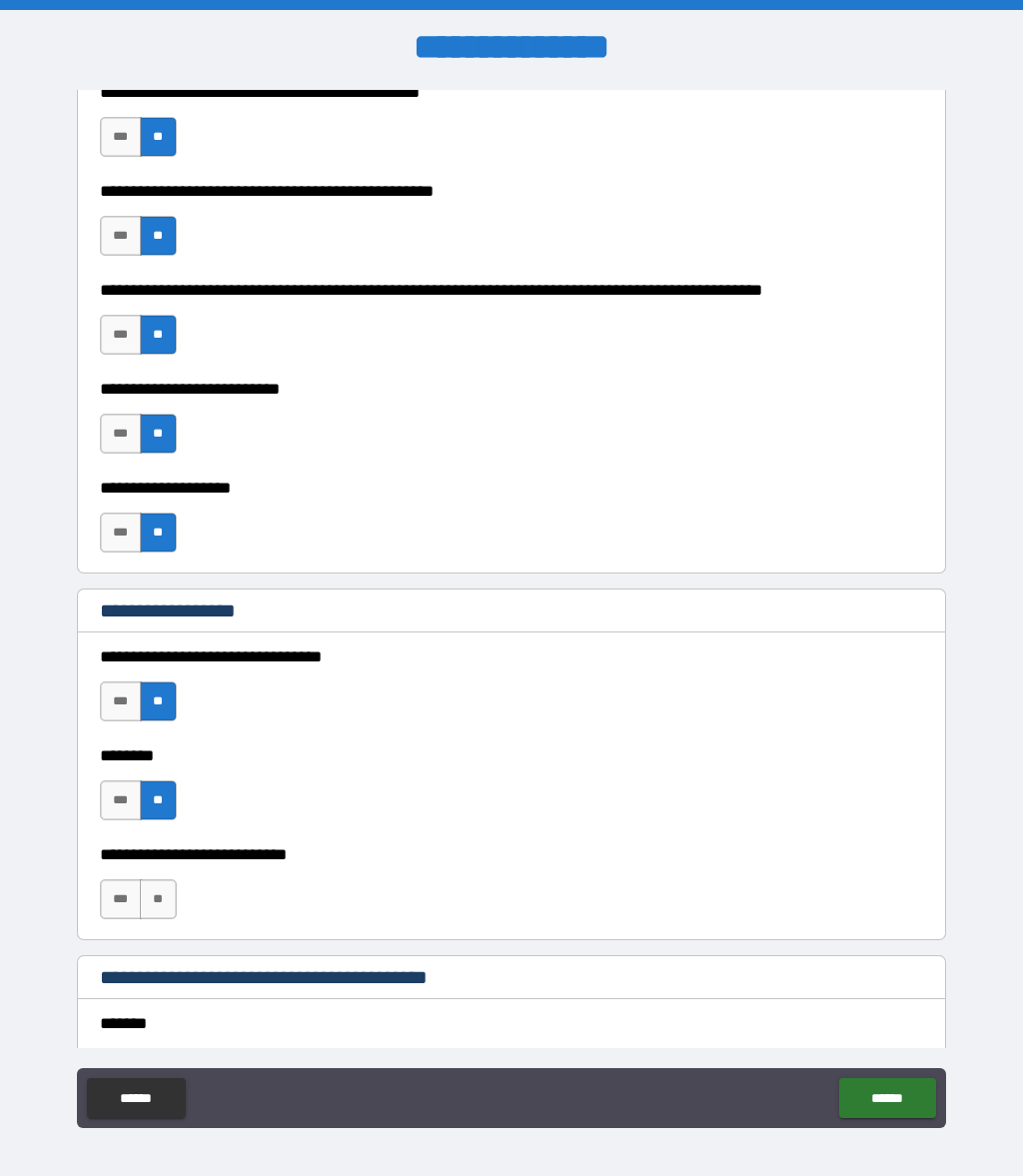 click on "**" at bounding box center [158, 899] 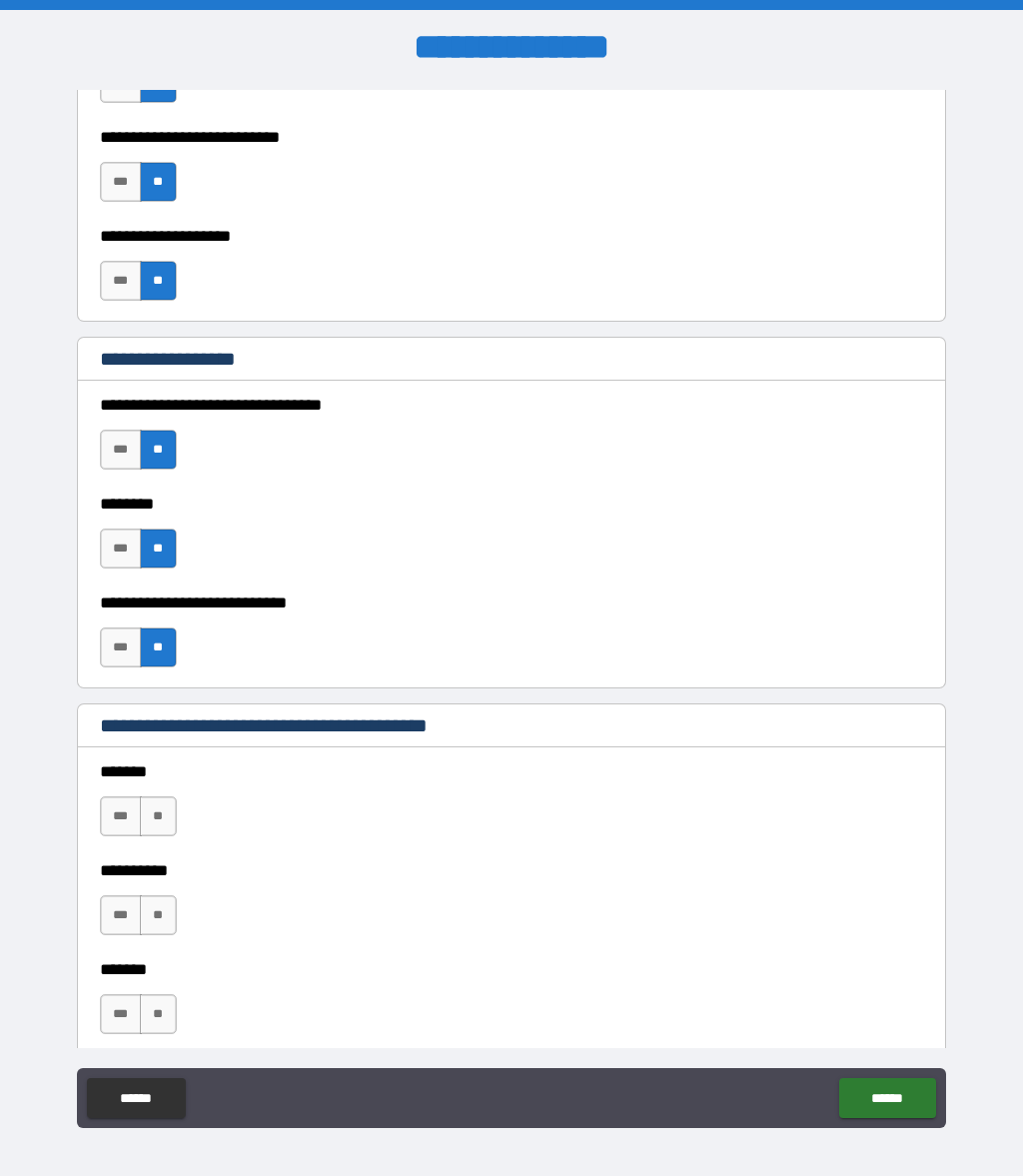 scroll, scrollTop: 880, scrollLeft: 0, axis: vertical 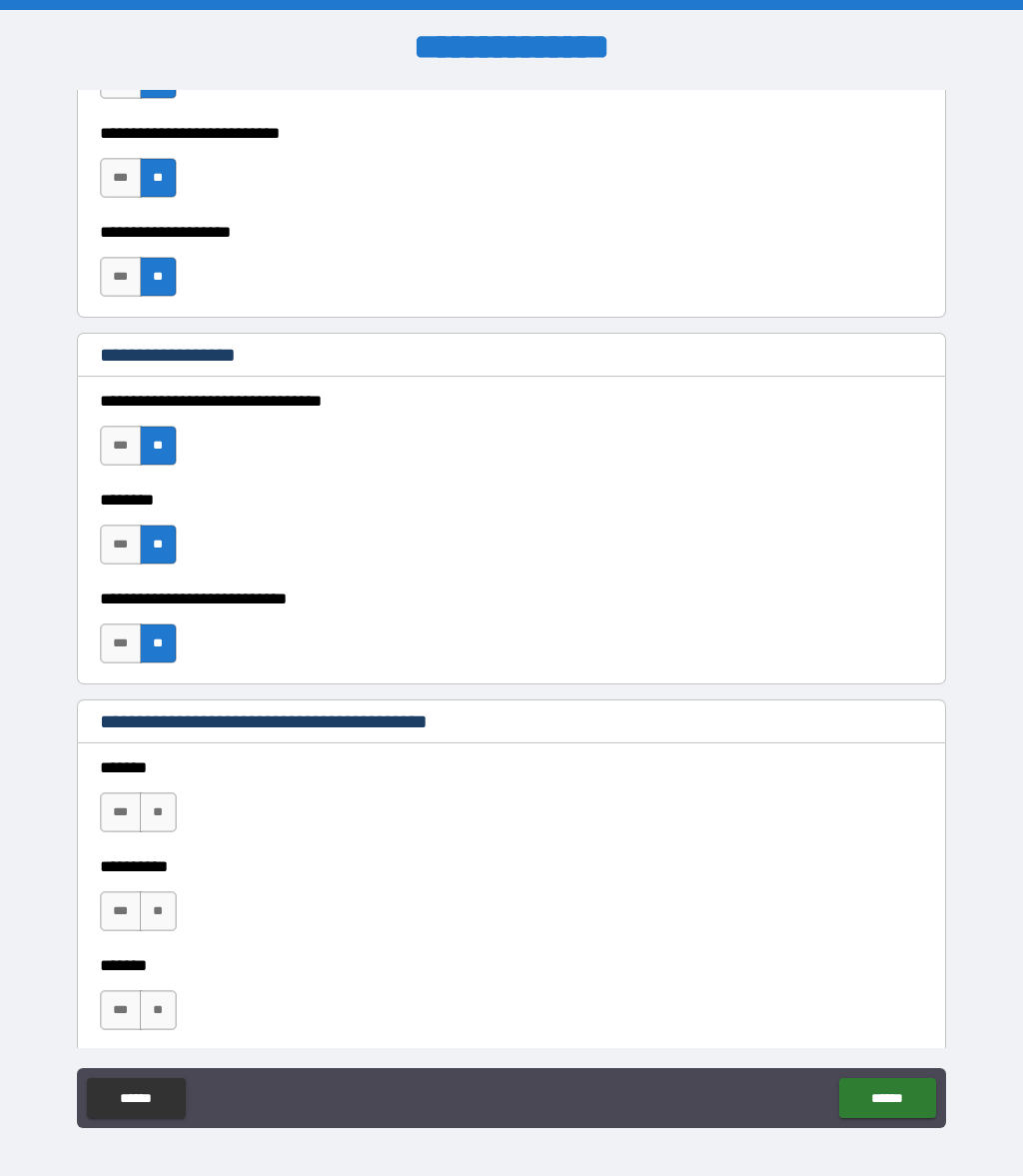 click on "**" at bounding box center [158, 812] 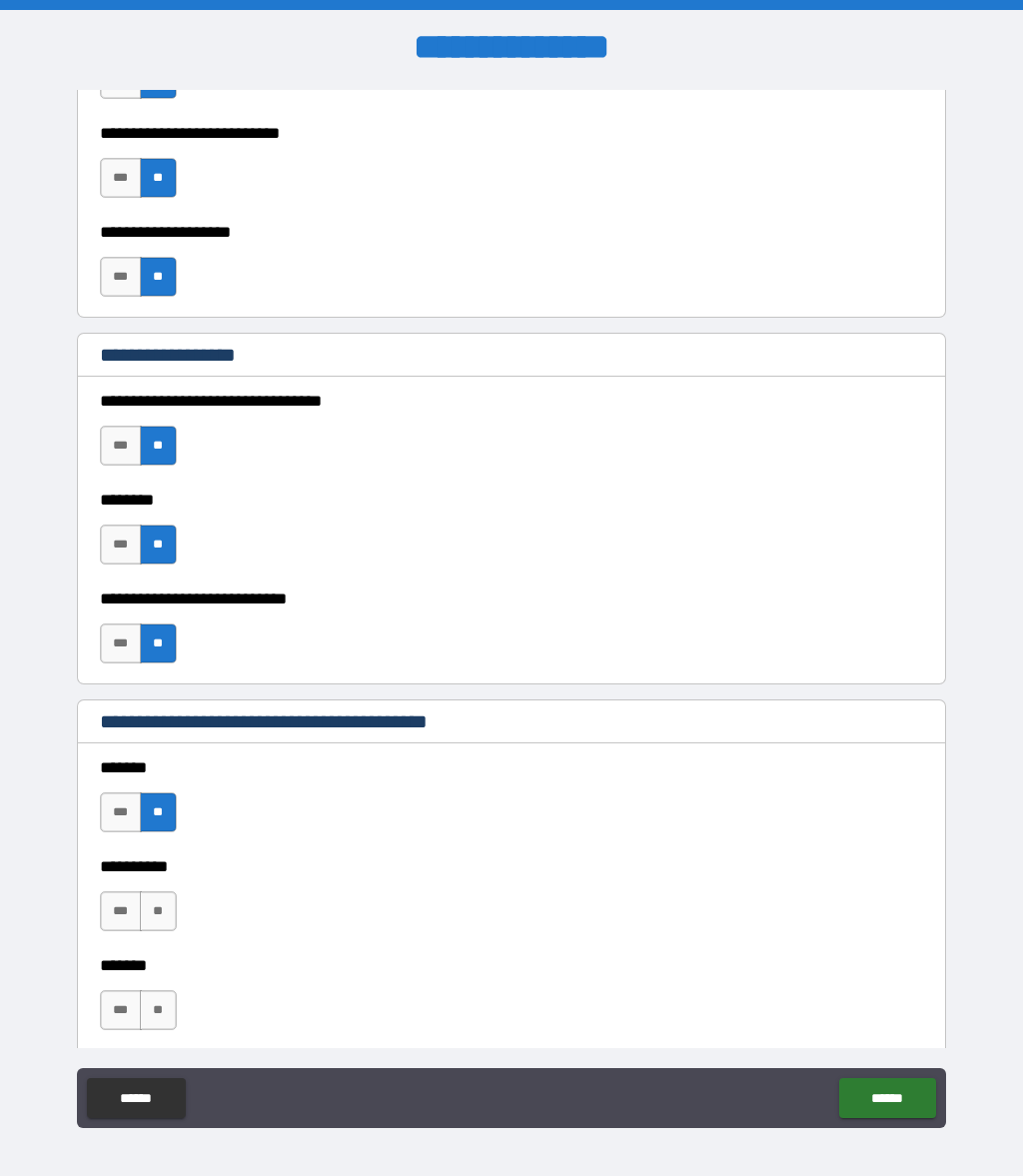 click on "**" at bounding box center (158, 911) 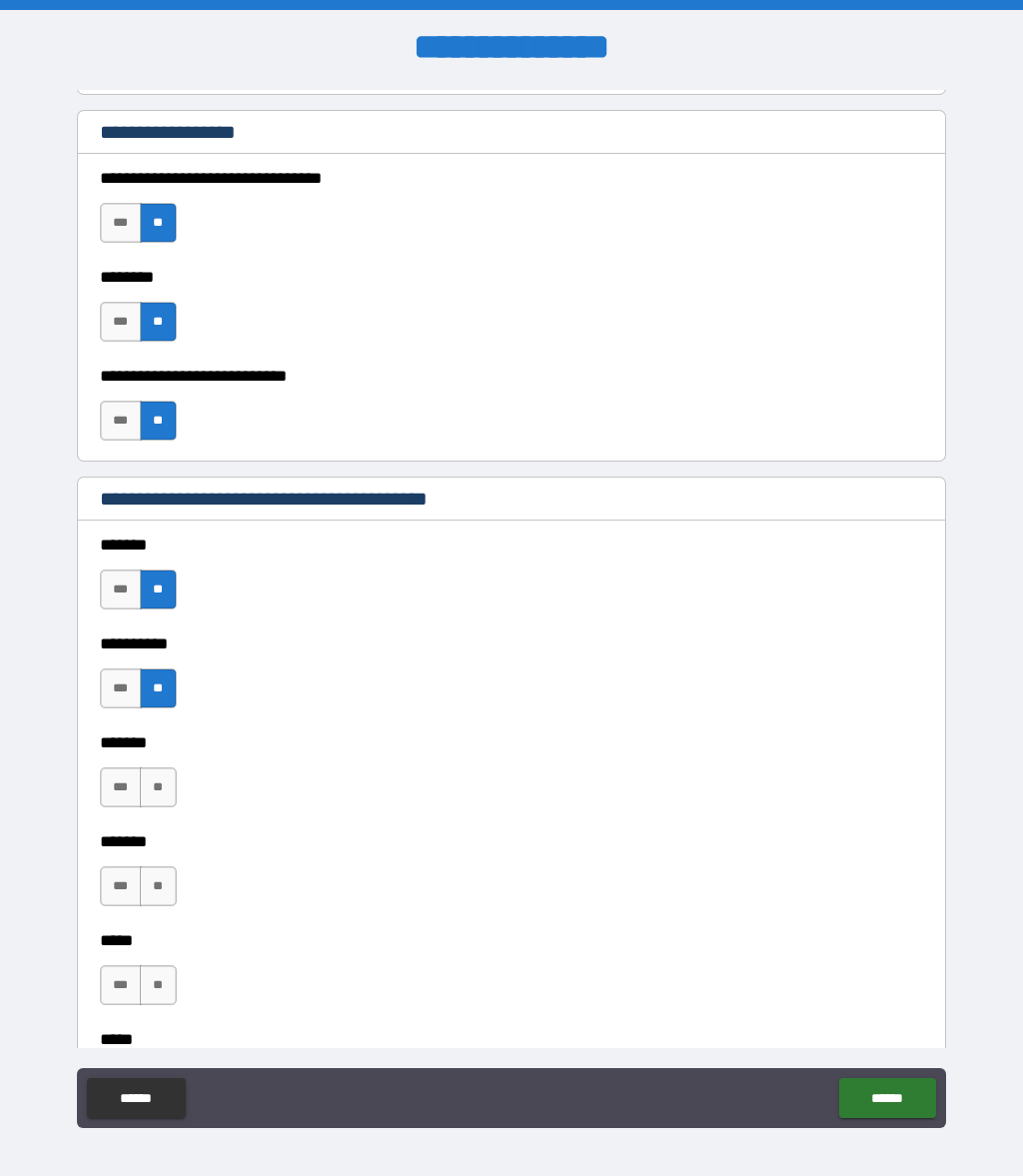 scroll, scrollTop: 1243, scrollLeft: 0, axis: vertical 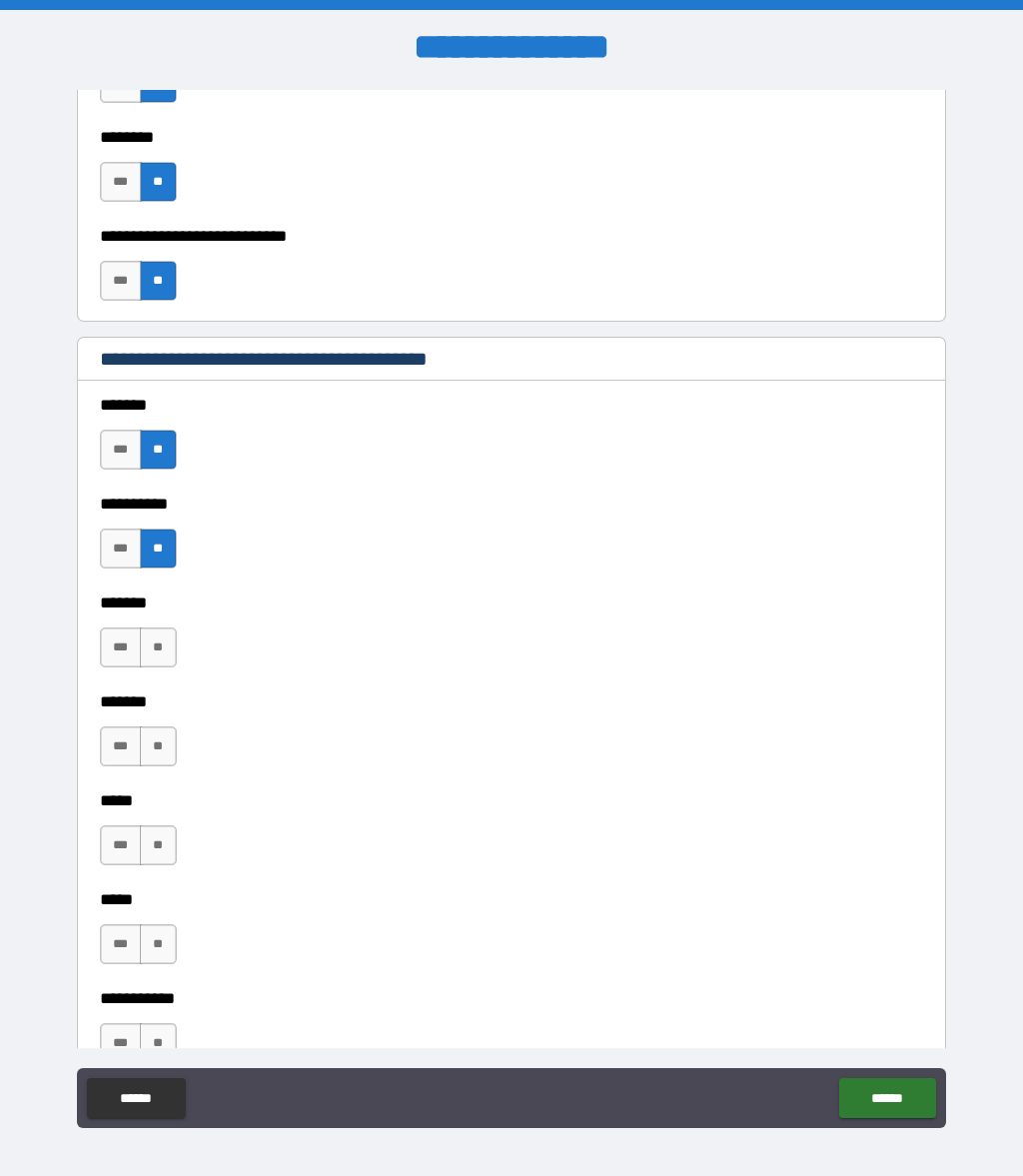 click on "**" at bounding box center [158, 746] 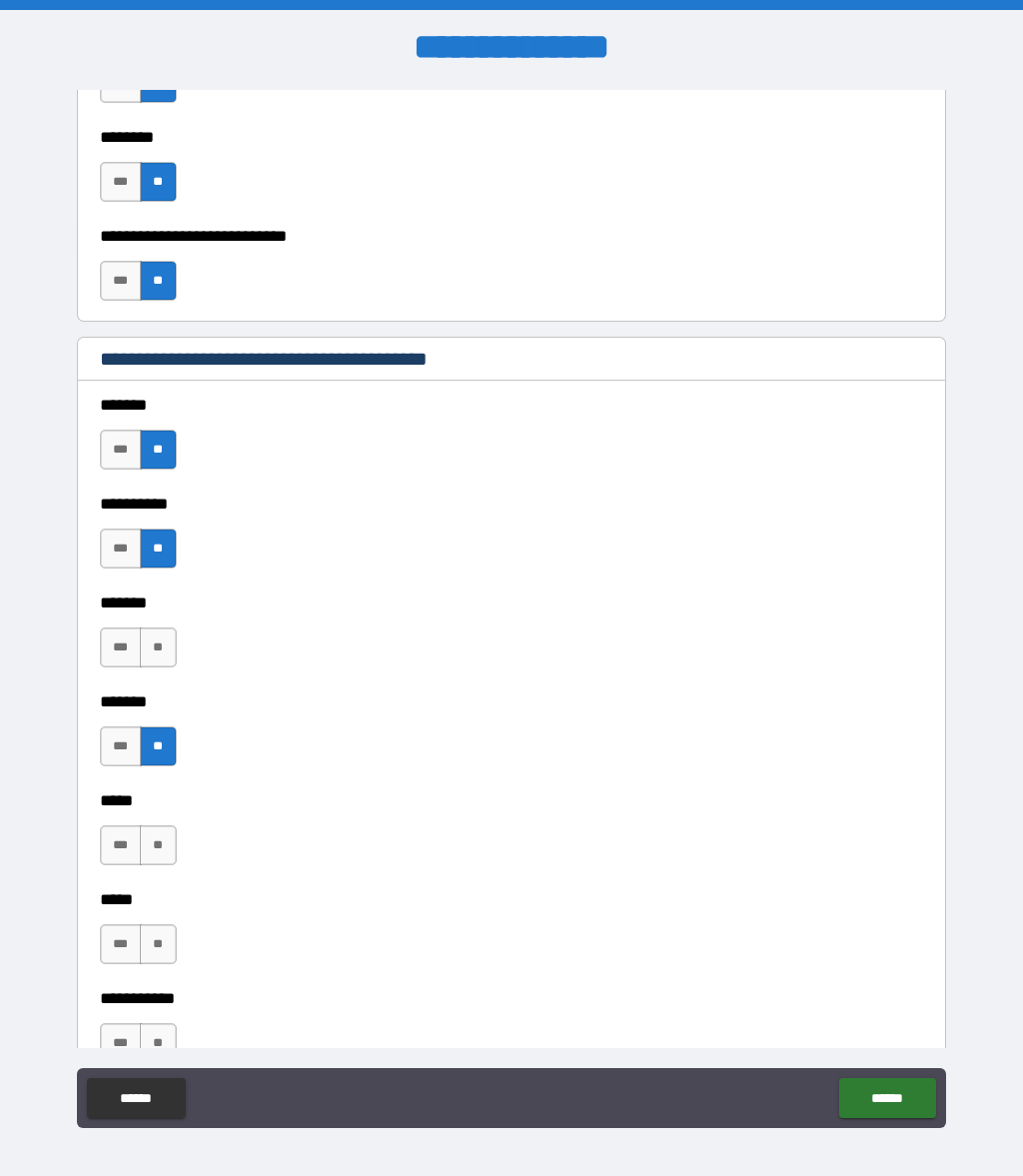 click on "**" at bounding box center (158, 647) 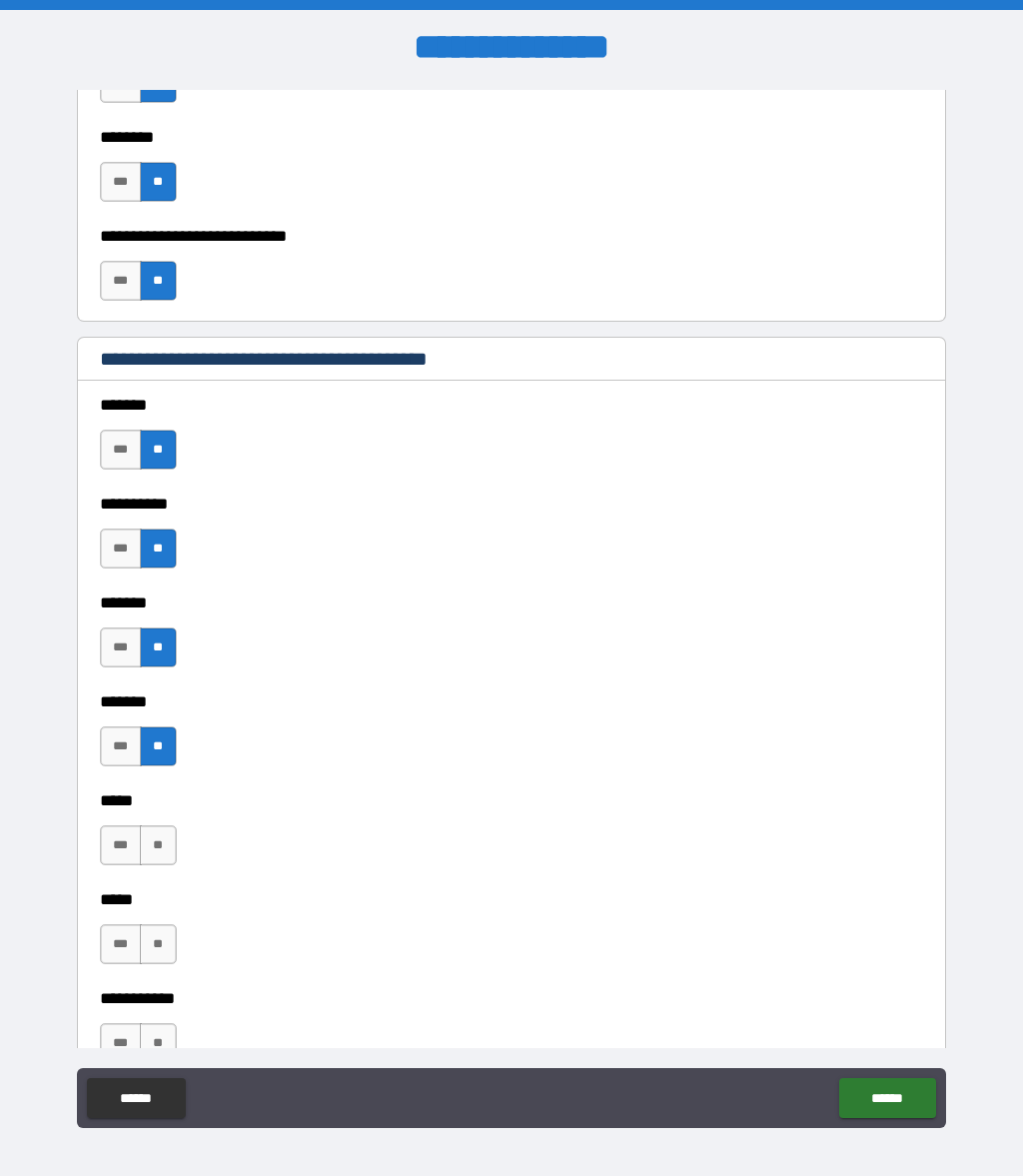 click on "**" at bounding box center (158, 845) 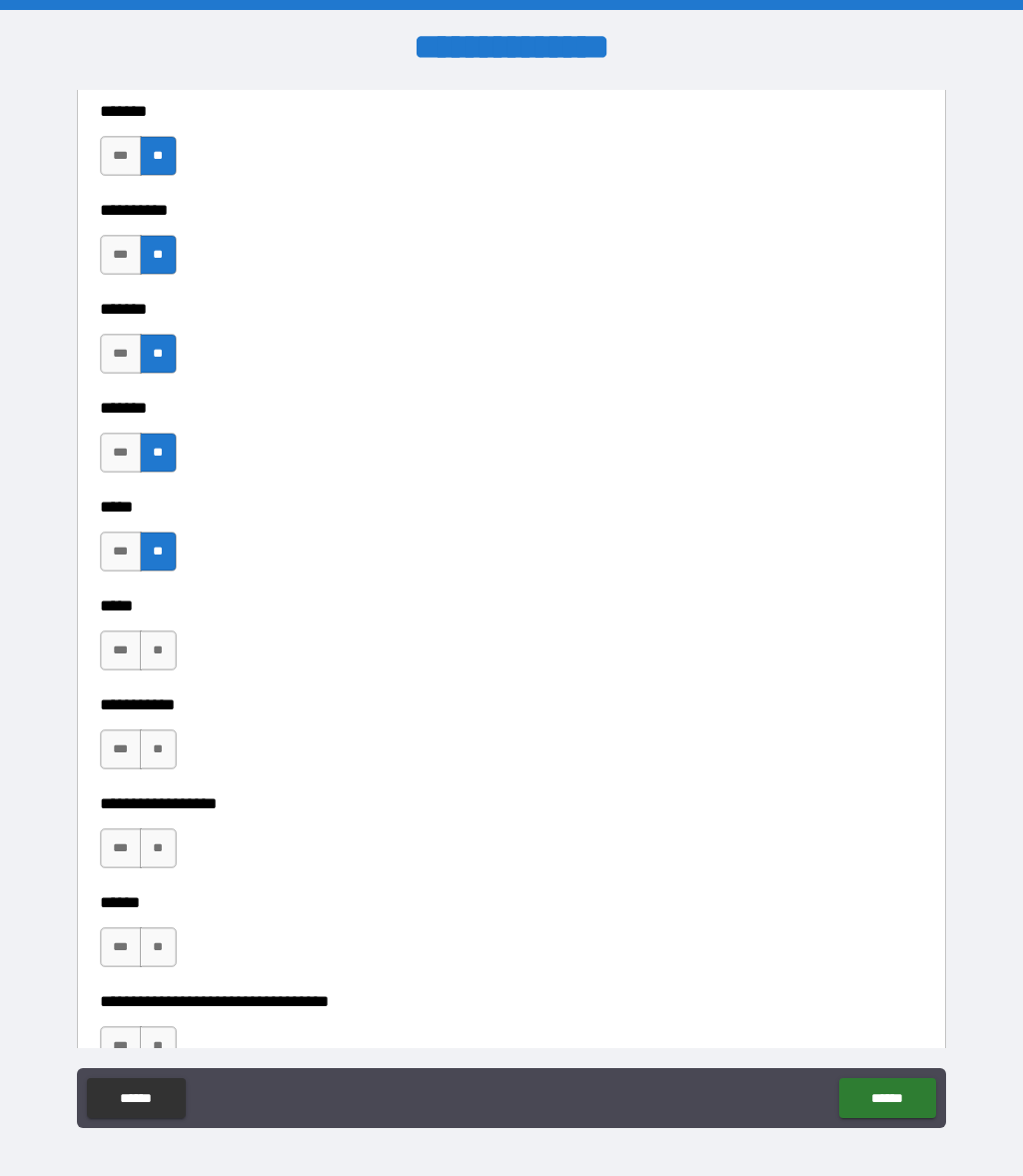 scroll, scrollTop: 1545, scrollLeft: 0, axis: vertical 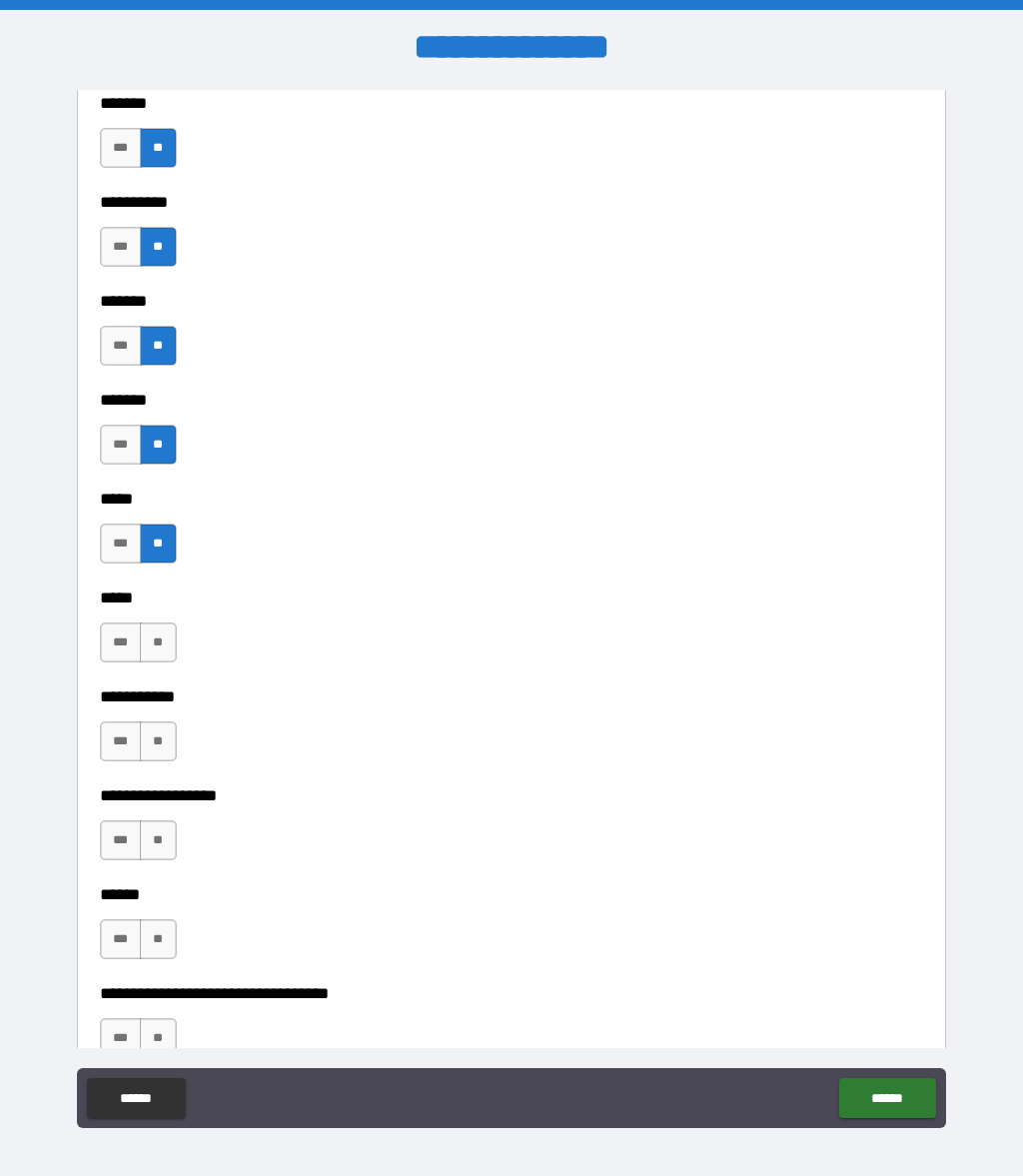 click on "**" at bounding box center (158, 840) 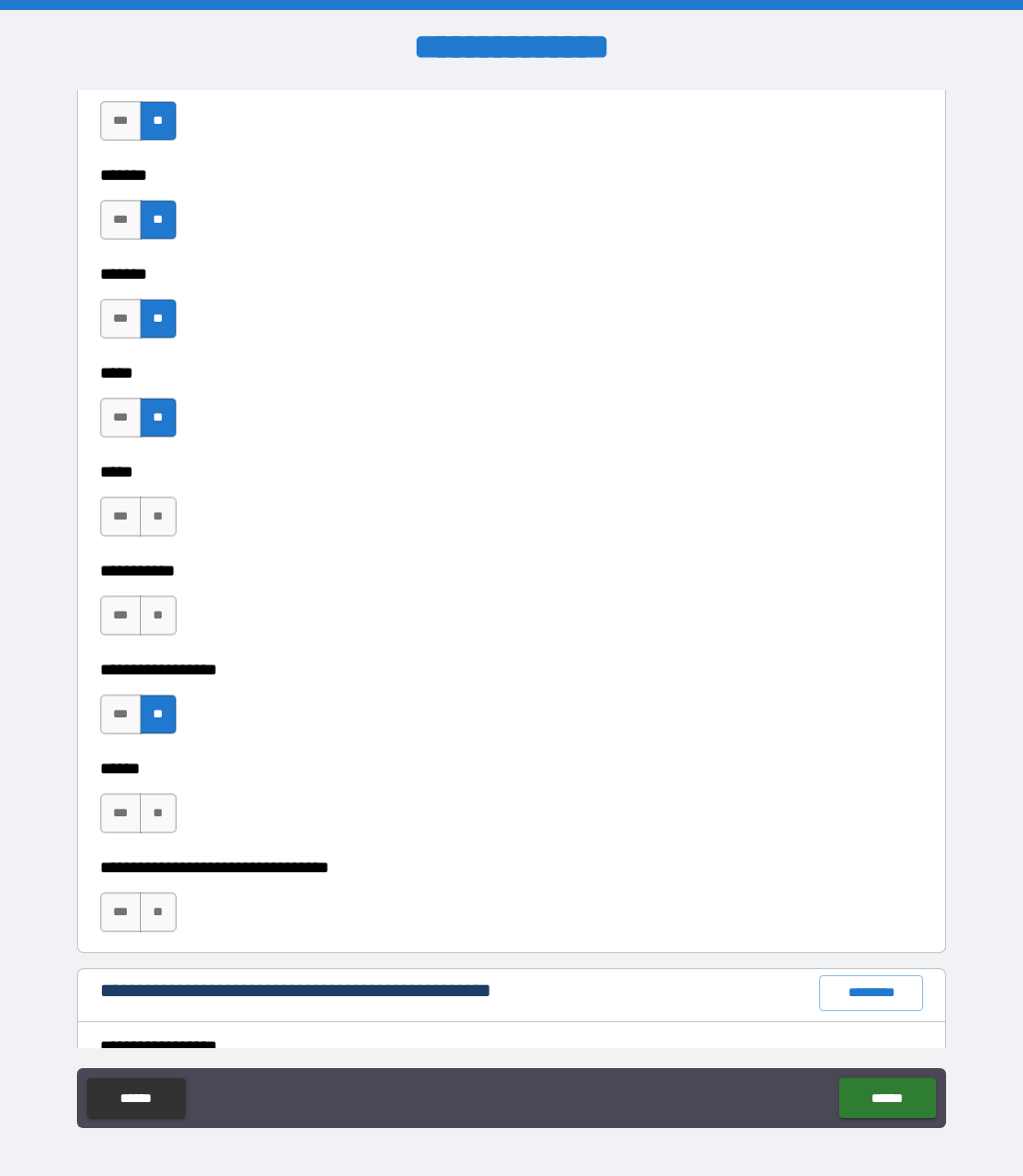 scroll, scrollTop: 1739, scrollLeft: 0, axis: vertical 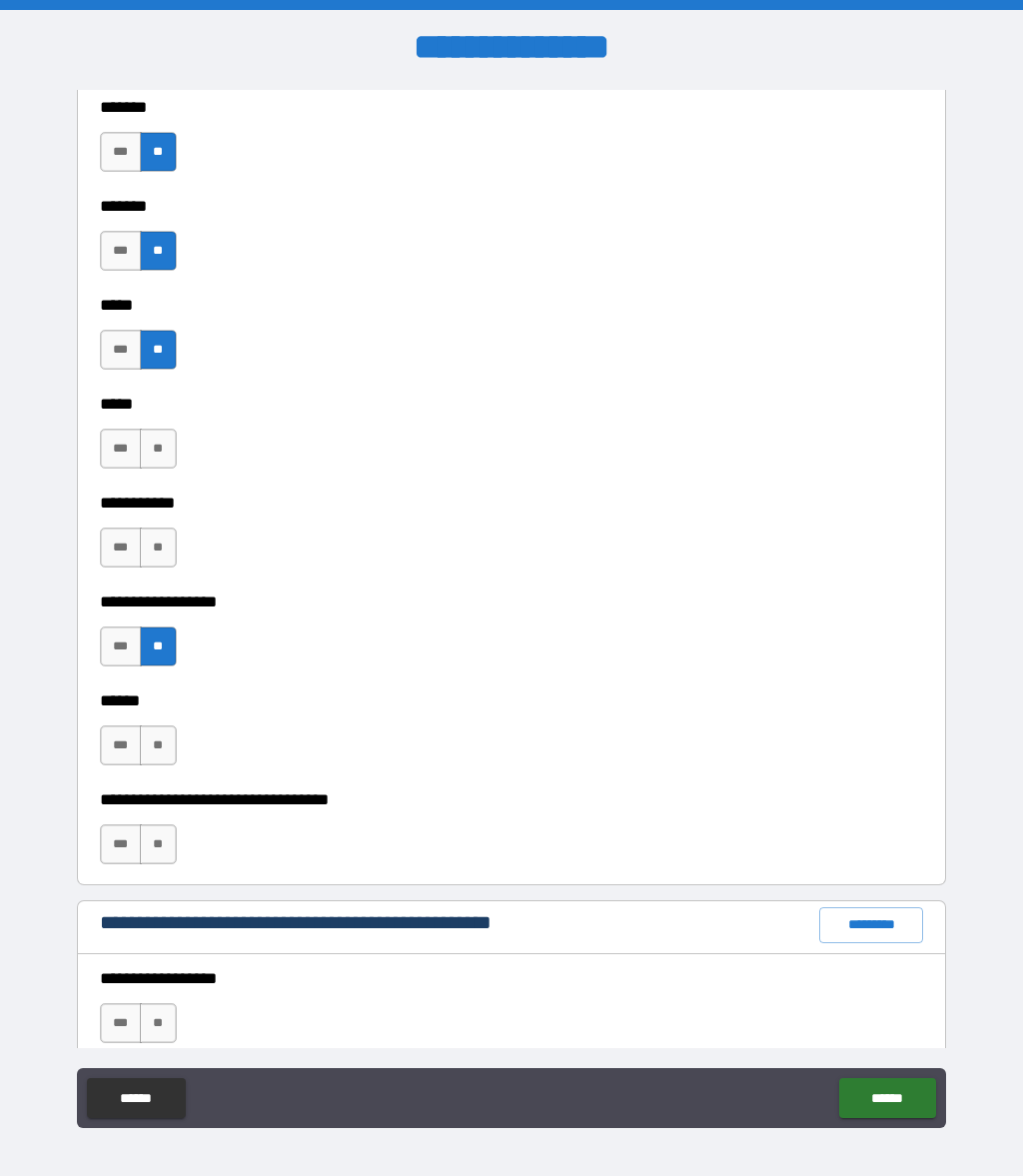 click on "**" at bounding box center (158, 844) 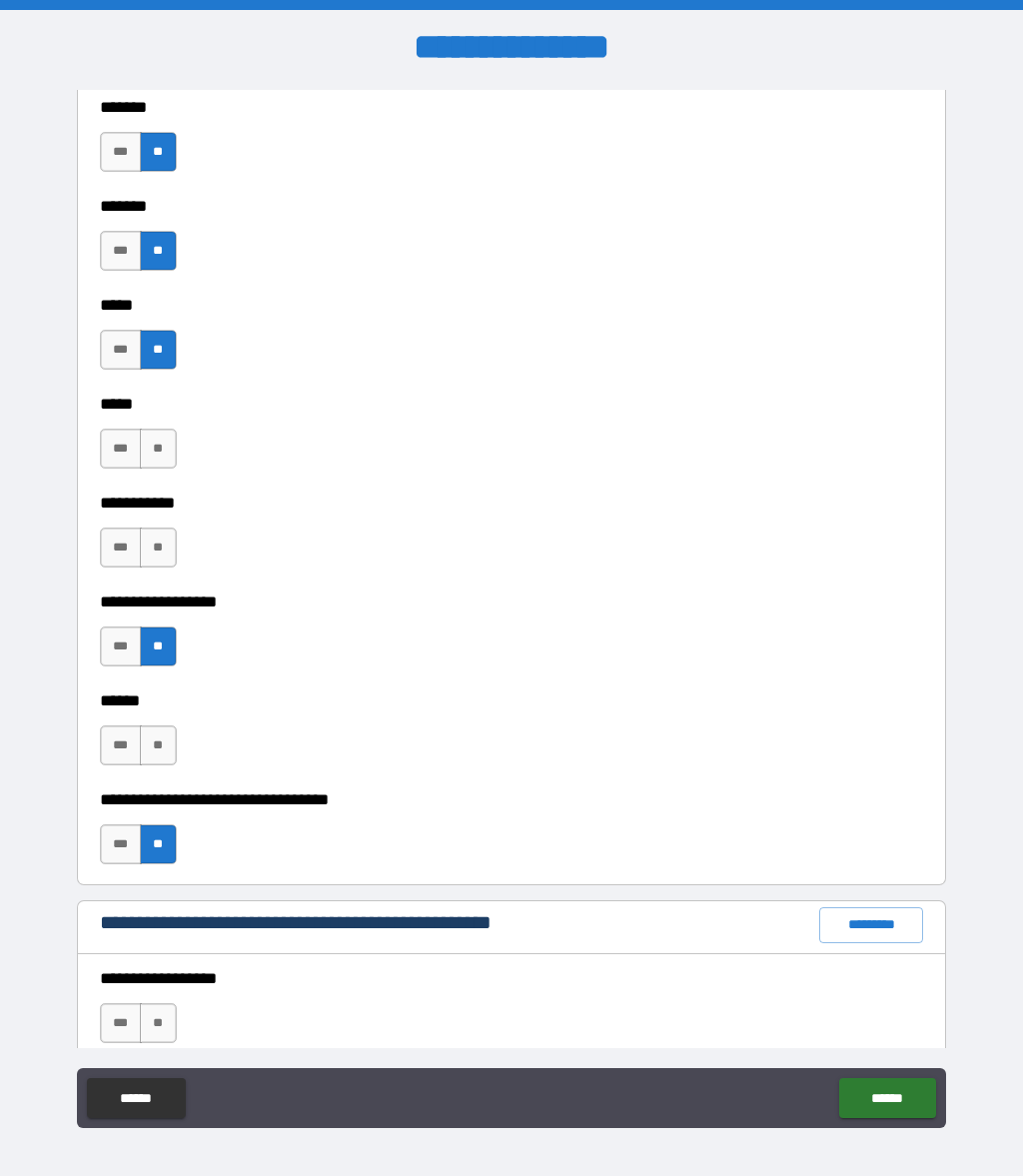 click on "**" at bounding box center (158, 548) 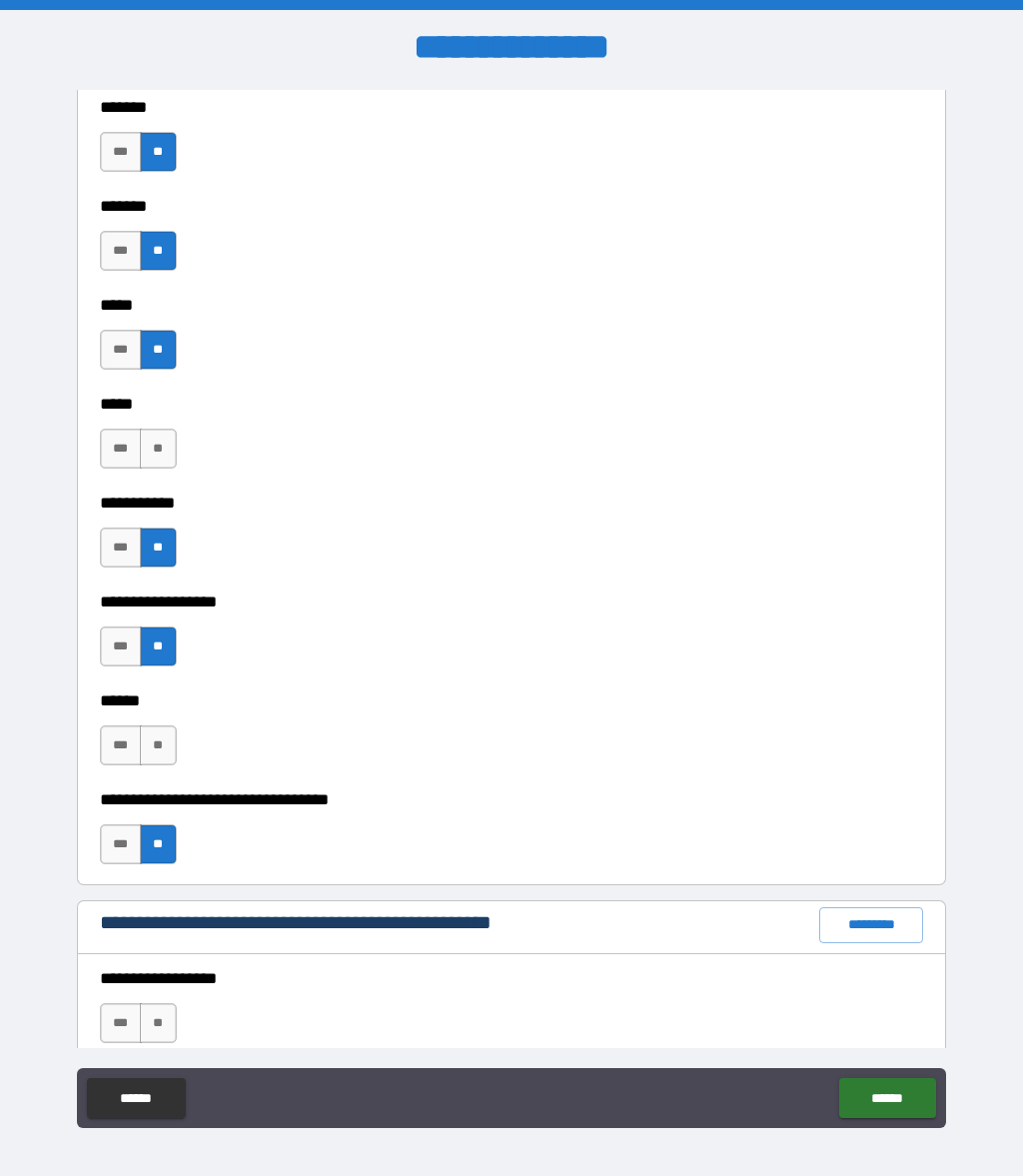 click on "**" at bounding box center (158, 449) 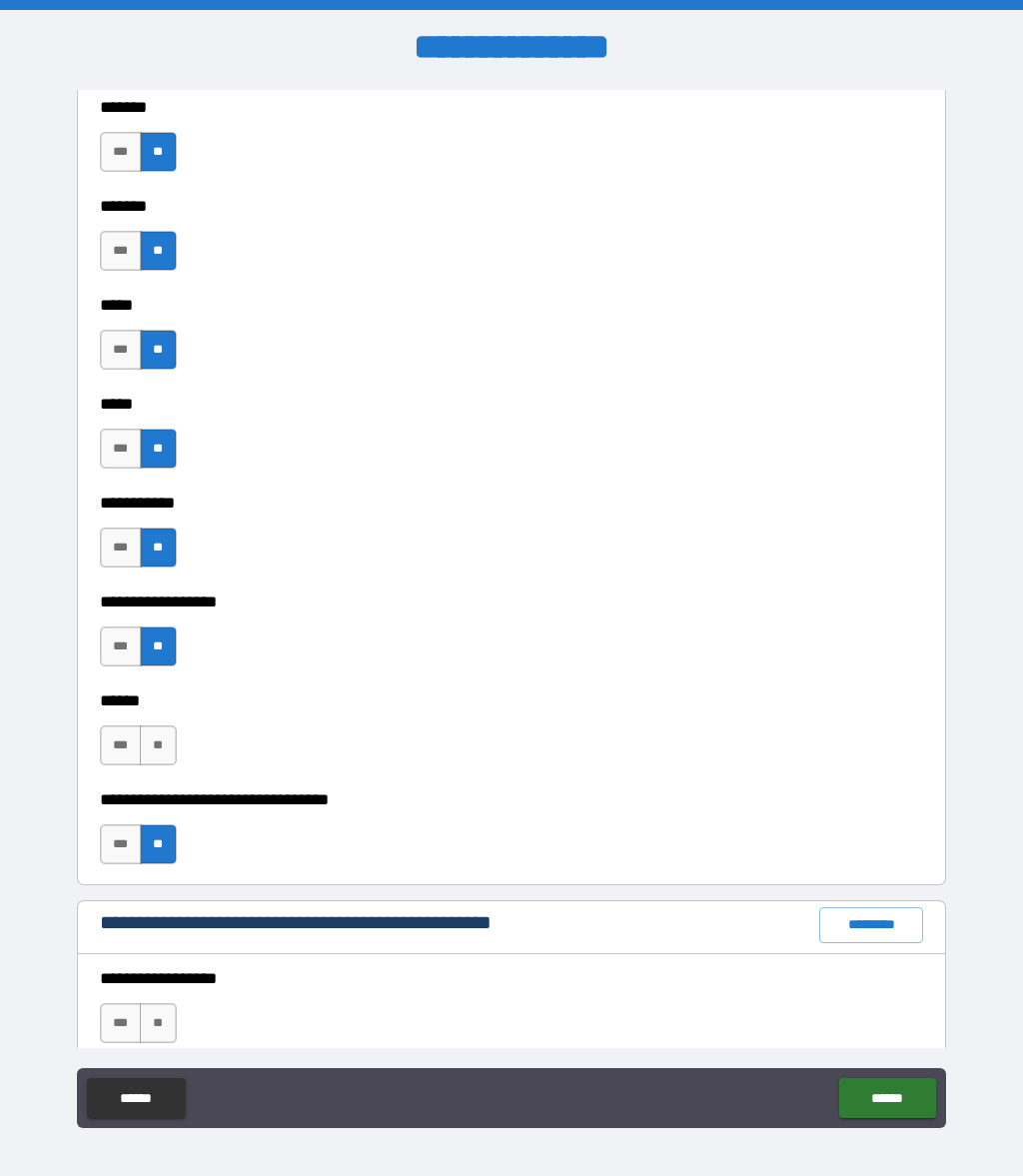 click on "**" at bounding box center [158, 745] 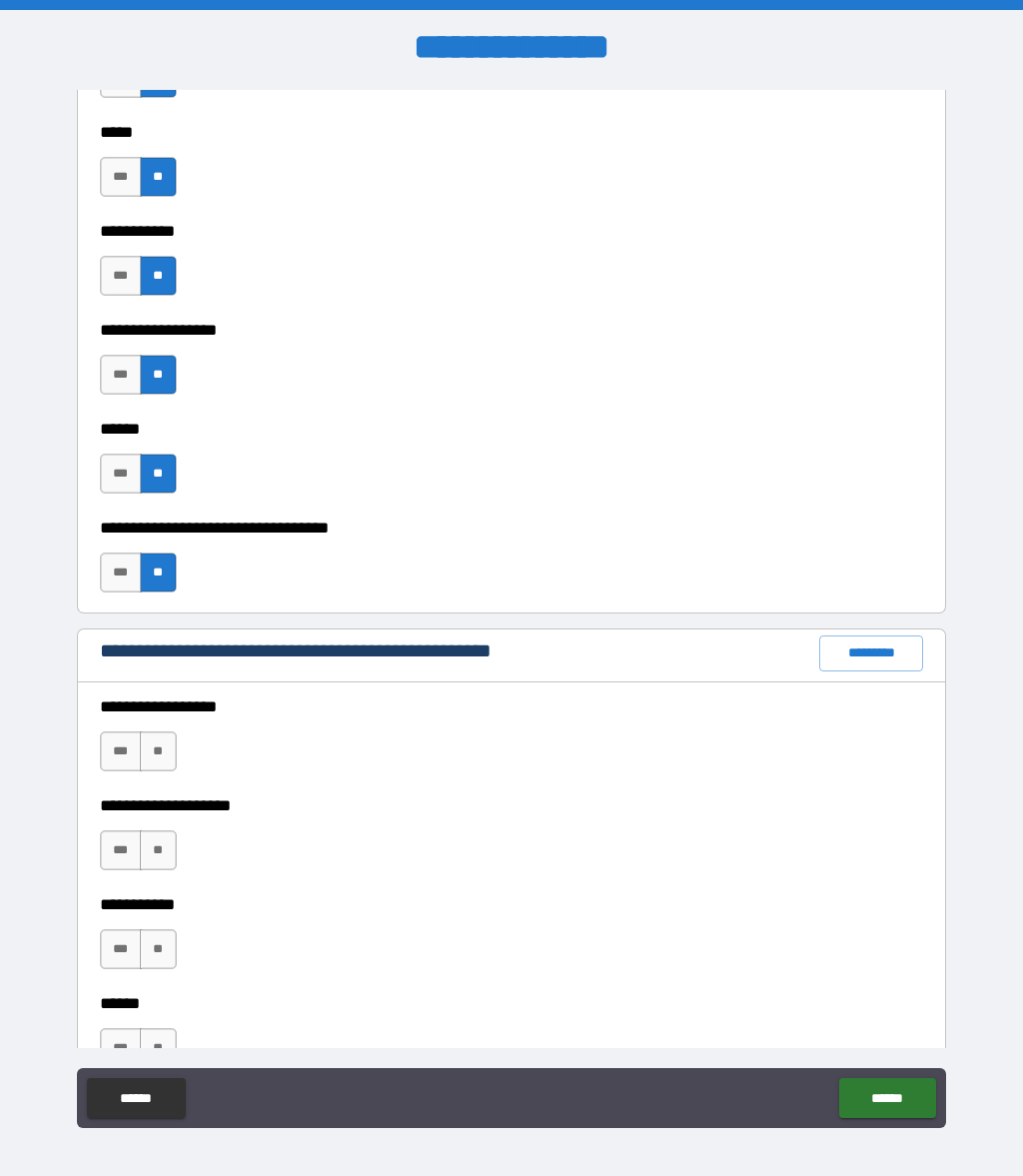 scroll, scrollTop: 2039, scrollLeft: 0, axis: vertical 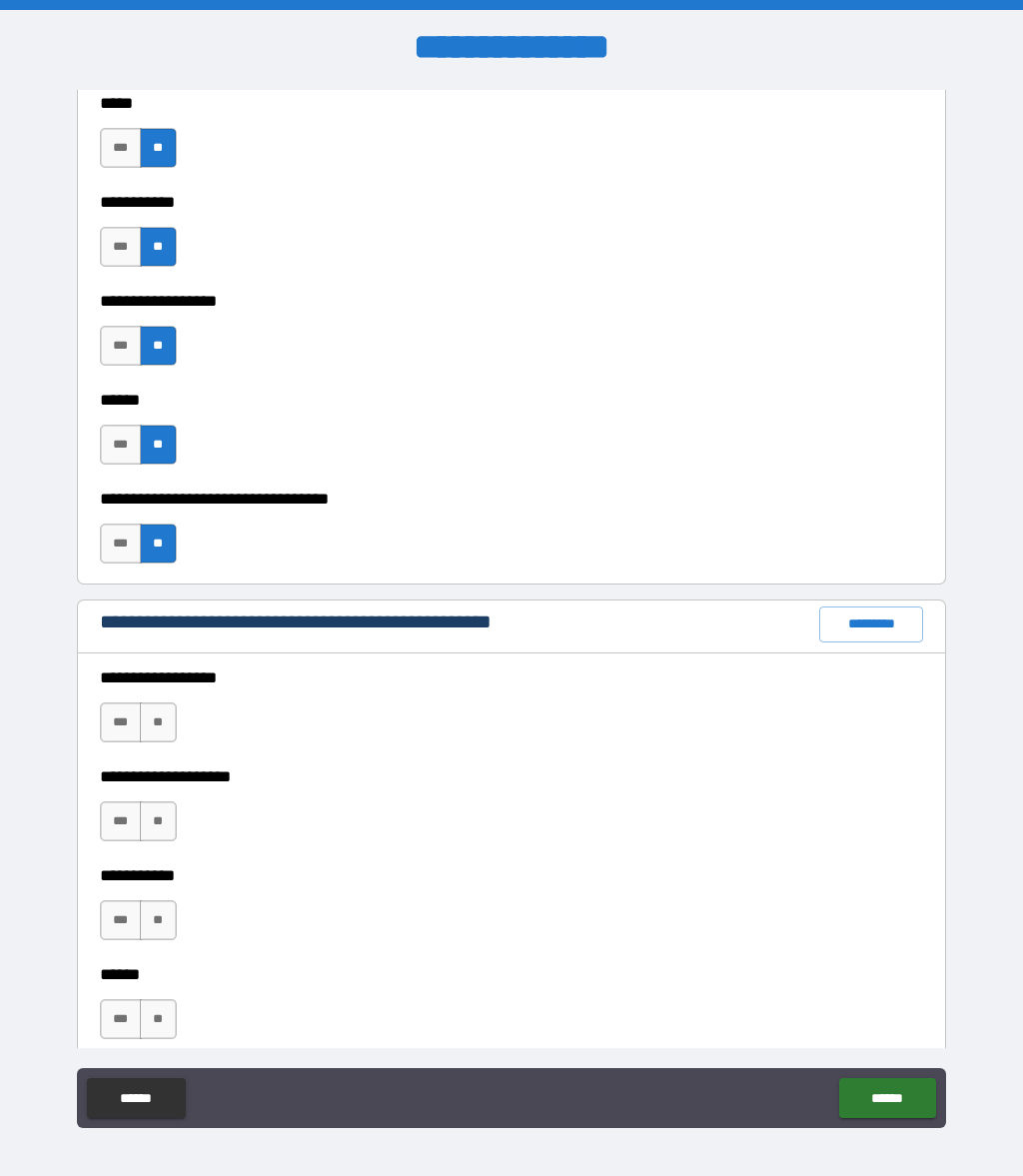click on "**" at bounding box center [158, 722] 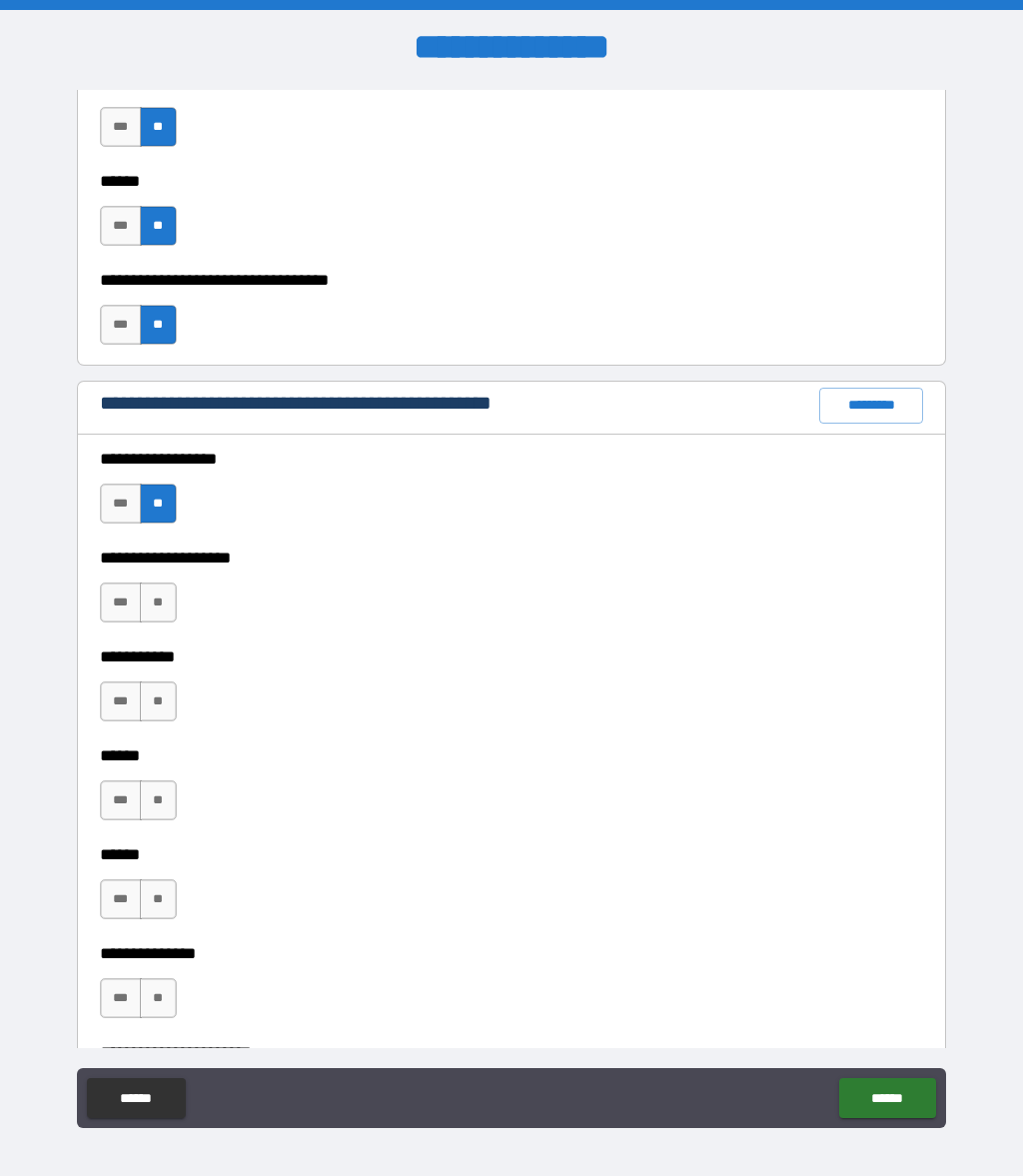 scroll, scrollTop: 2260, scrollLeft: 0, axis: vertical 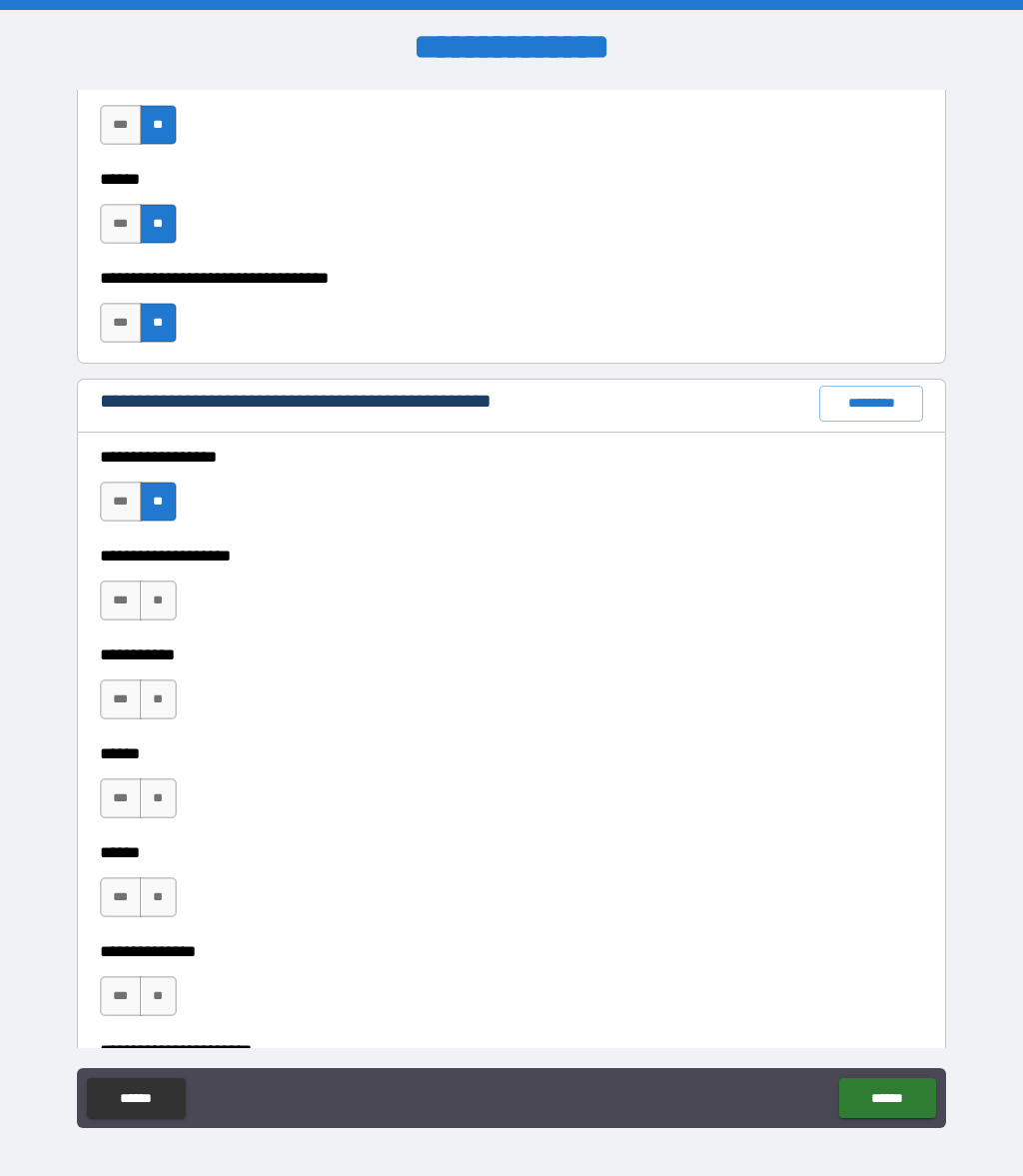 click on "**" at bounding box center (158, 699) 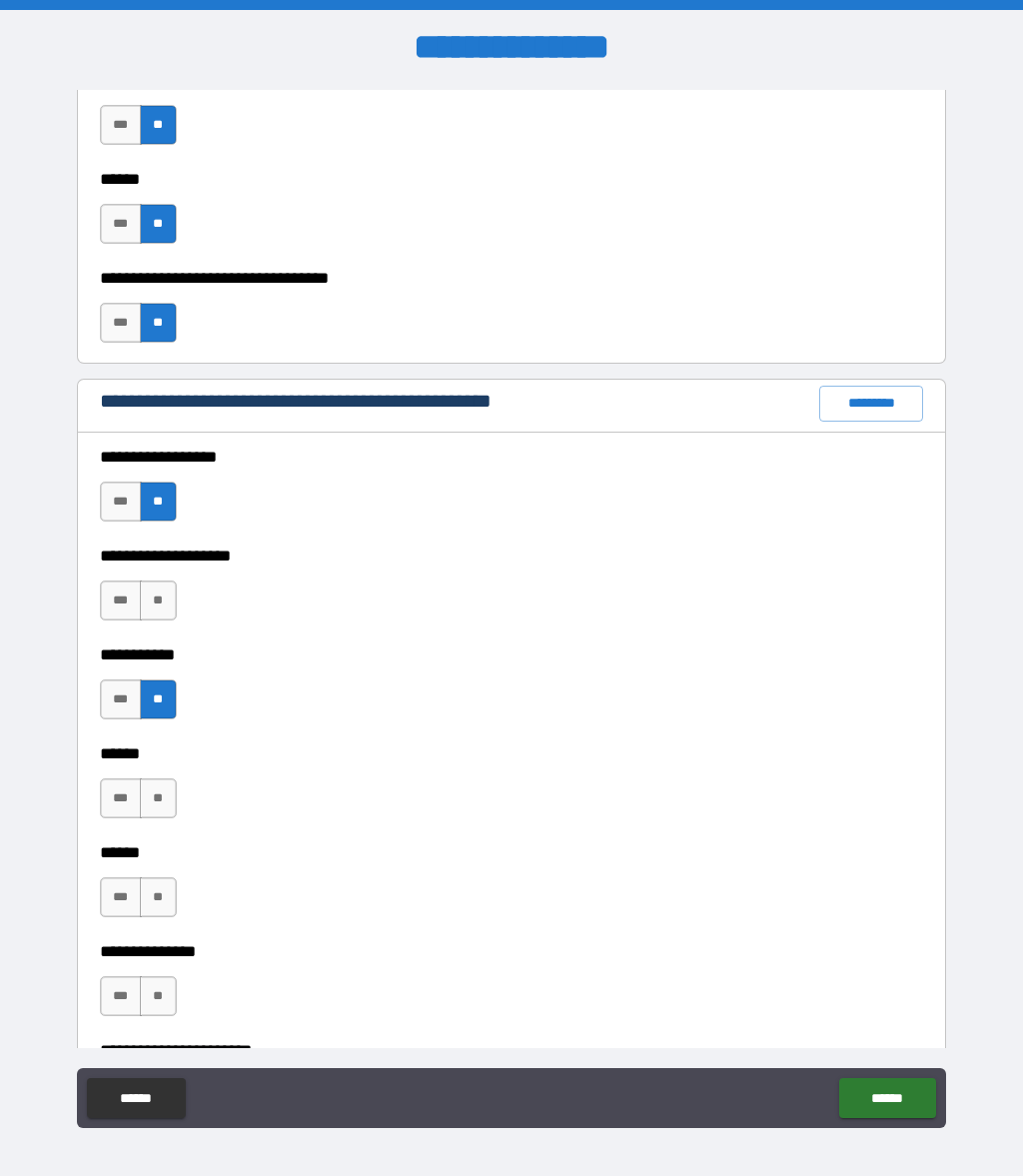 click on "**" at bounding box center [158, 798] 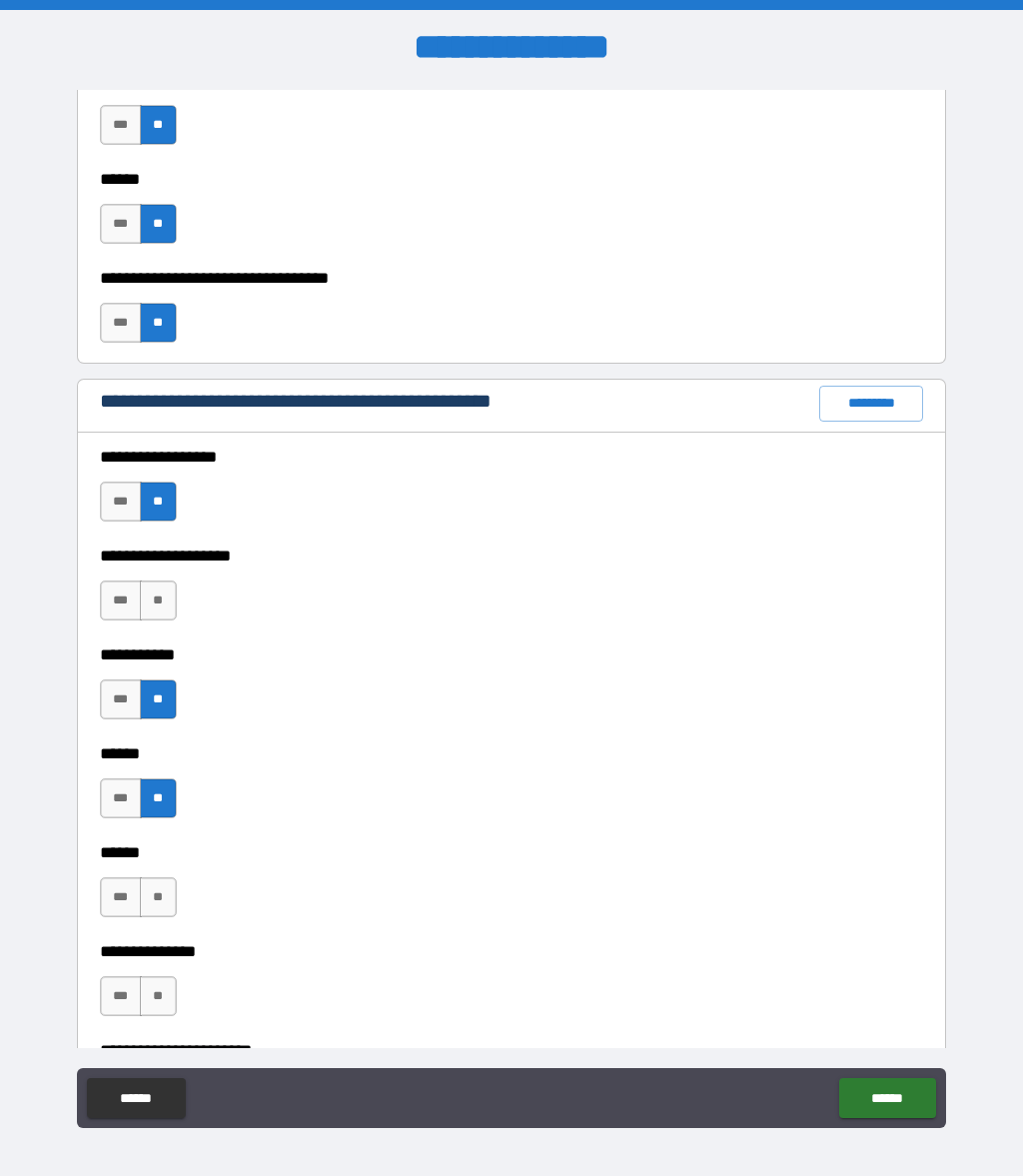 click on "**" at bounding box center [158, 897] 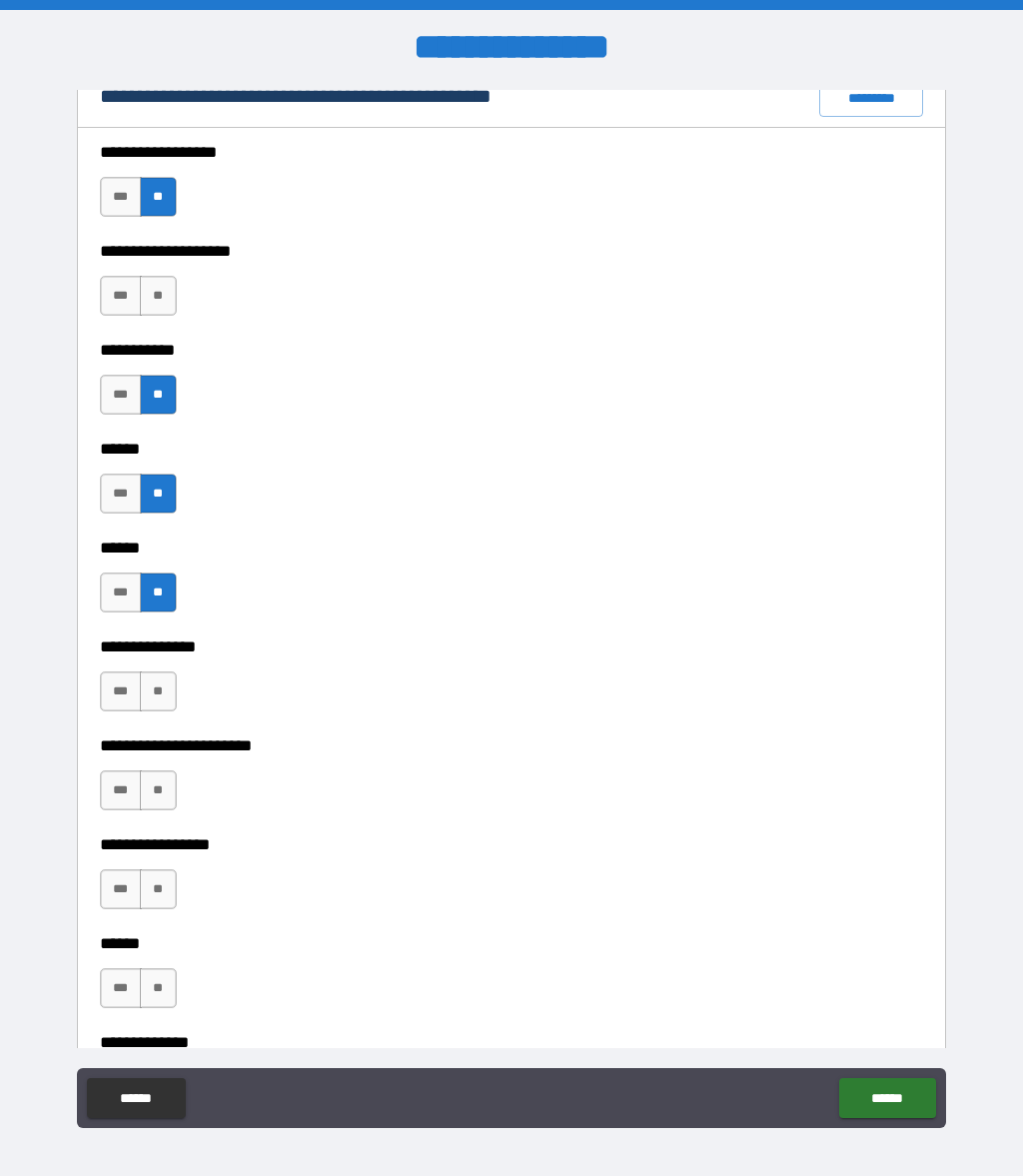 scroll, scrollTop: 2566, scrollLeft: 0, axis: vertical 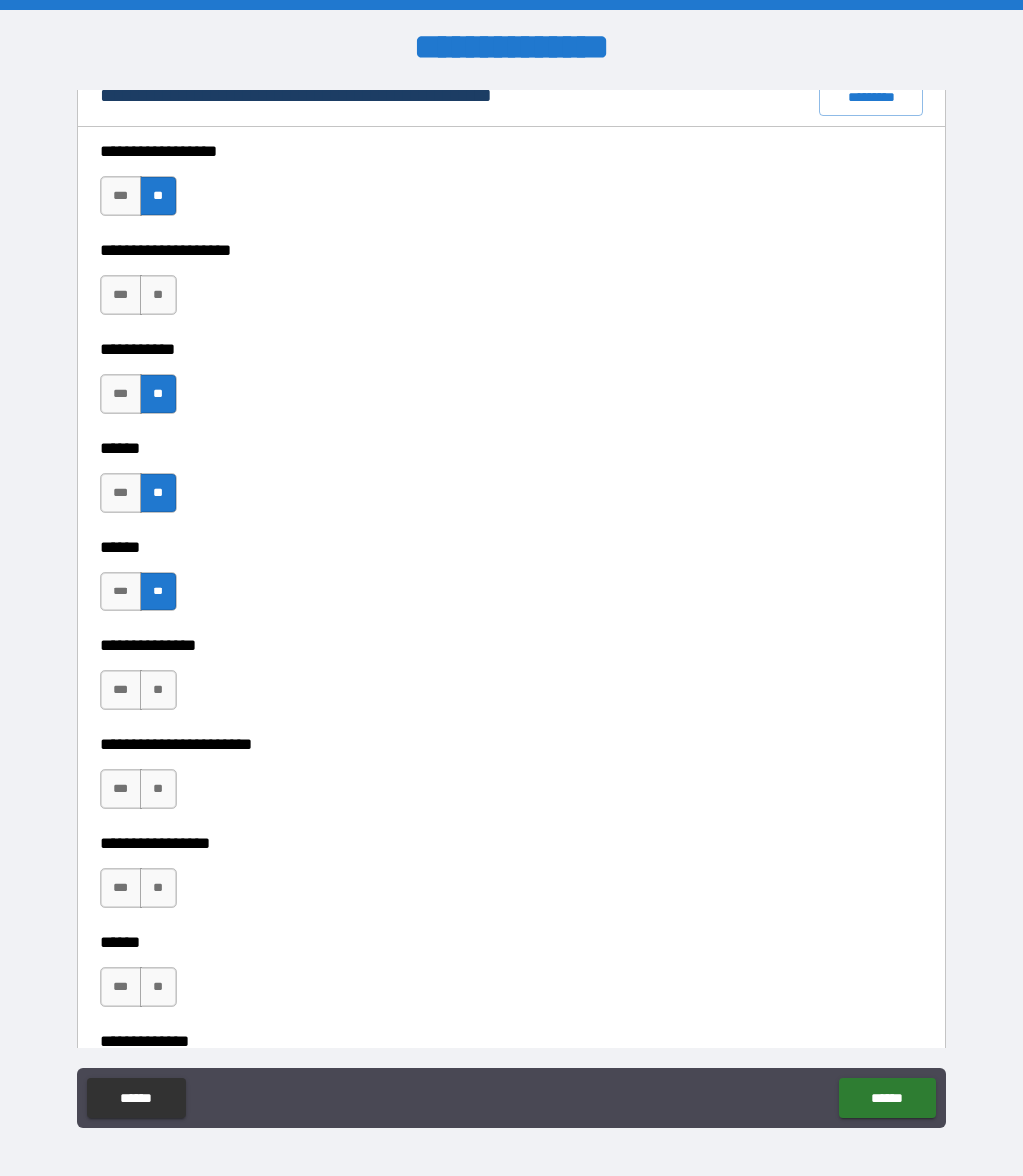 click on "**" at bounding box center [158, 690] 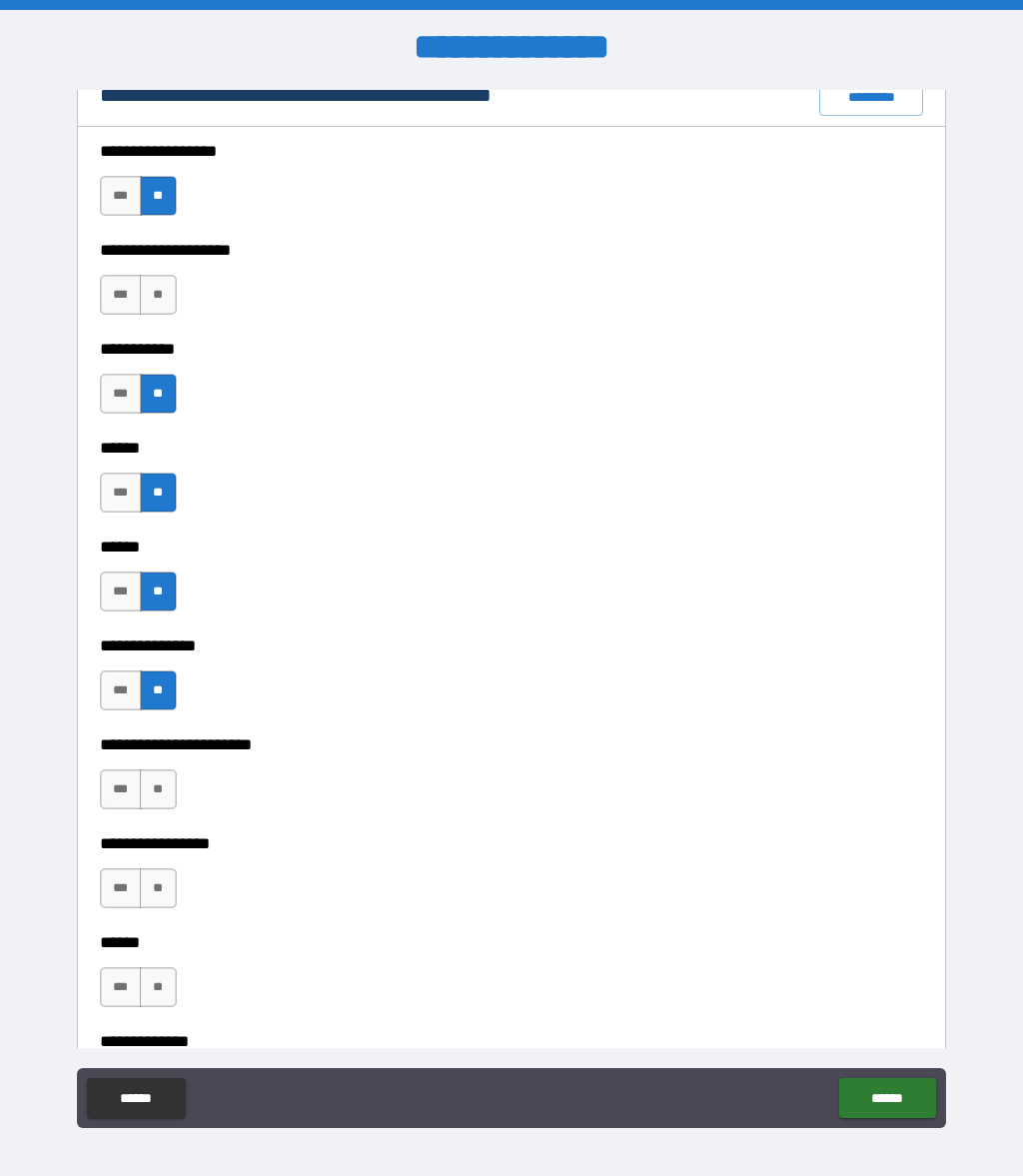 click on "**" at bounding box center (158, 888) 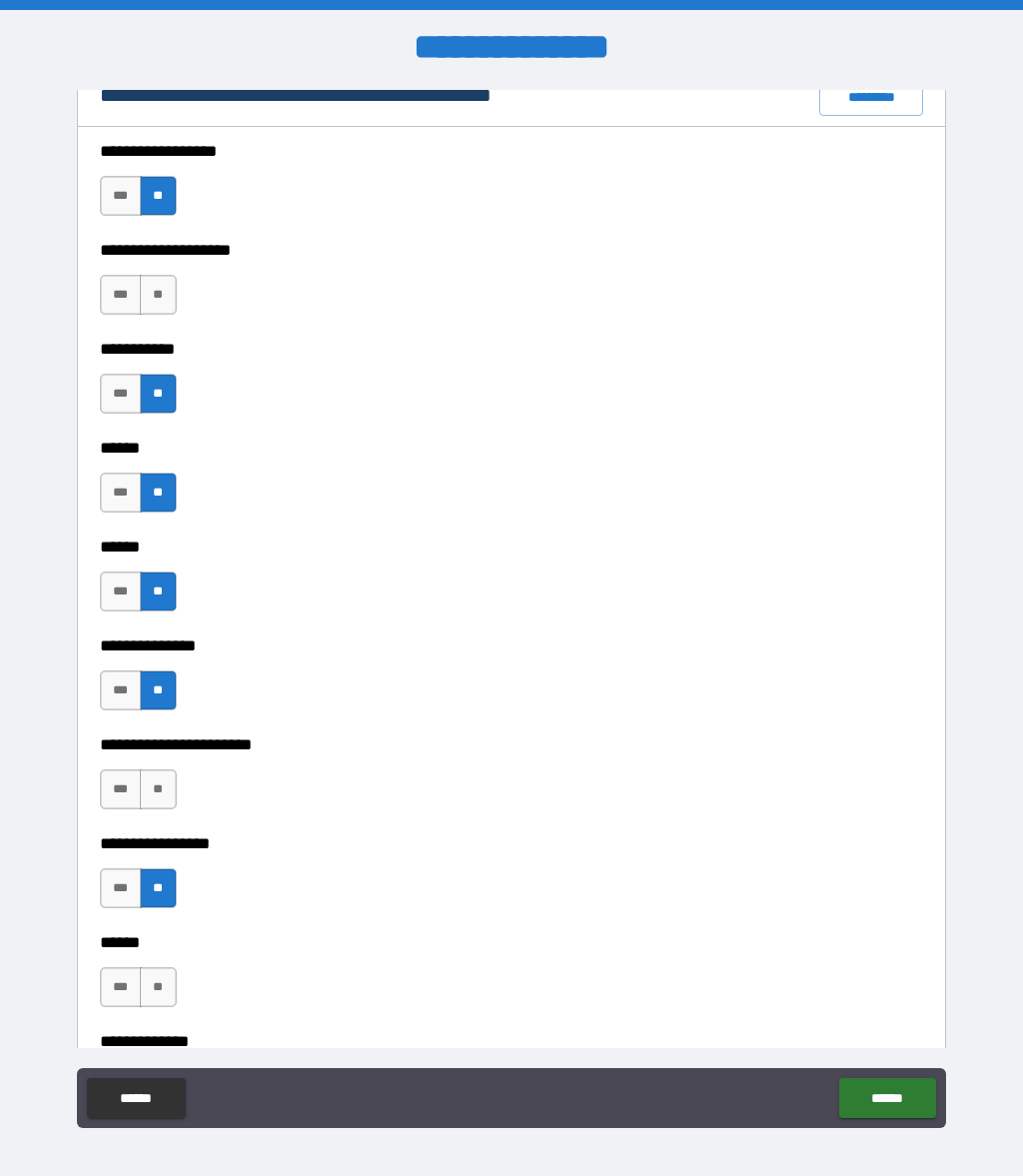 click on "**" at bounding box center [158, 789] 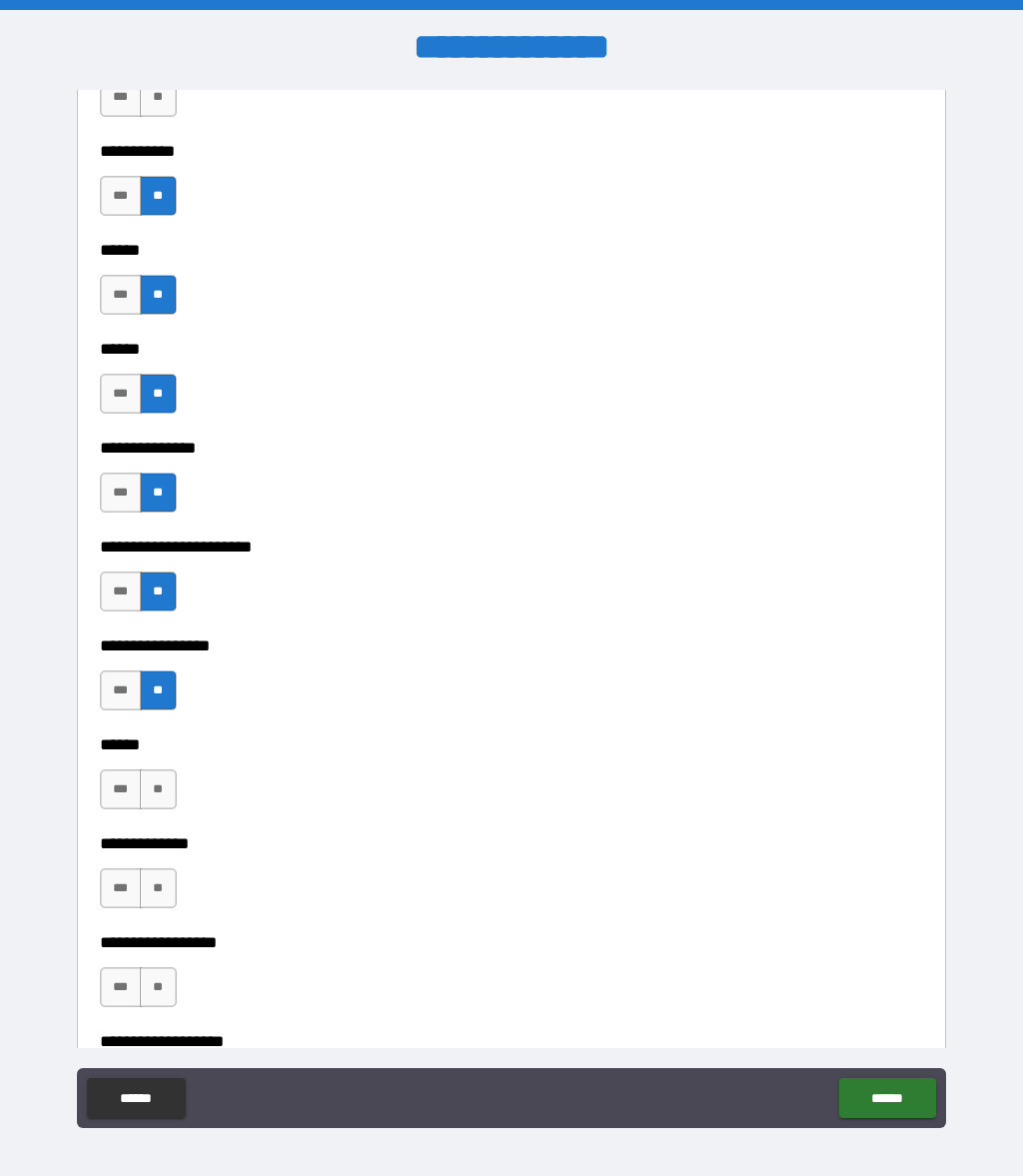 scroll, scrollTop: 2769, scrollLeft: 0, axis: vertical 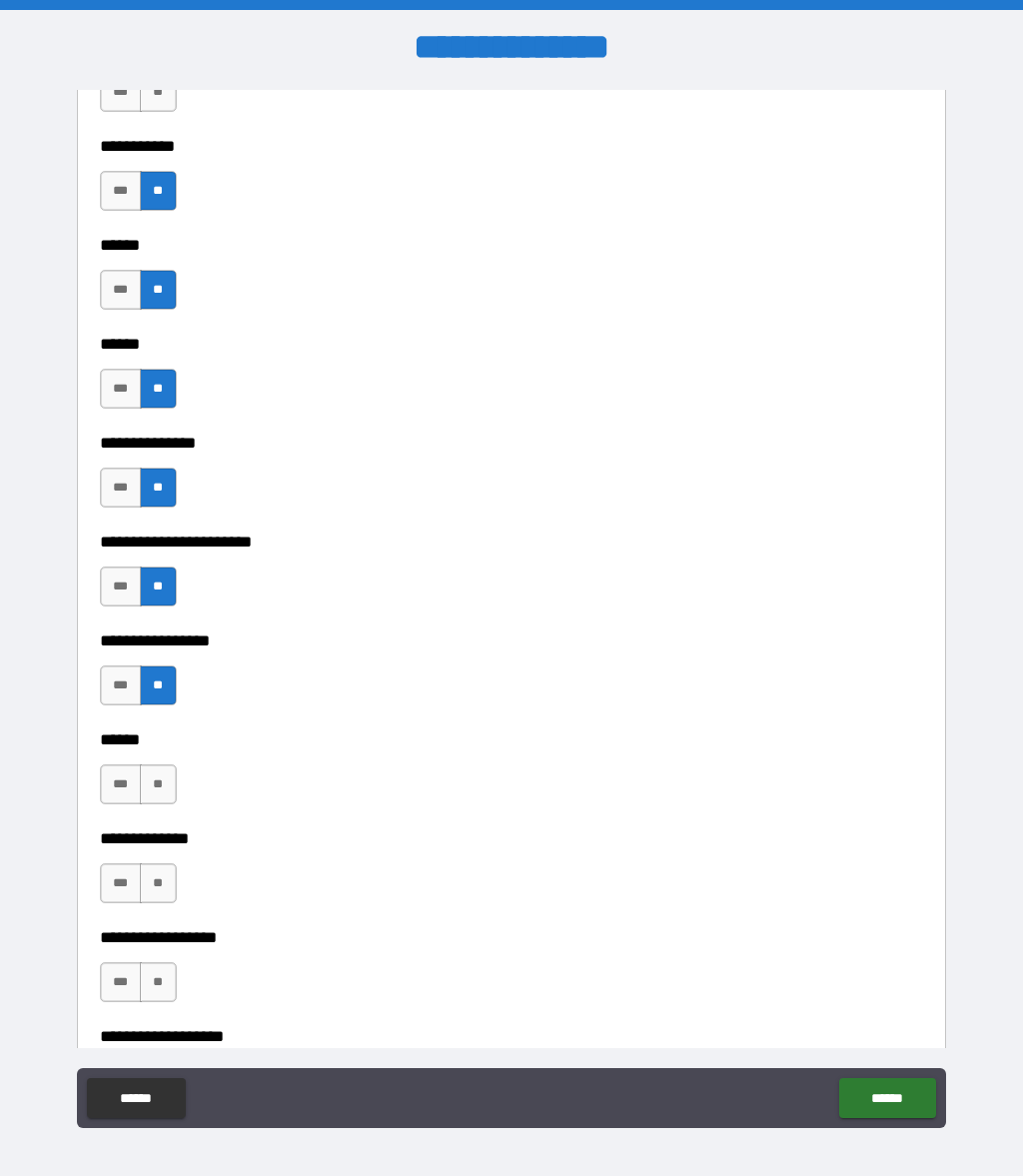 click on "**" at bounding box center (158, 784) 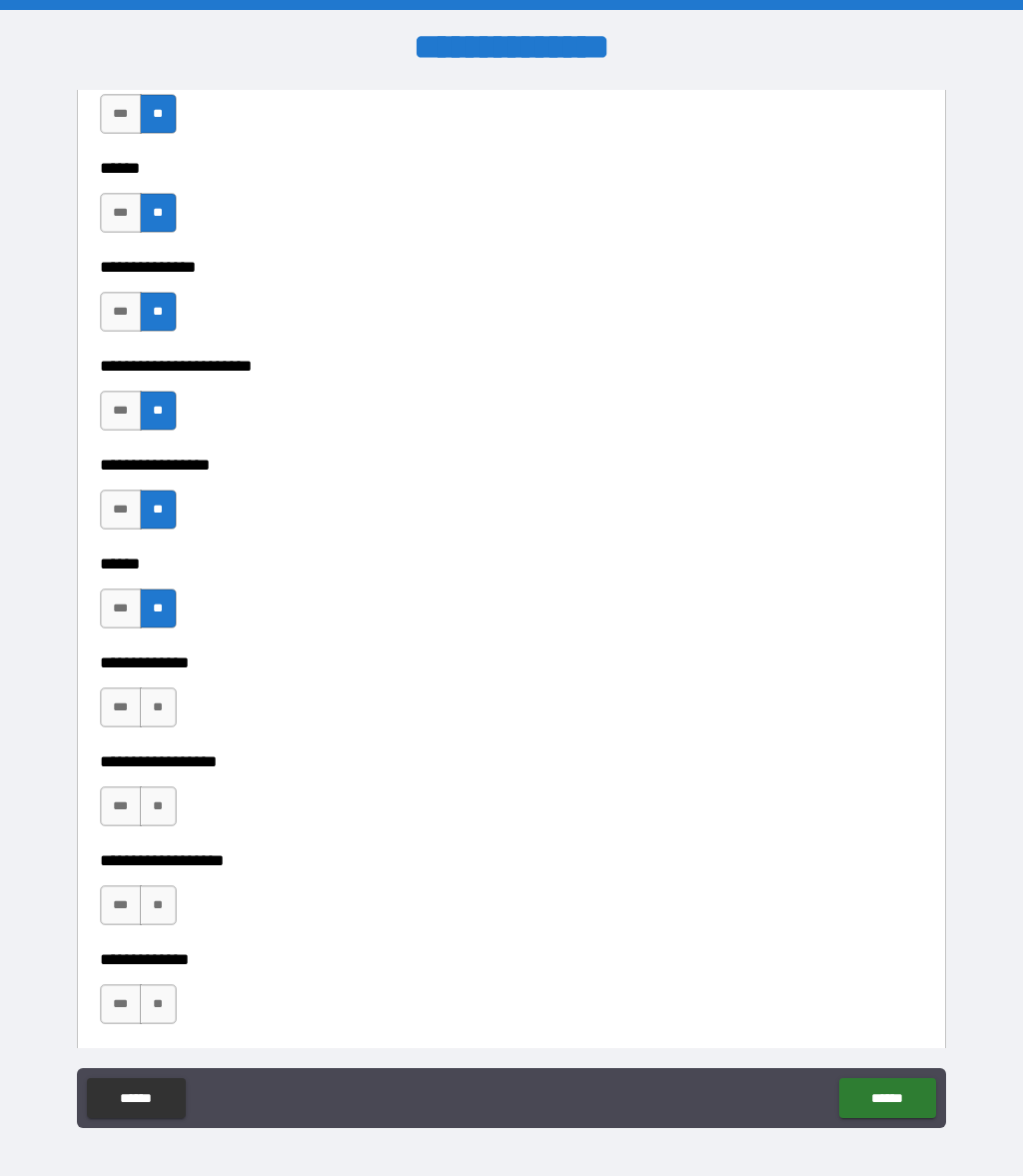 scroll, scrollTop: 2968, scrollLeft: 0, axis: vertical 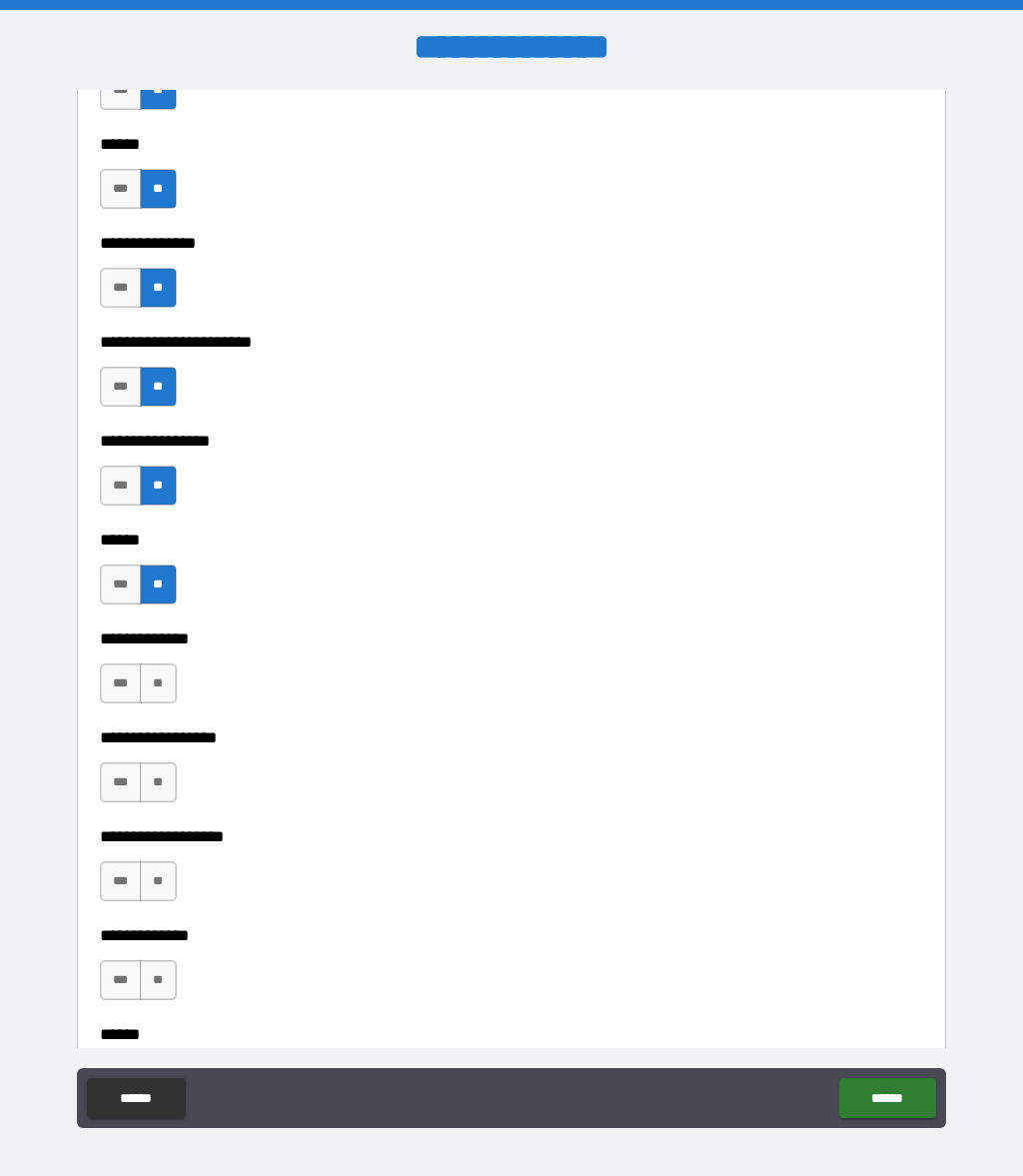 click on "**" at bounding box center [158, 782] 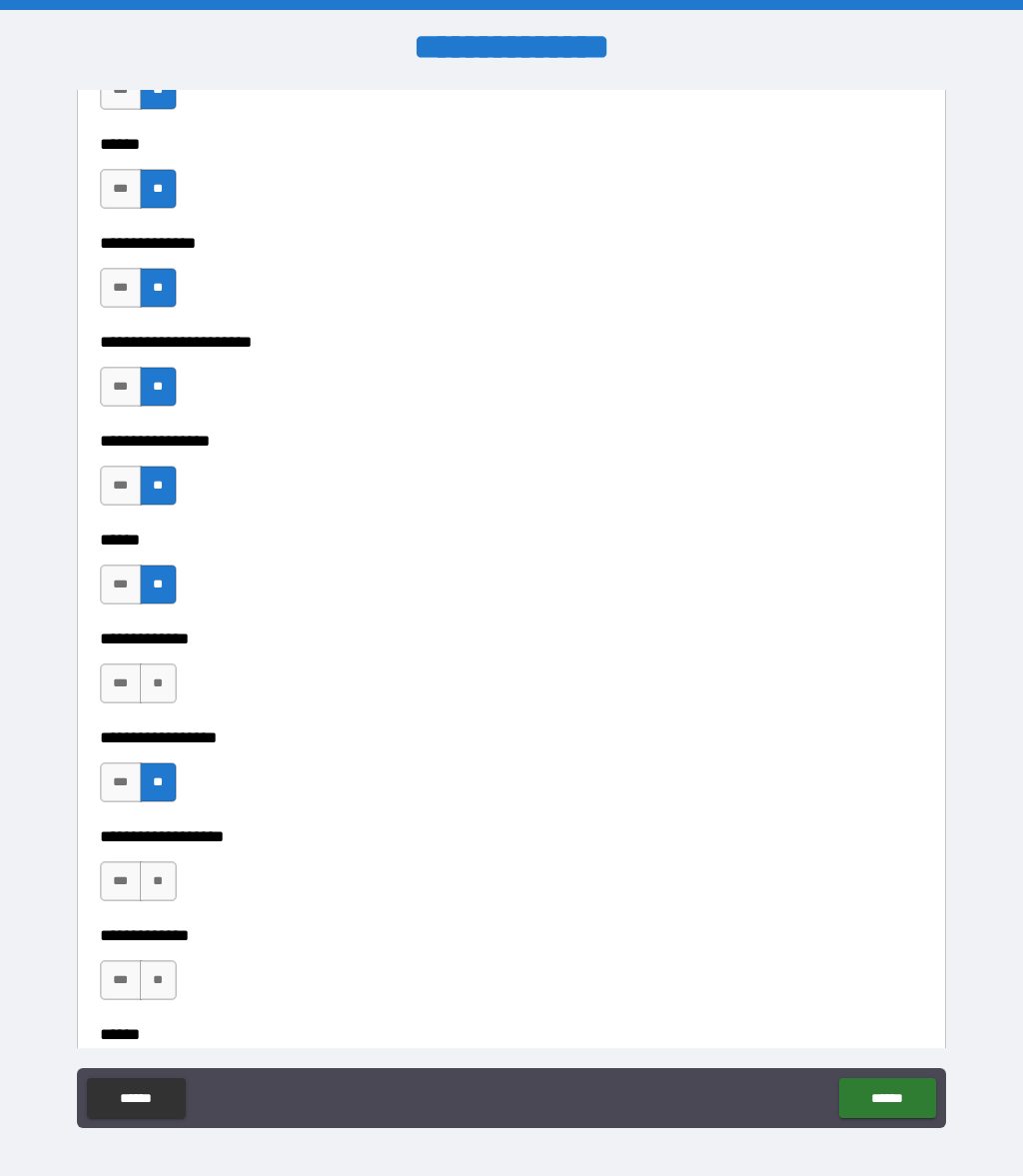 click on "**" at bounding box center (158, 881) 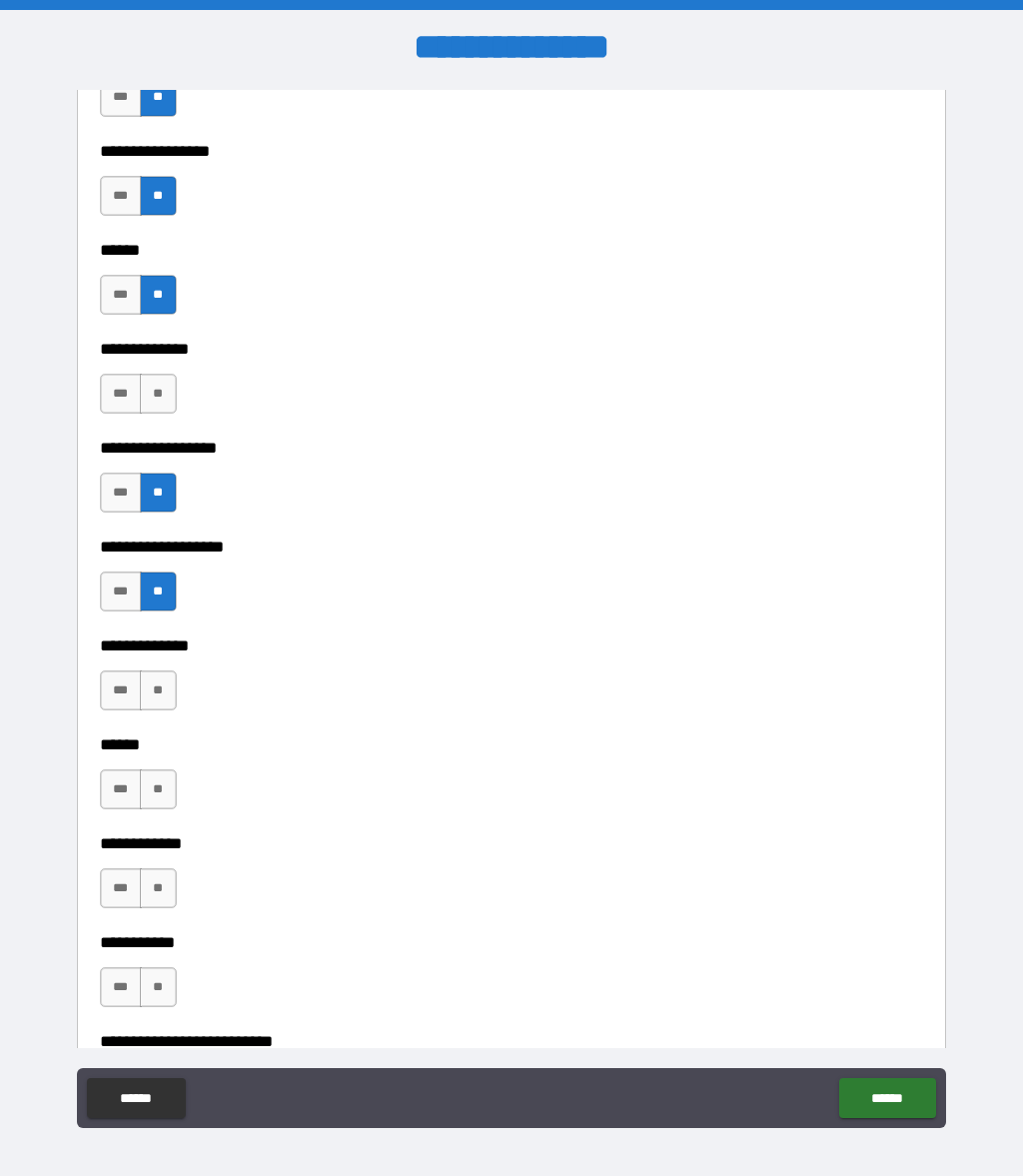 scroll, scrollTop: 3261, scrollLeft: 0, axis: vertical 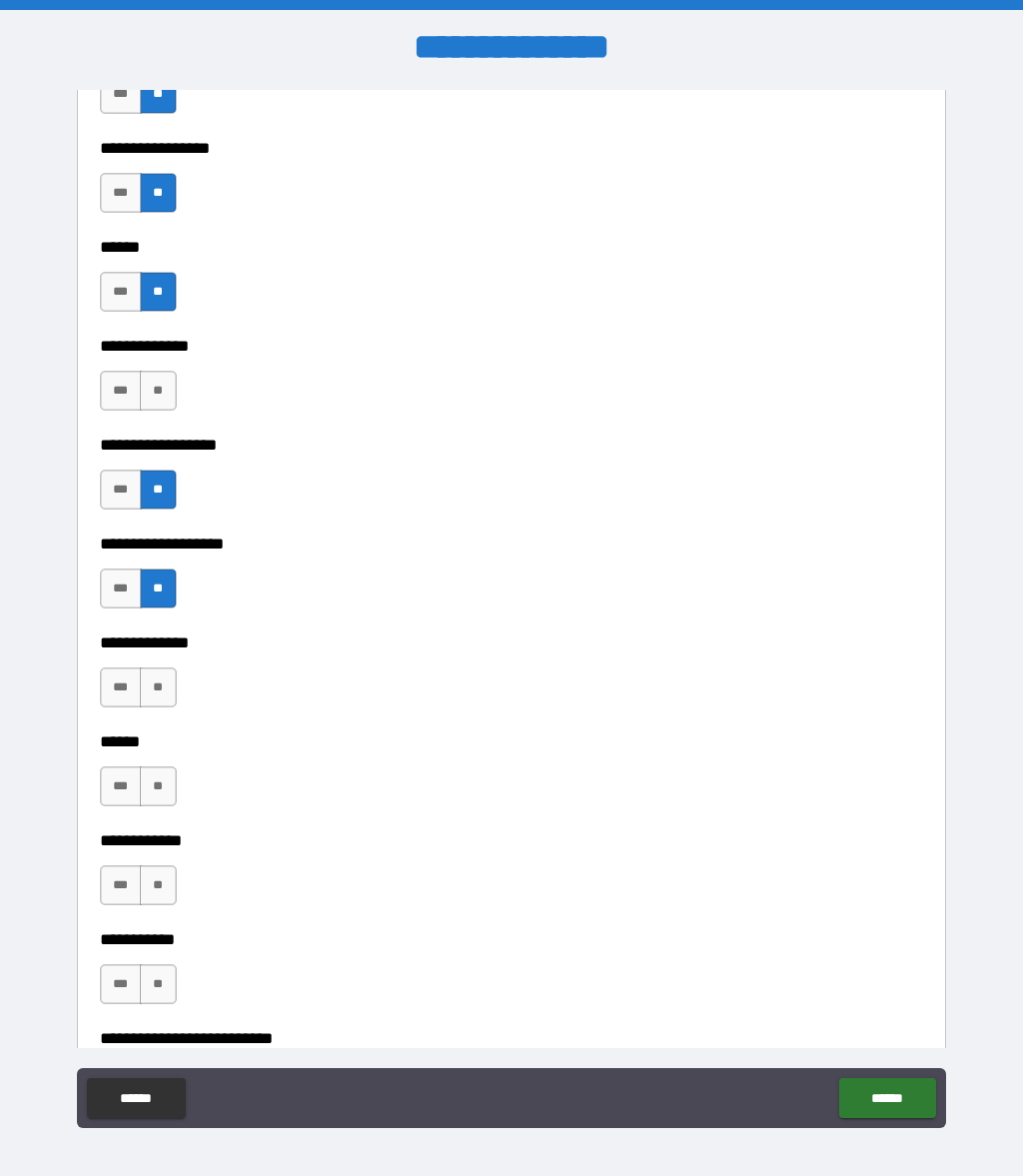 click on "**" at bounding box center [158, 786] 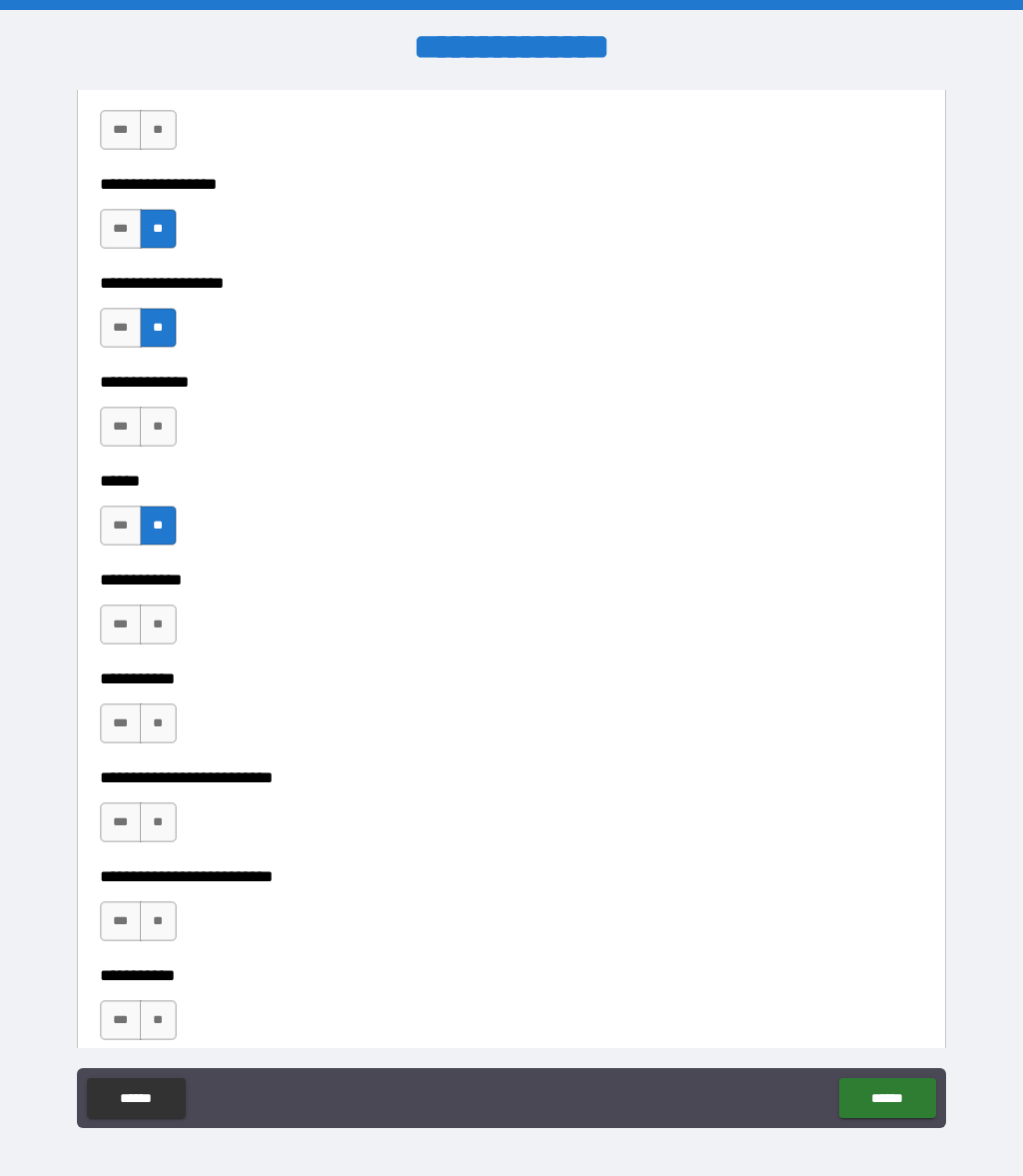 scroll, scrollTop: 3530, scrollLeft: 0, axis: vertical 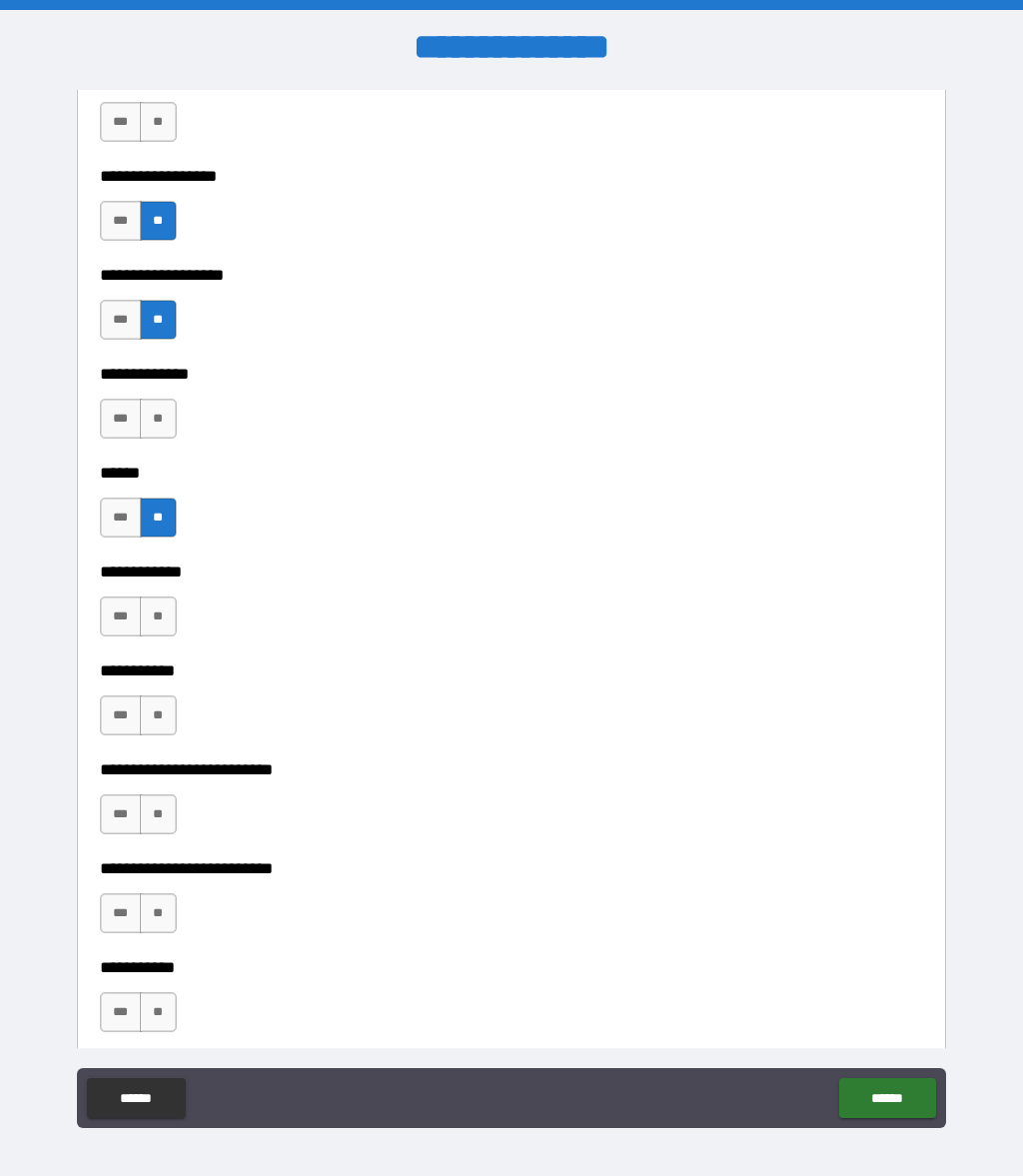 click on "**" at bounding box center [158, 616] 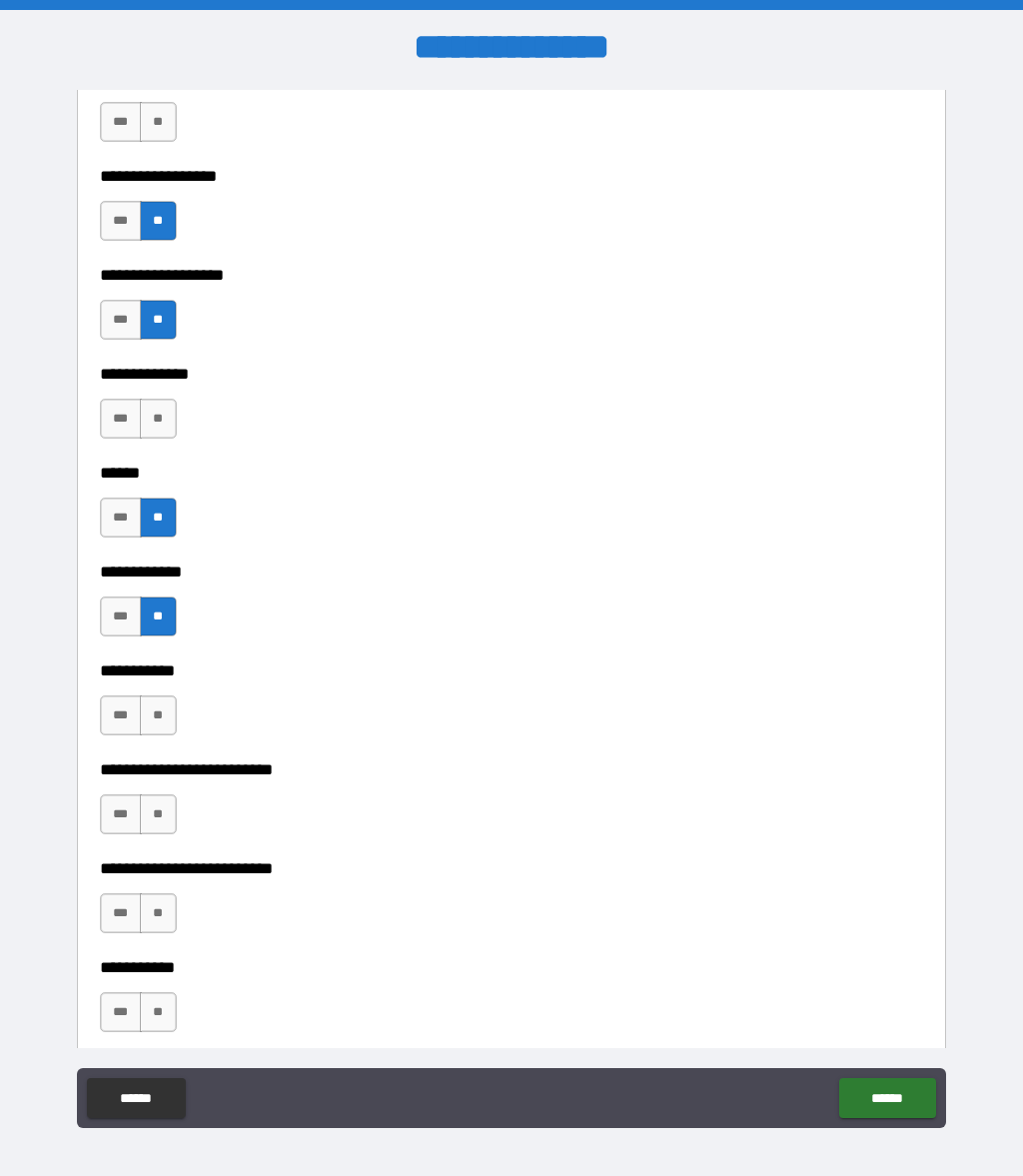 click on "**" at bounding box center (158, 419) 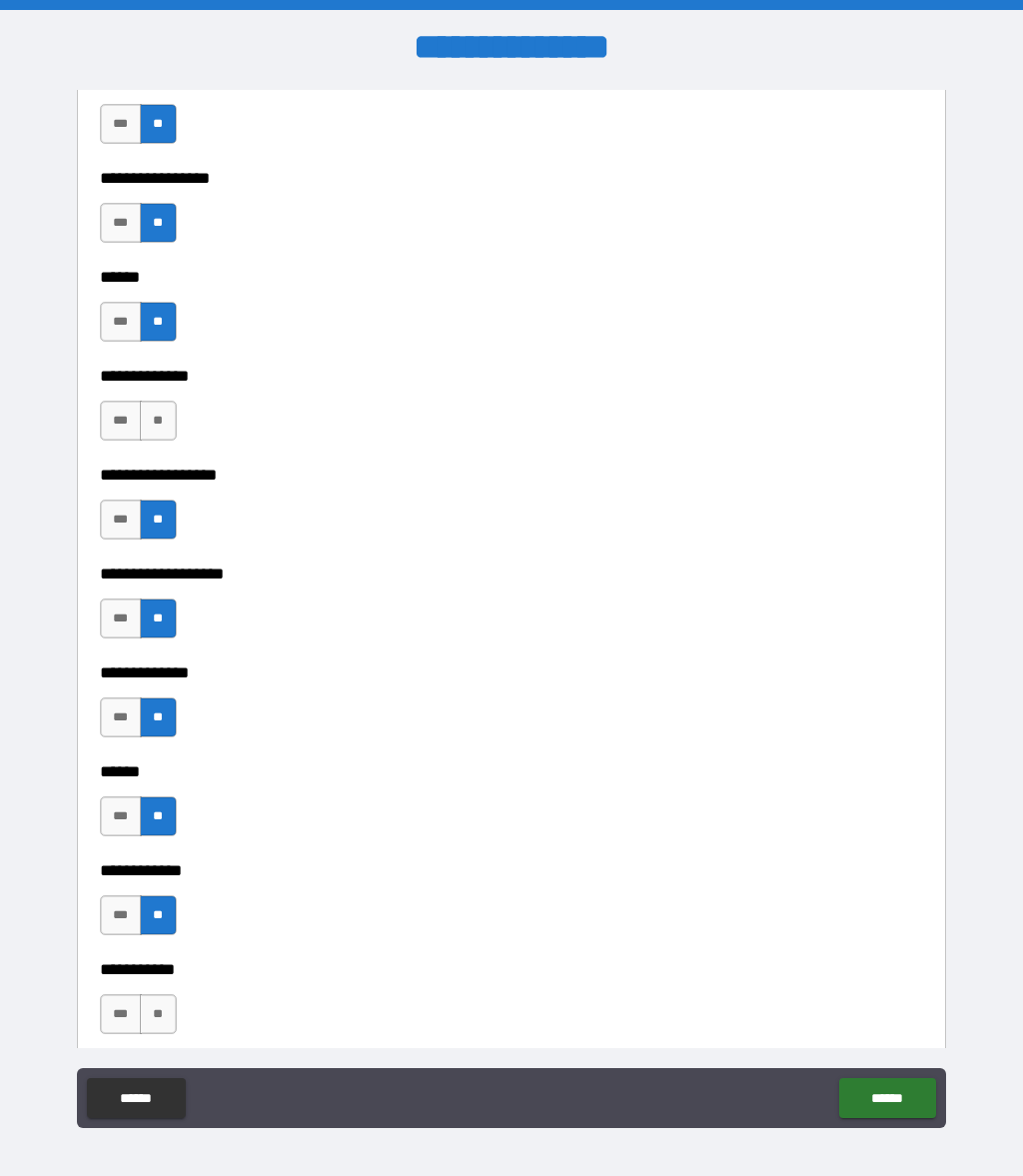 scroll, scrollTop: 3232, scrollLeft: 0, axis: vertical 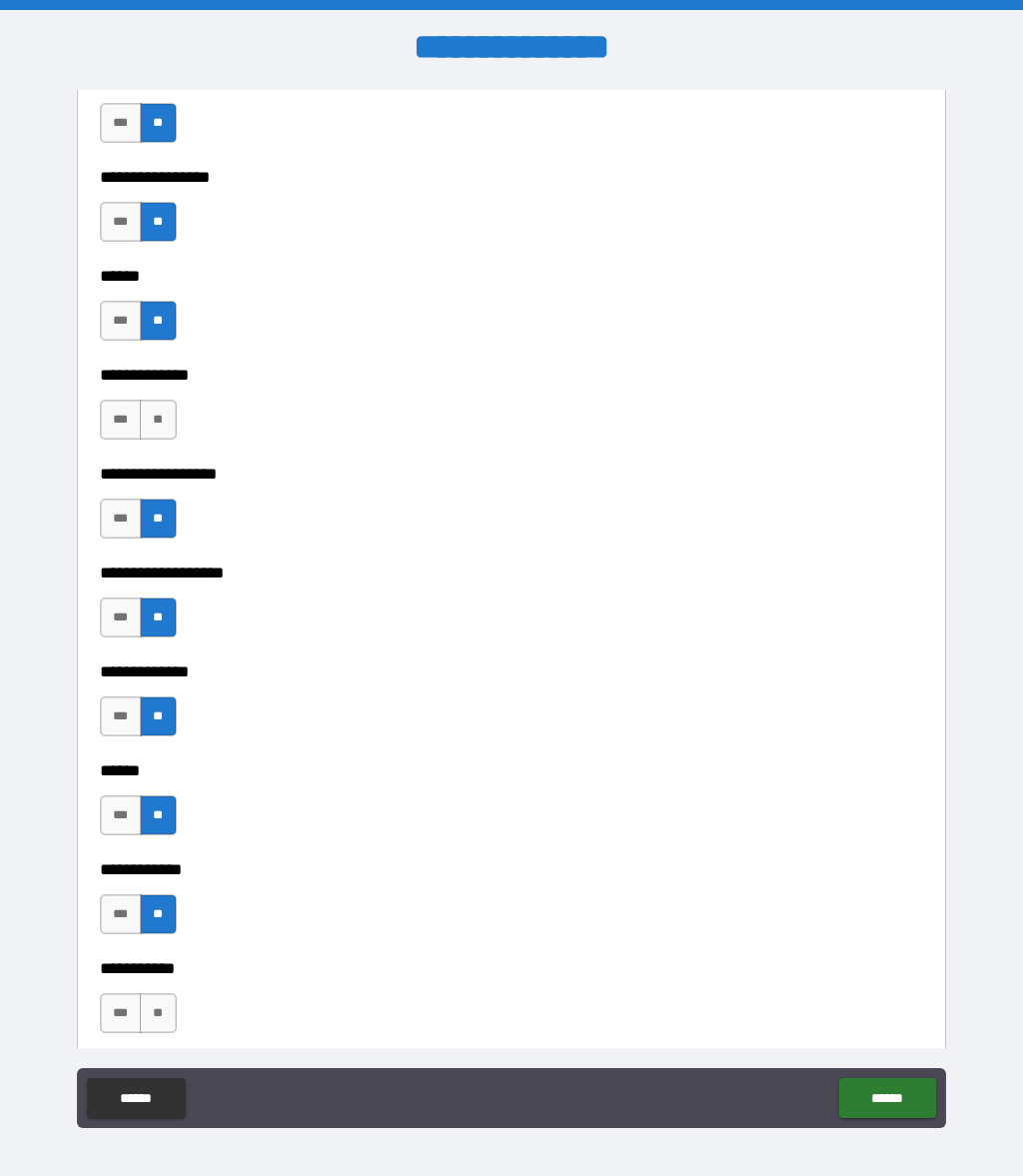 click on "*** **" at bounding box center (138, 420) 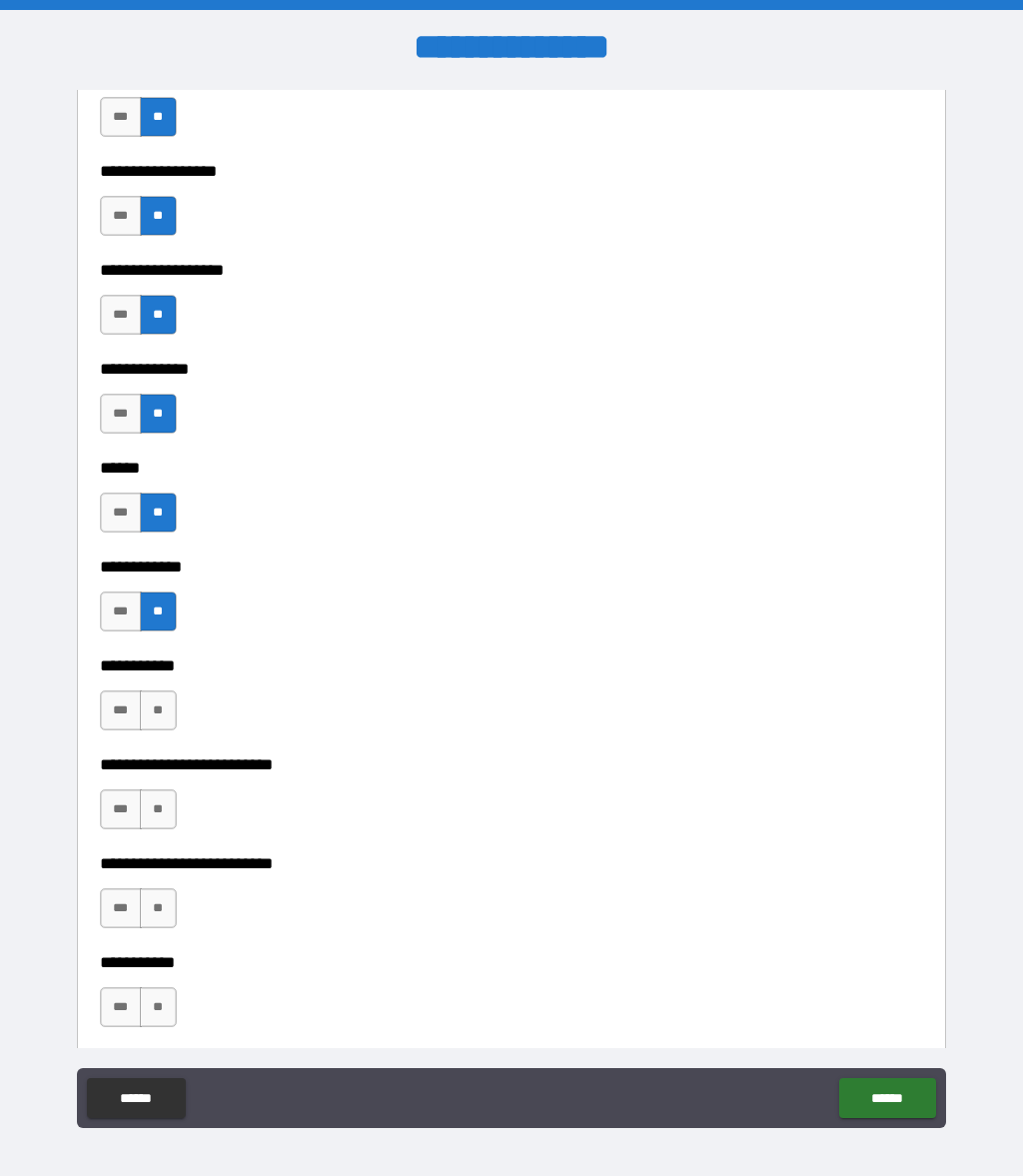 scroll, scrollTop: 3631, scrollLeft: 0, axis: vertical 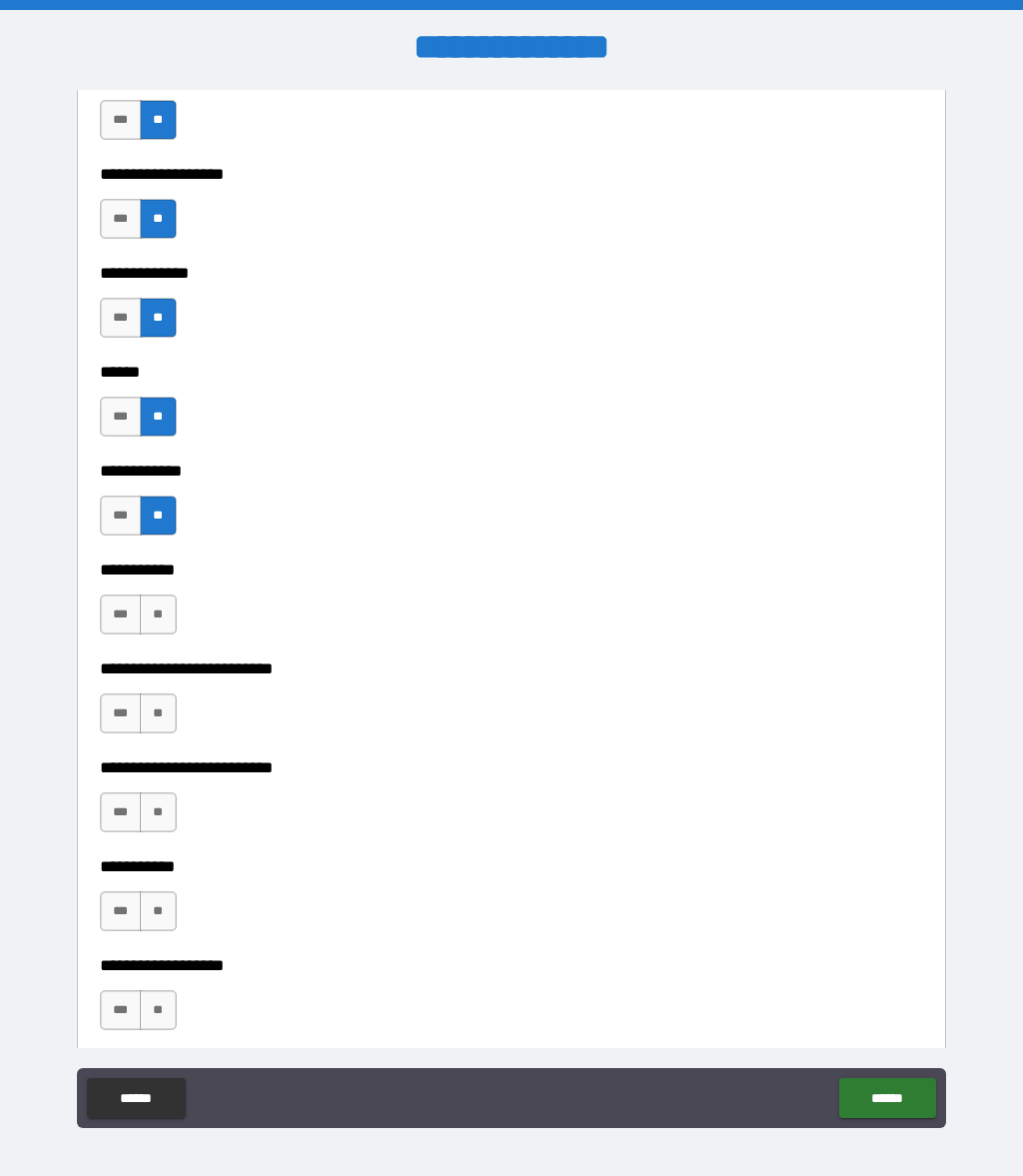 click on "**" at bounding box center [158, 614] 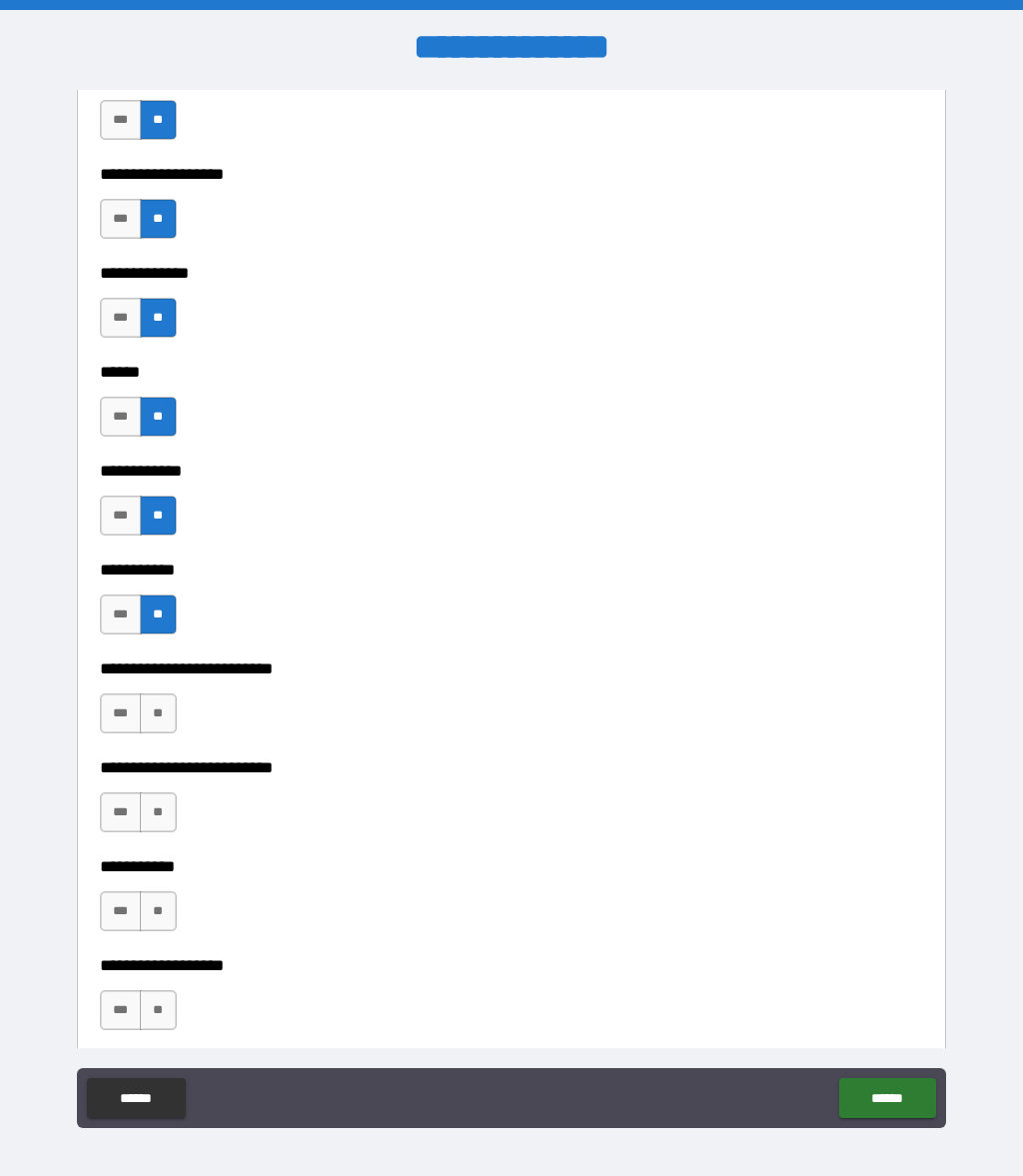 click on "**" at bounding box center (158, 713) 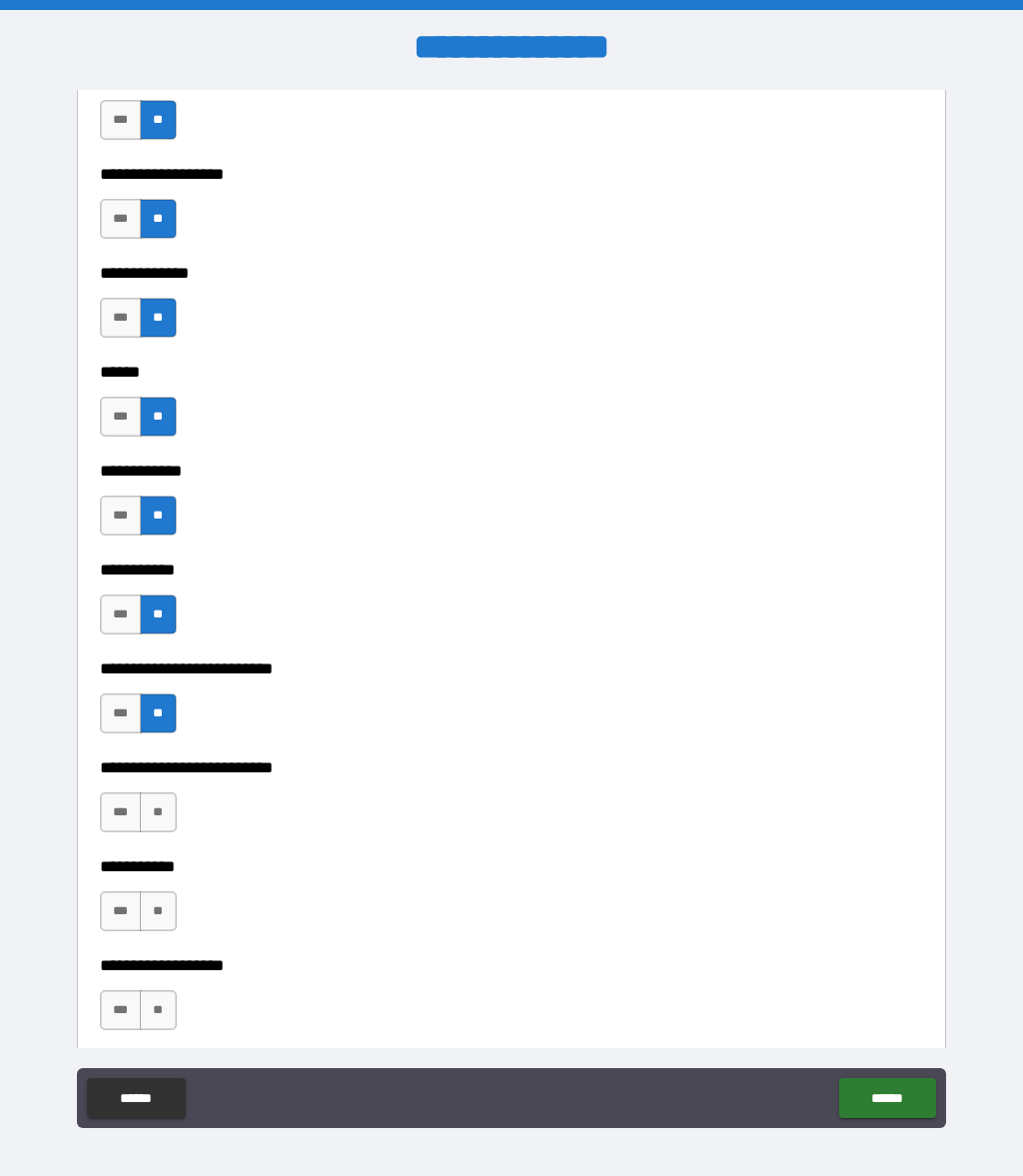 click on "**" at bounding box center (158, 812) 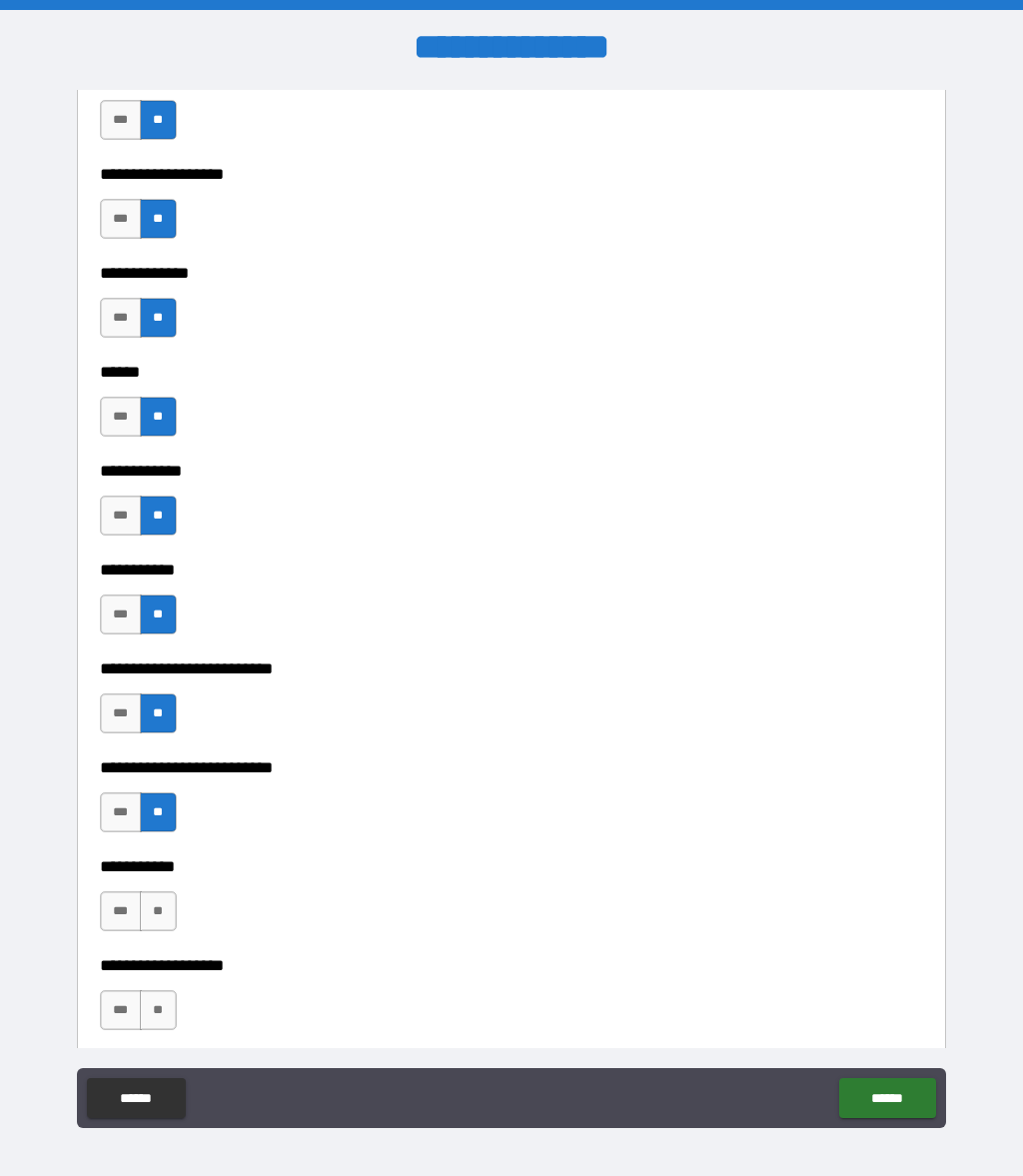 click on "**" at bounding box center [158, 911] 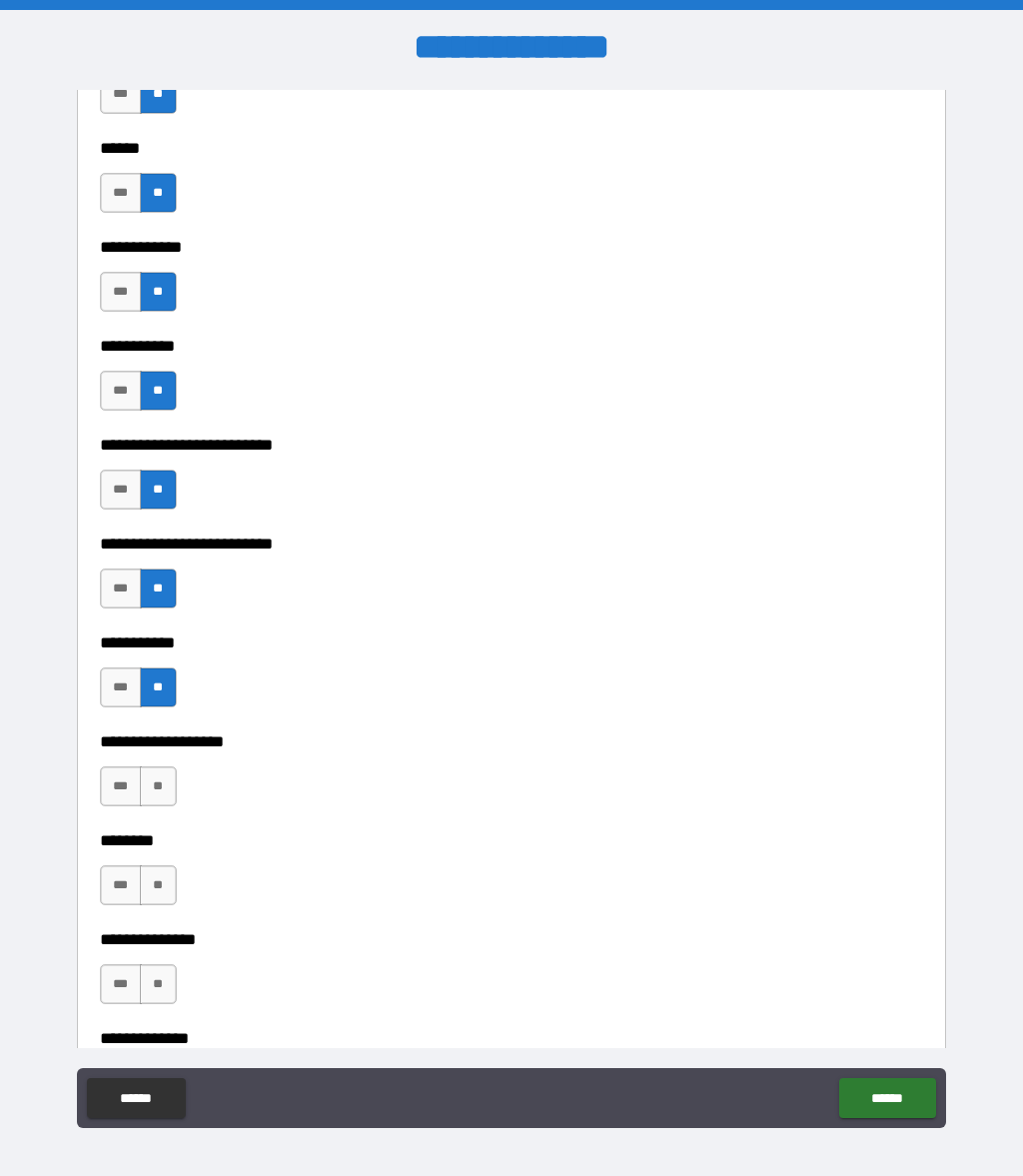 scroll, scrollTop: 3863, scrollLeft: 0, axis: vertical 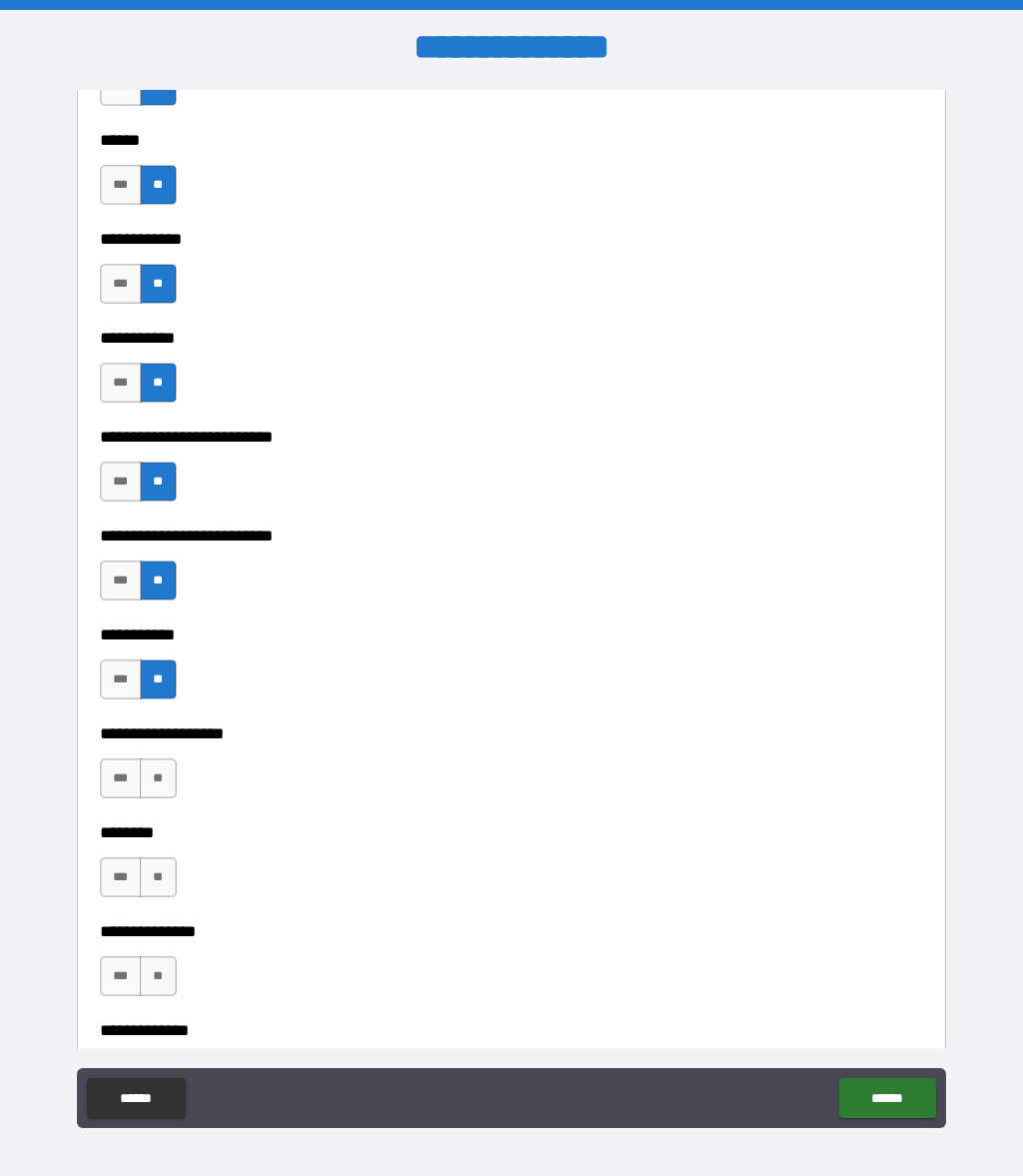 click on "**" at bounding box center (158, 778) 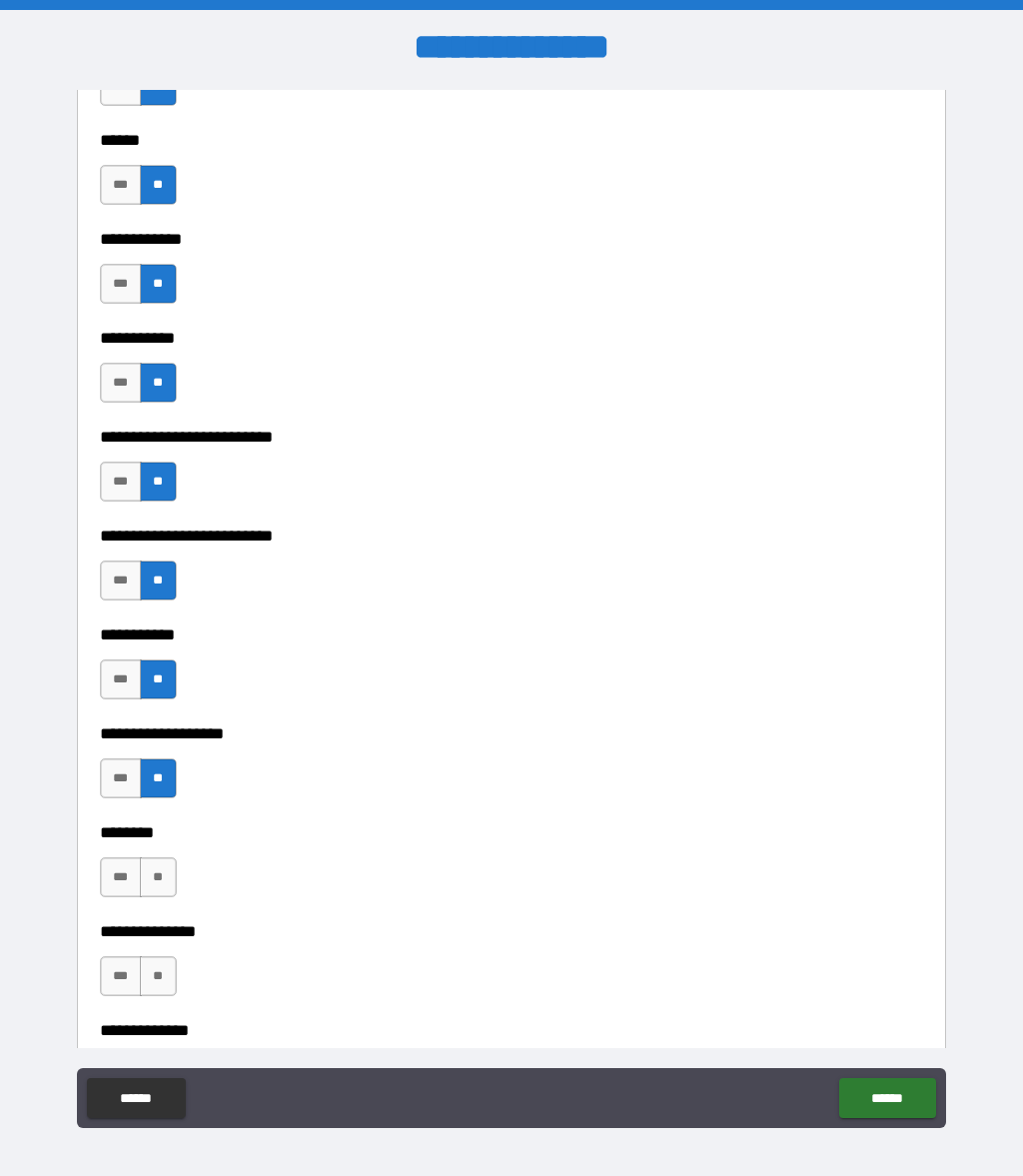 click on "**" at bounding box center [158, 877] 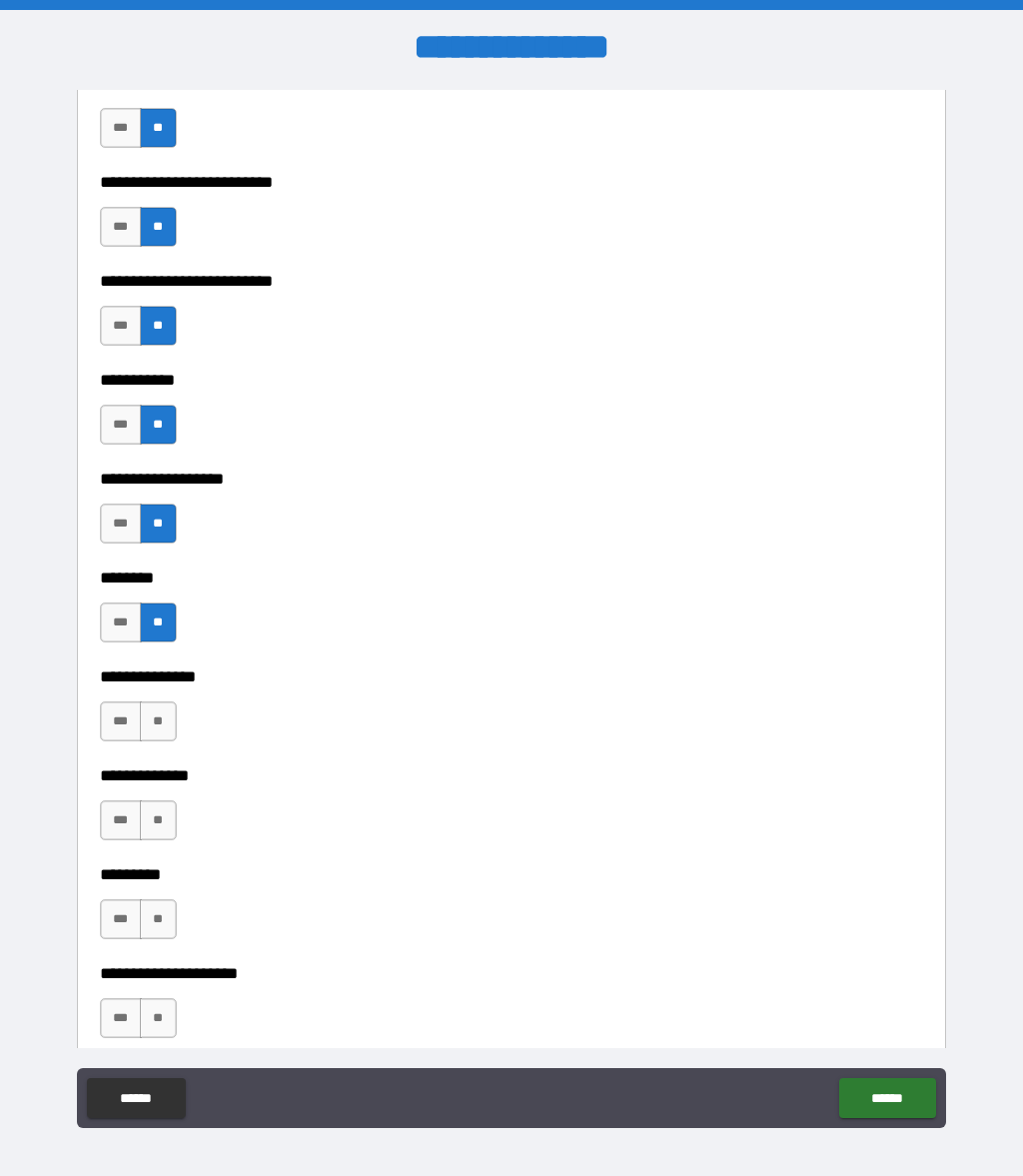 scroll, scrollTop: 4118, scrollLeft: 0, axis: vertical 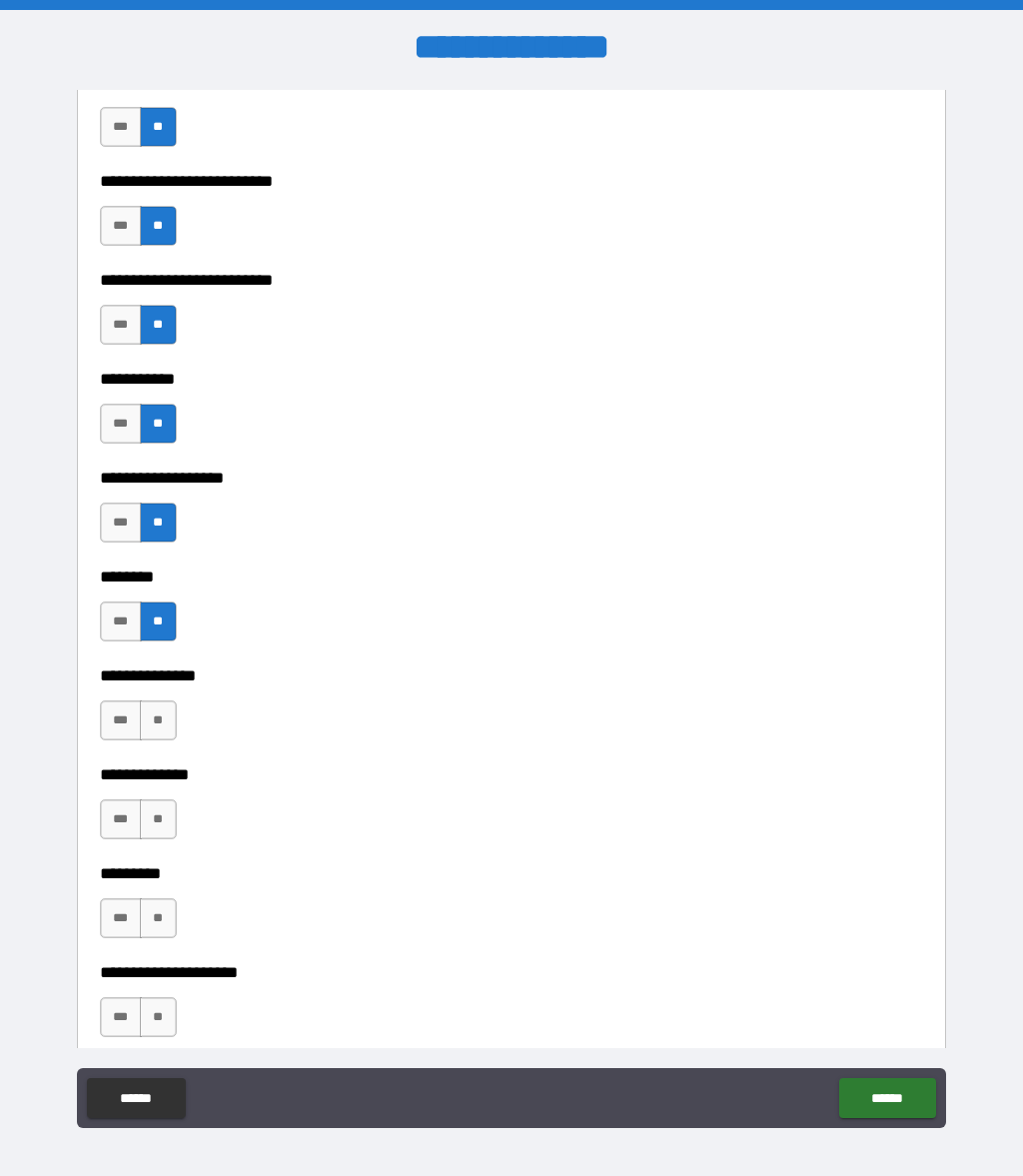 click on "**" at bounding box center [158, 720] 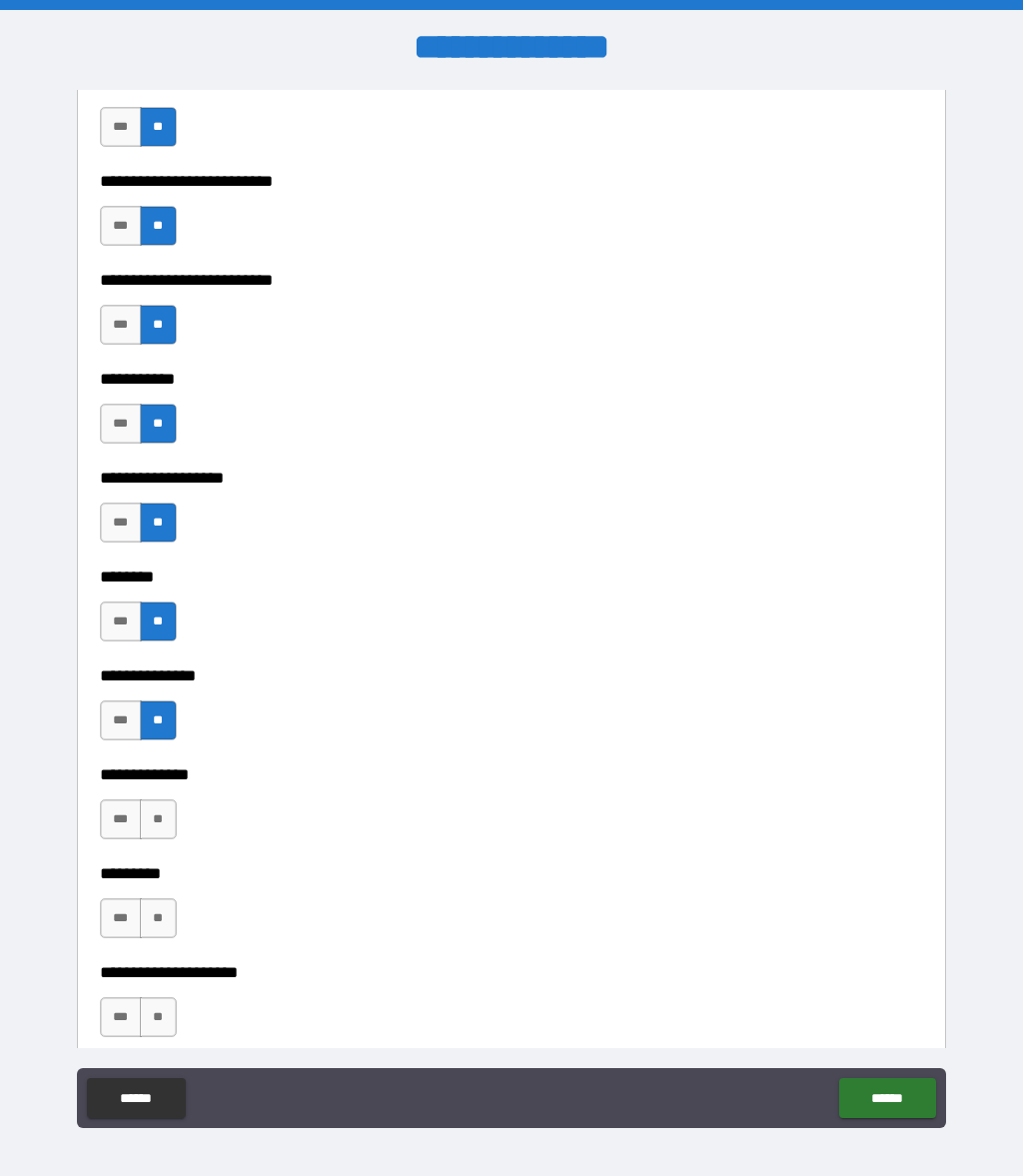 click on "**" at bounding box center [158, 819] 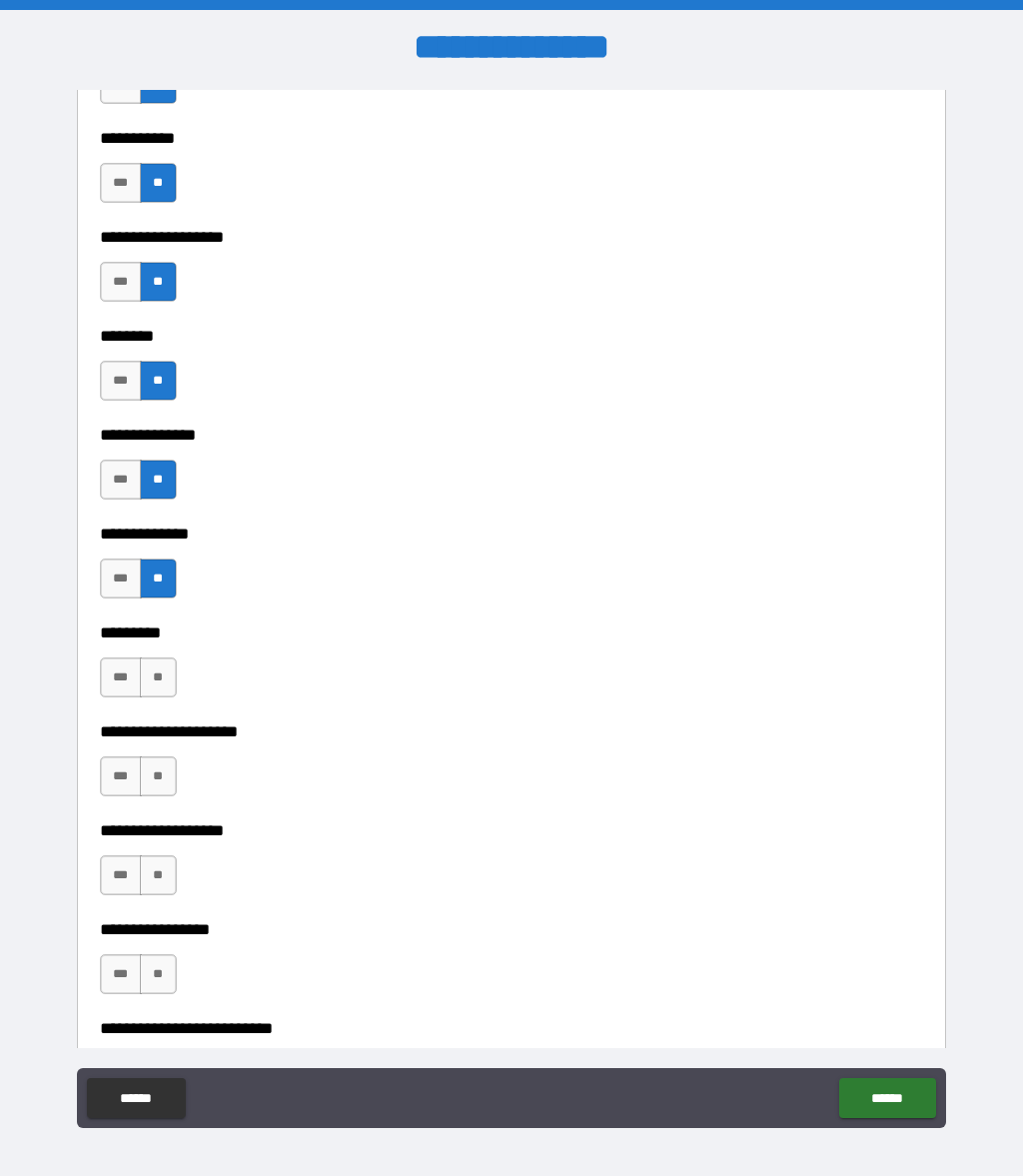 scroll, scrollTop: 4444, scrollLeft: 0, axis: vertical 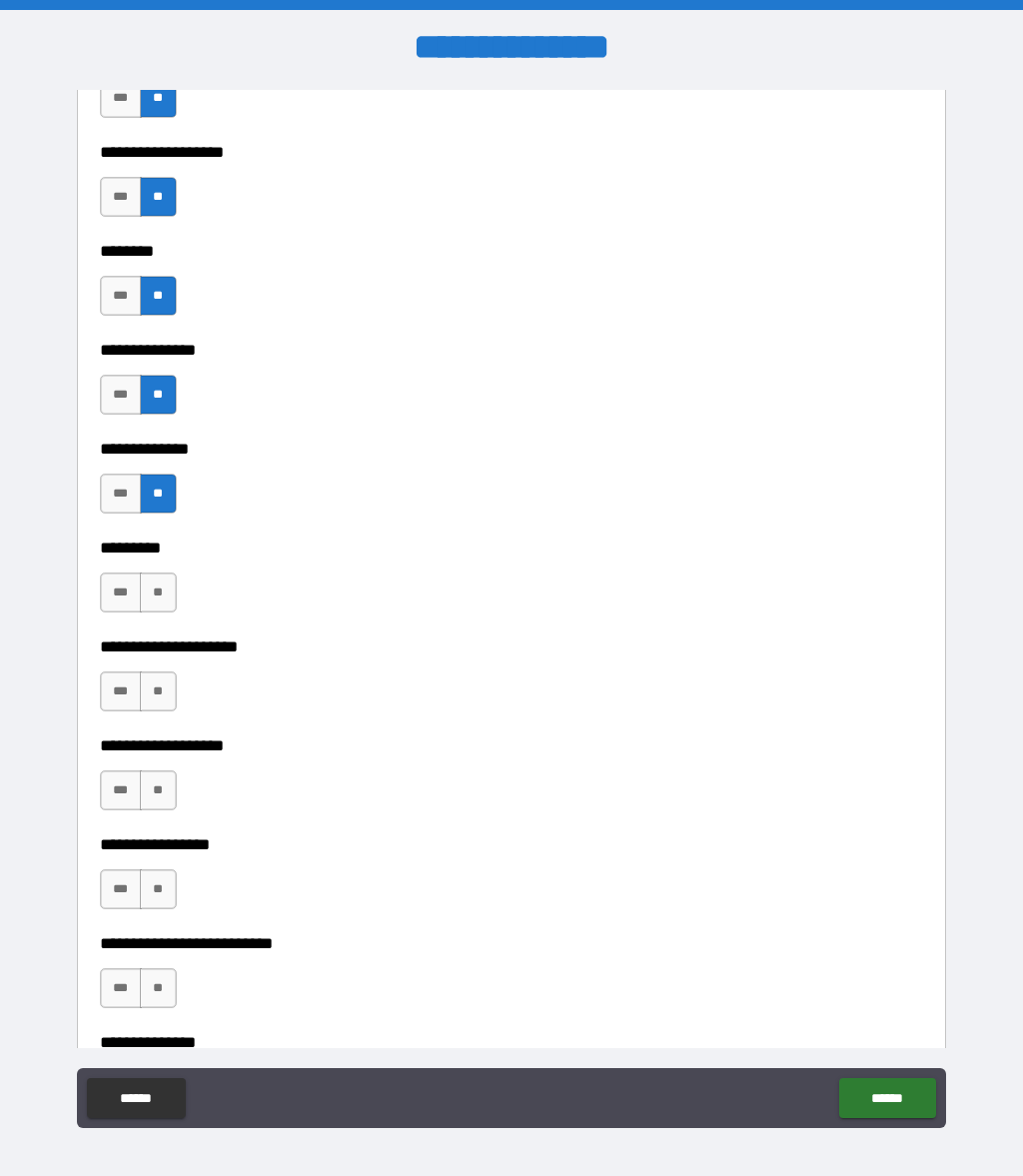 click on "**" at bounding box center [158, 691] 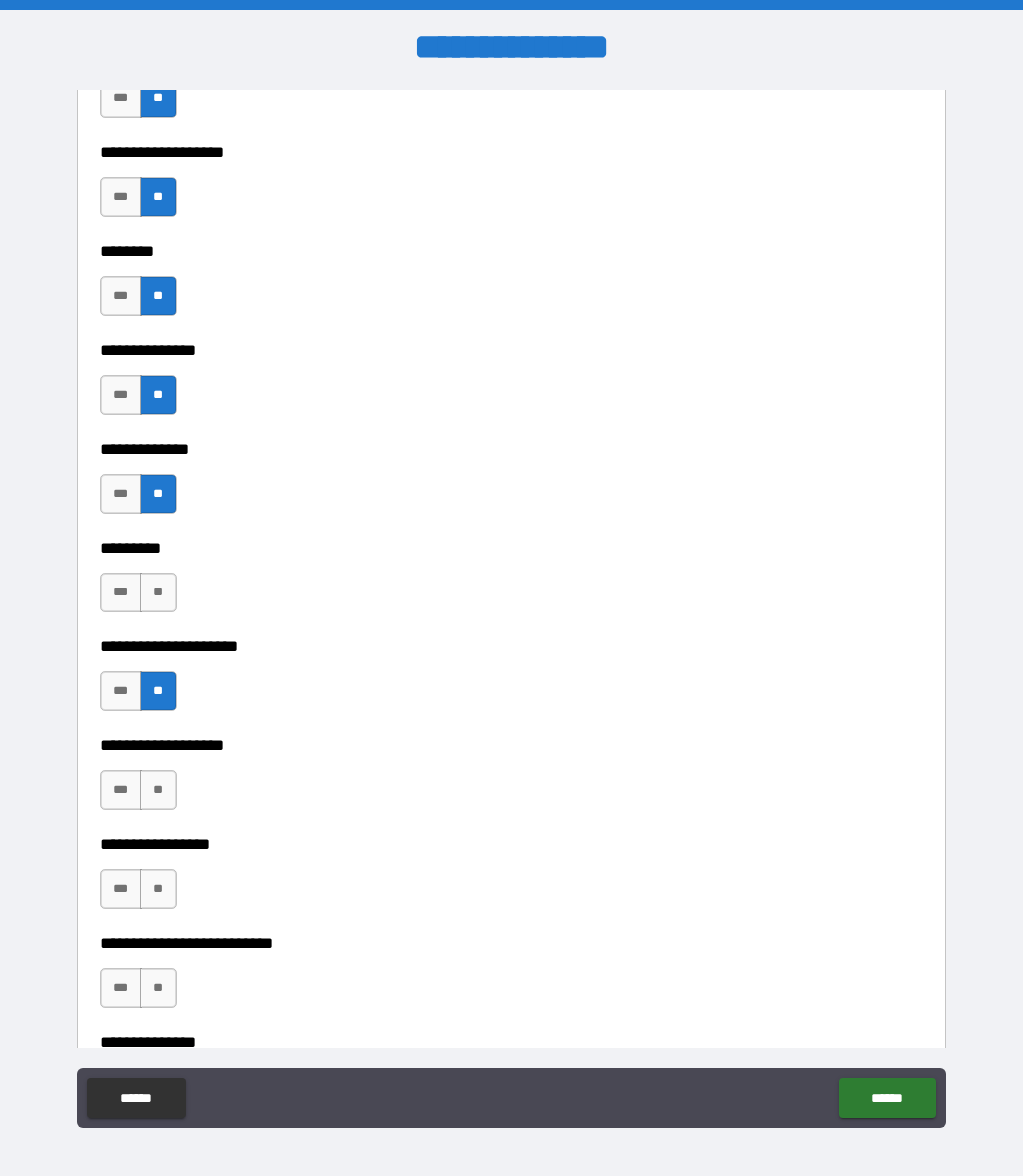 click on "**" at bounding box center [158, 592] 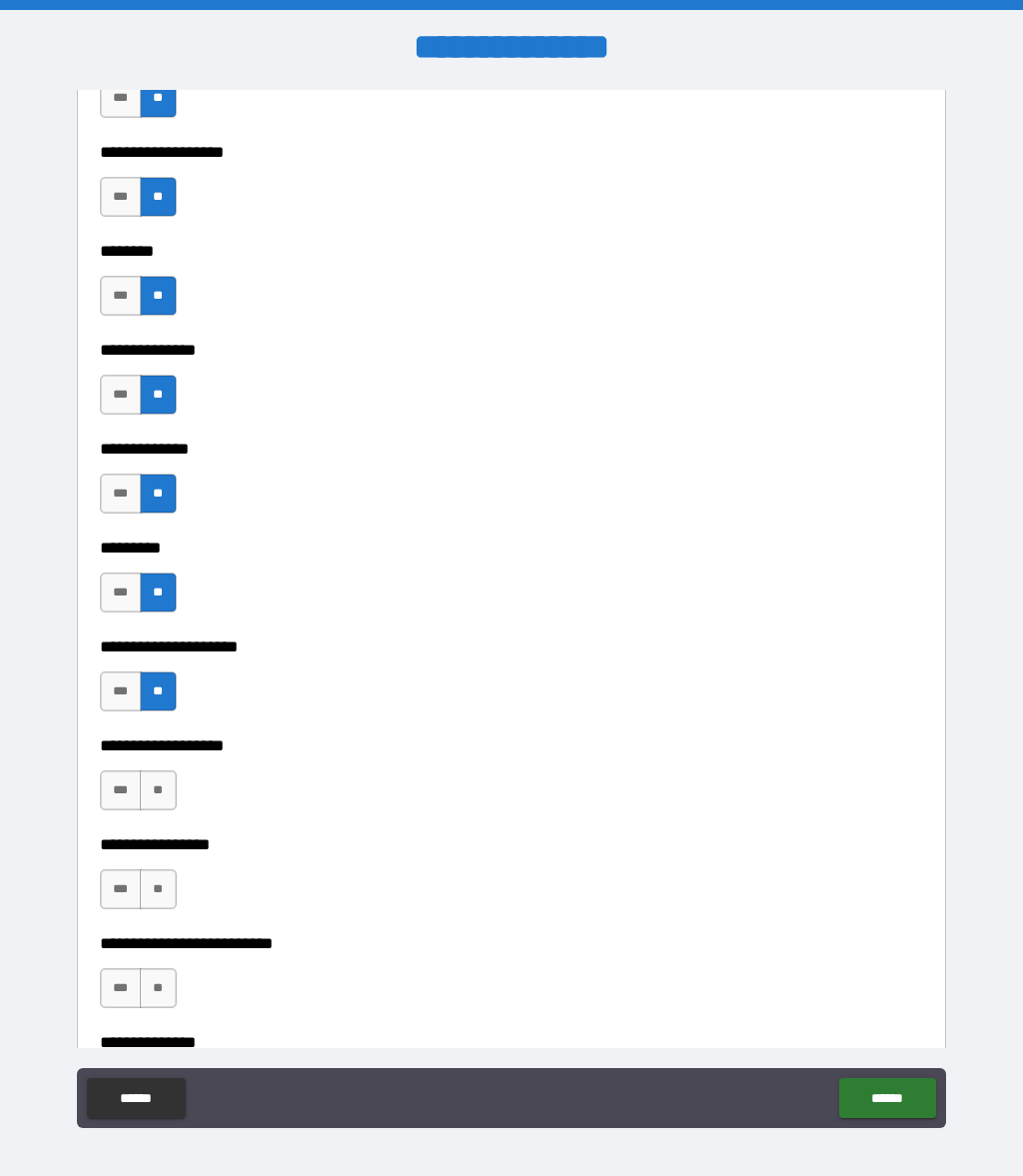 click on "**" at bounding box center (158, 790) 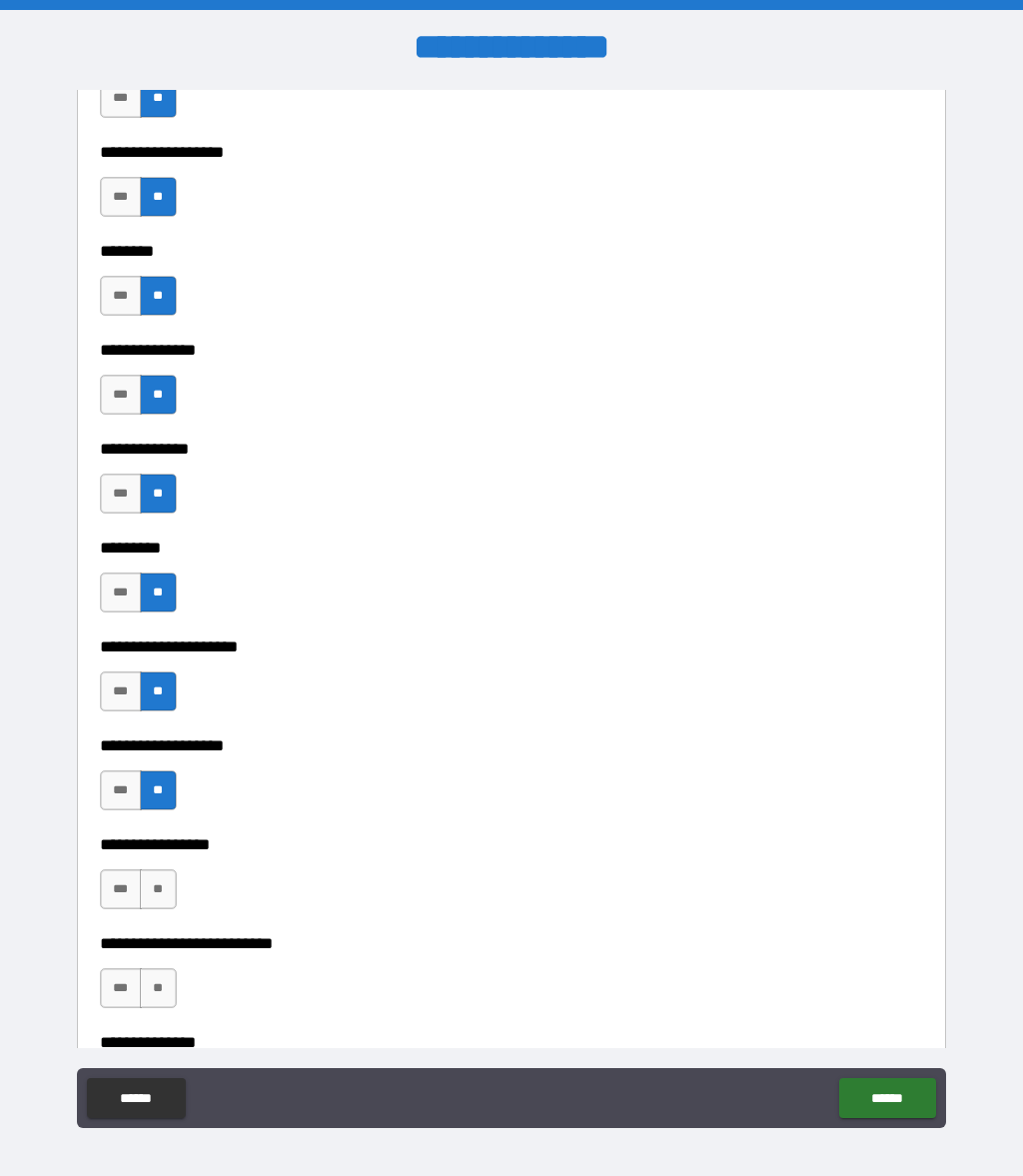 click on "**" at bounding box center (158, 889) 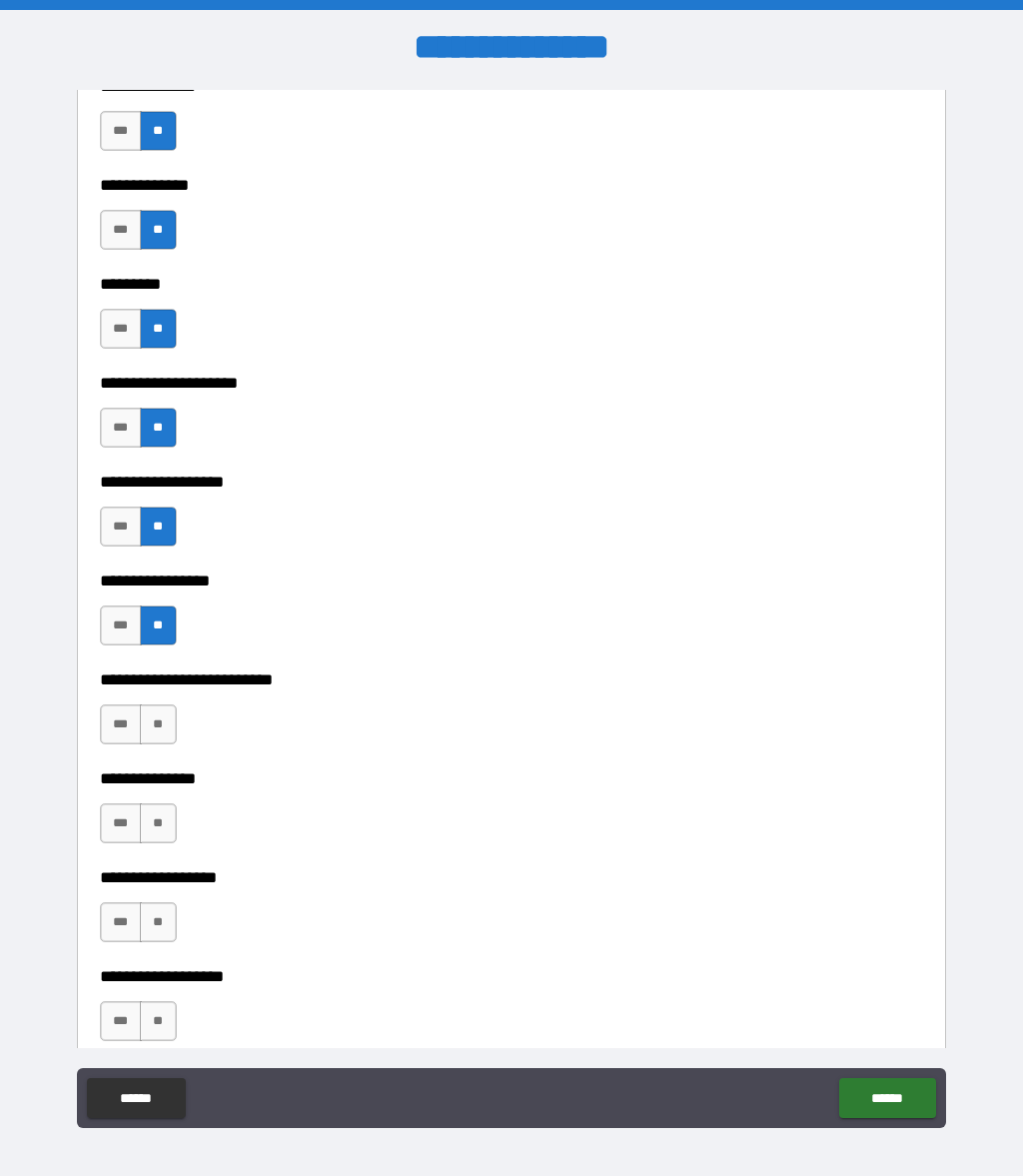 scroll, scrollTop: 4767, scrollLeft: 0, axis: vertical 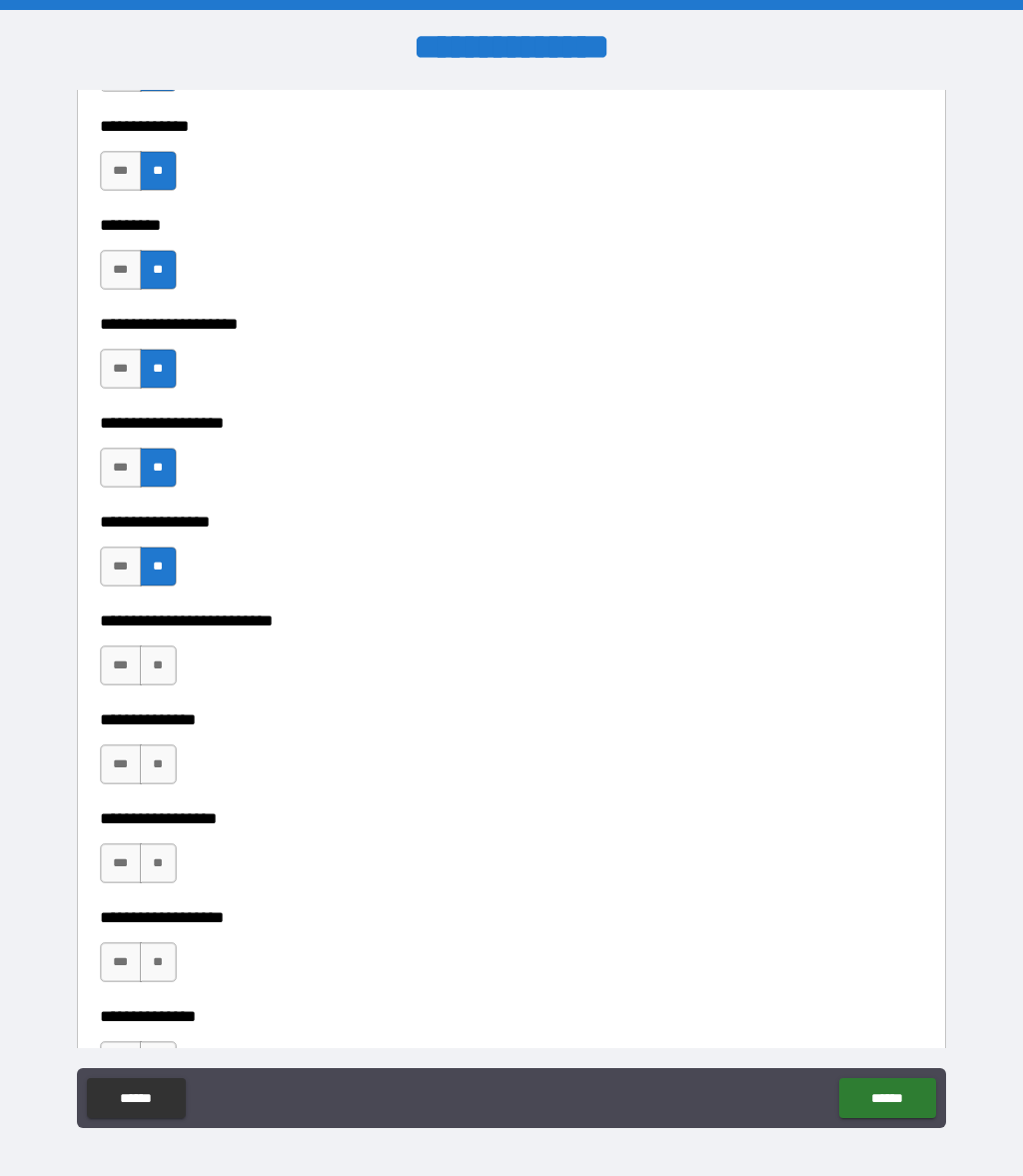 click on "**" at bounding box center (158, 665) 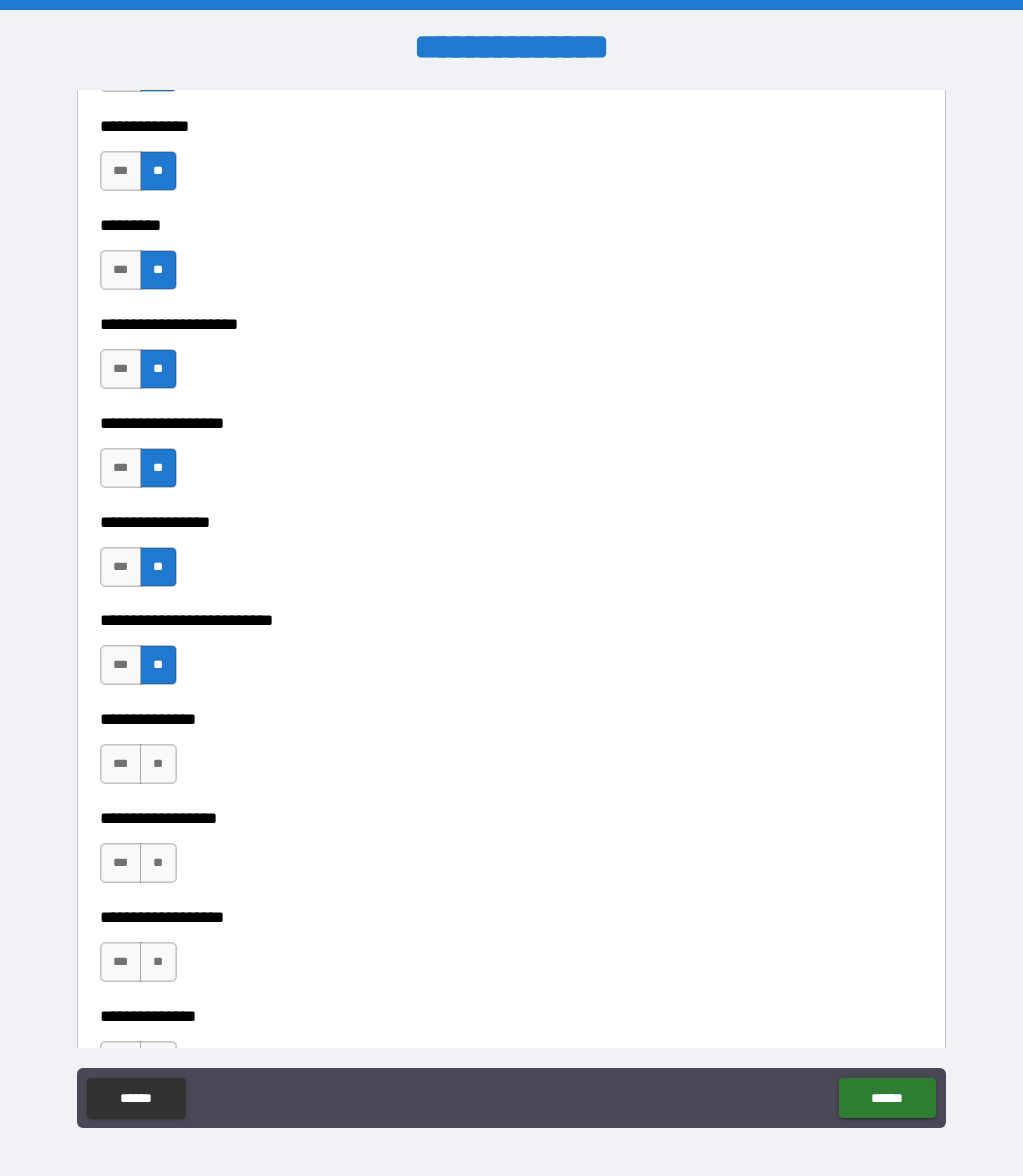 click on "**" at bounding box center (158, 764) 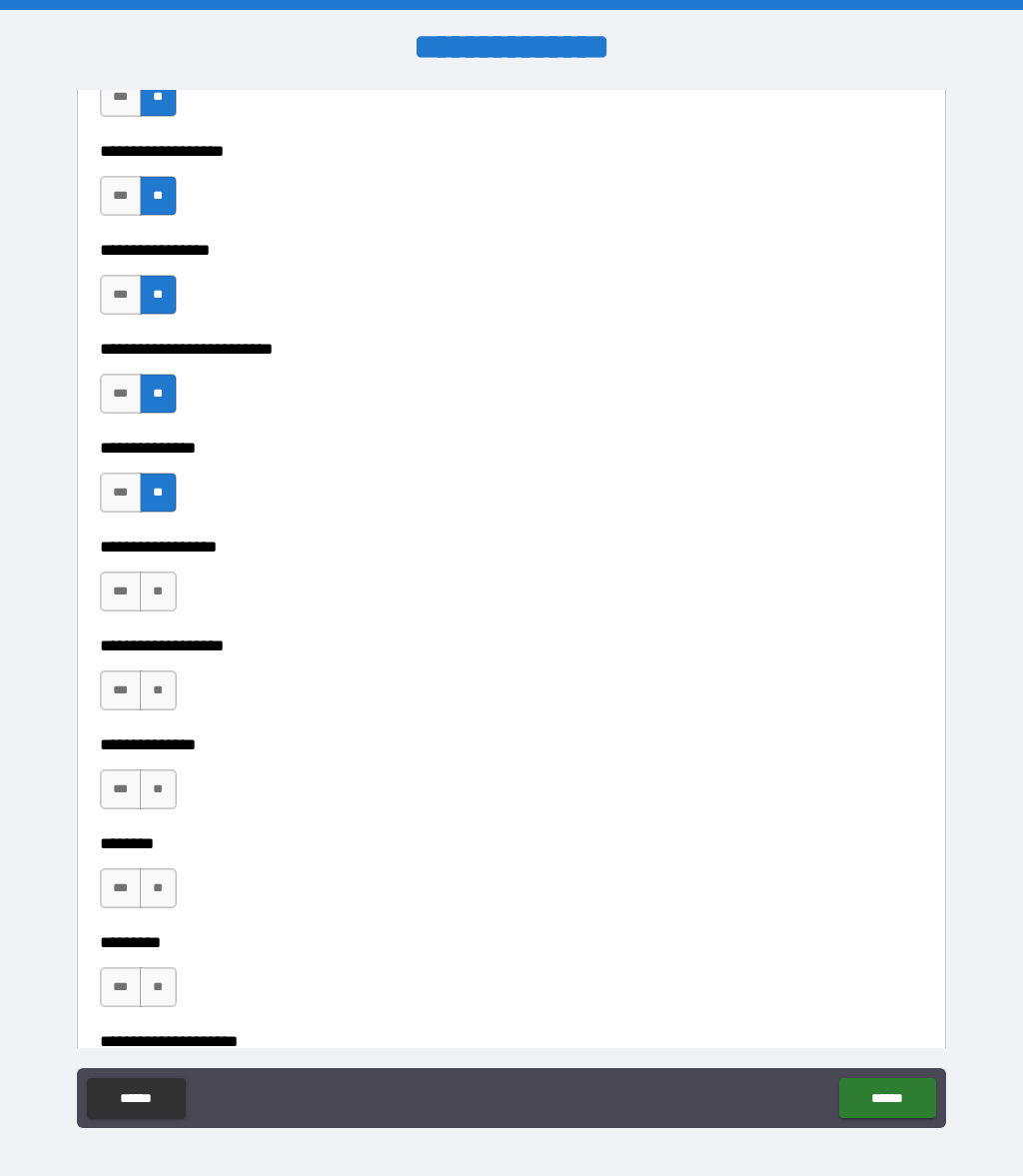 scroll, scrollTop: 5049, scrollLeft: 0, axis: vertical 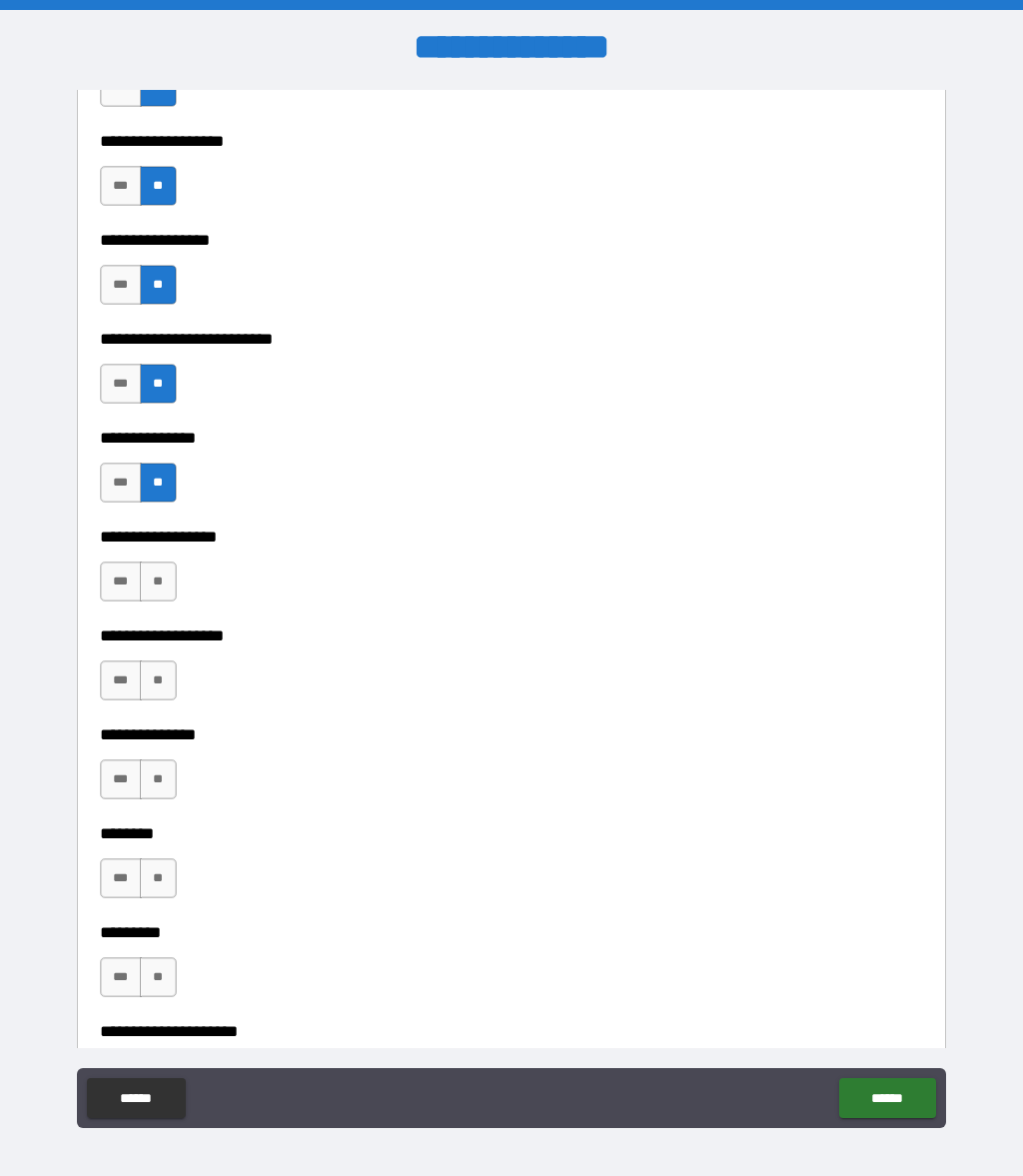 click on "**" at bounding box center (158, 680) 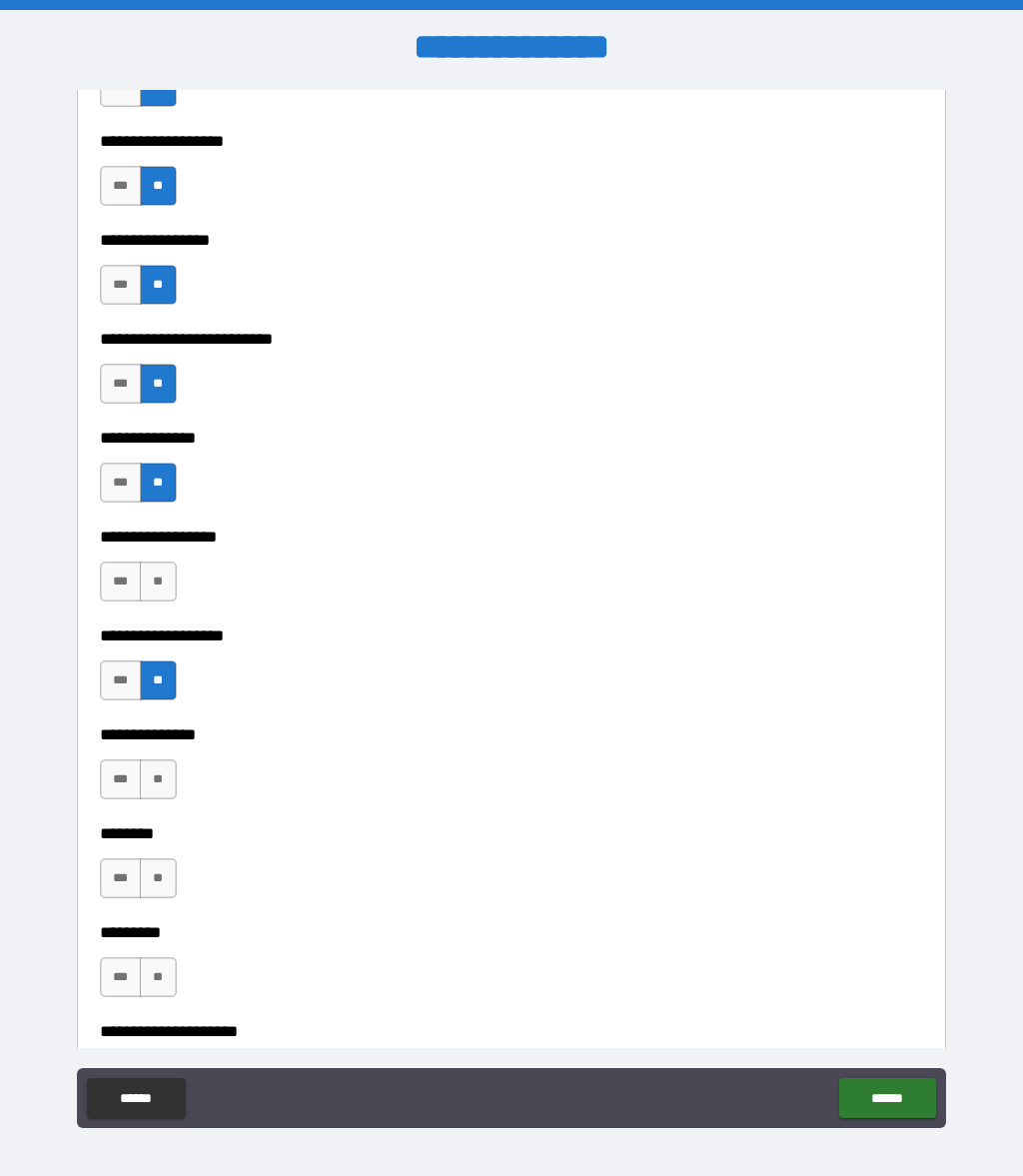click on "**" at bounding box center [158, 582] 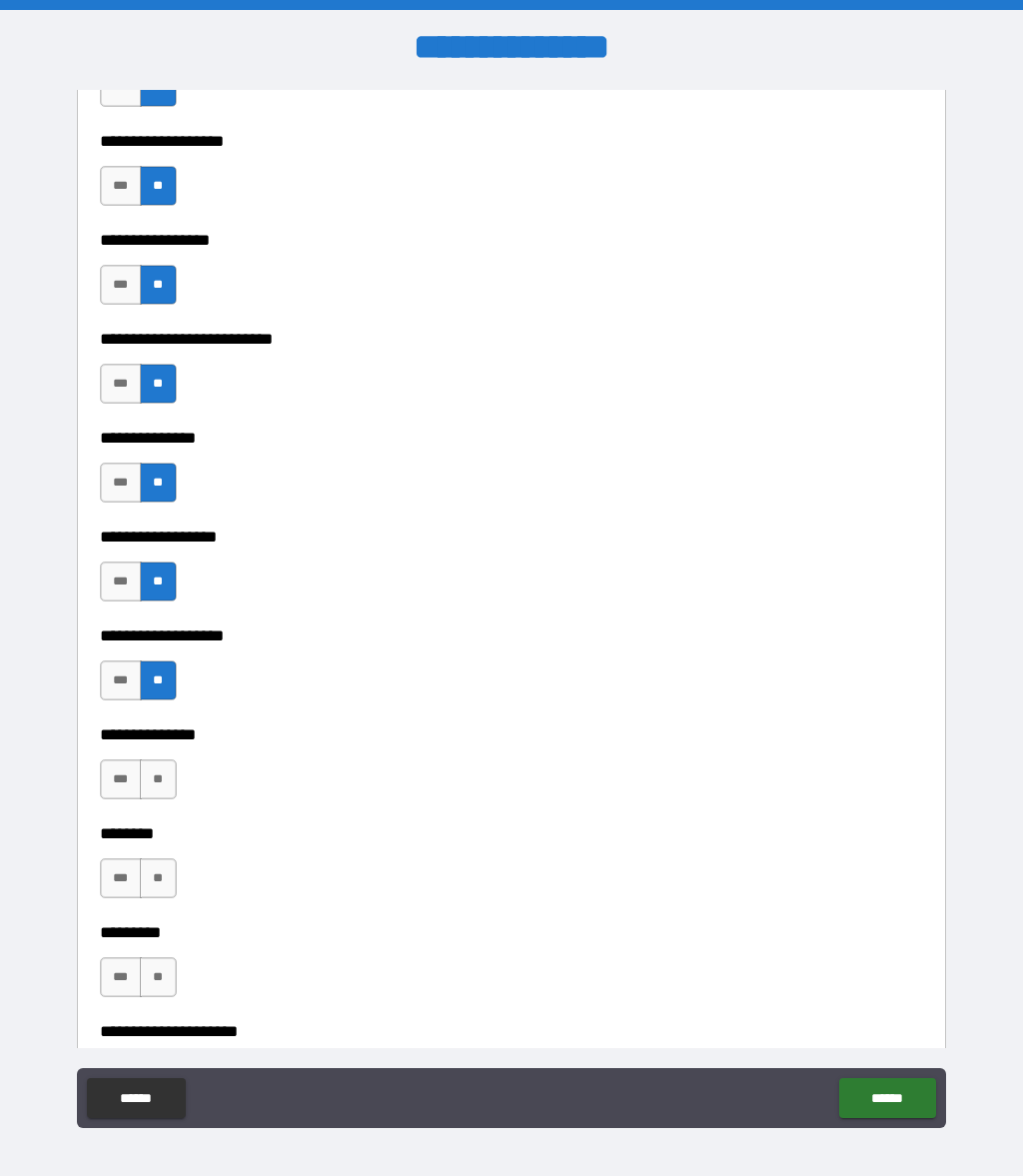 click on "**" at bounding box center [158, 779] 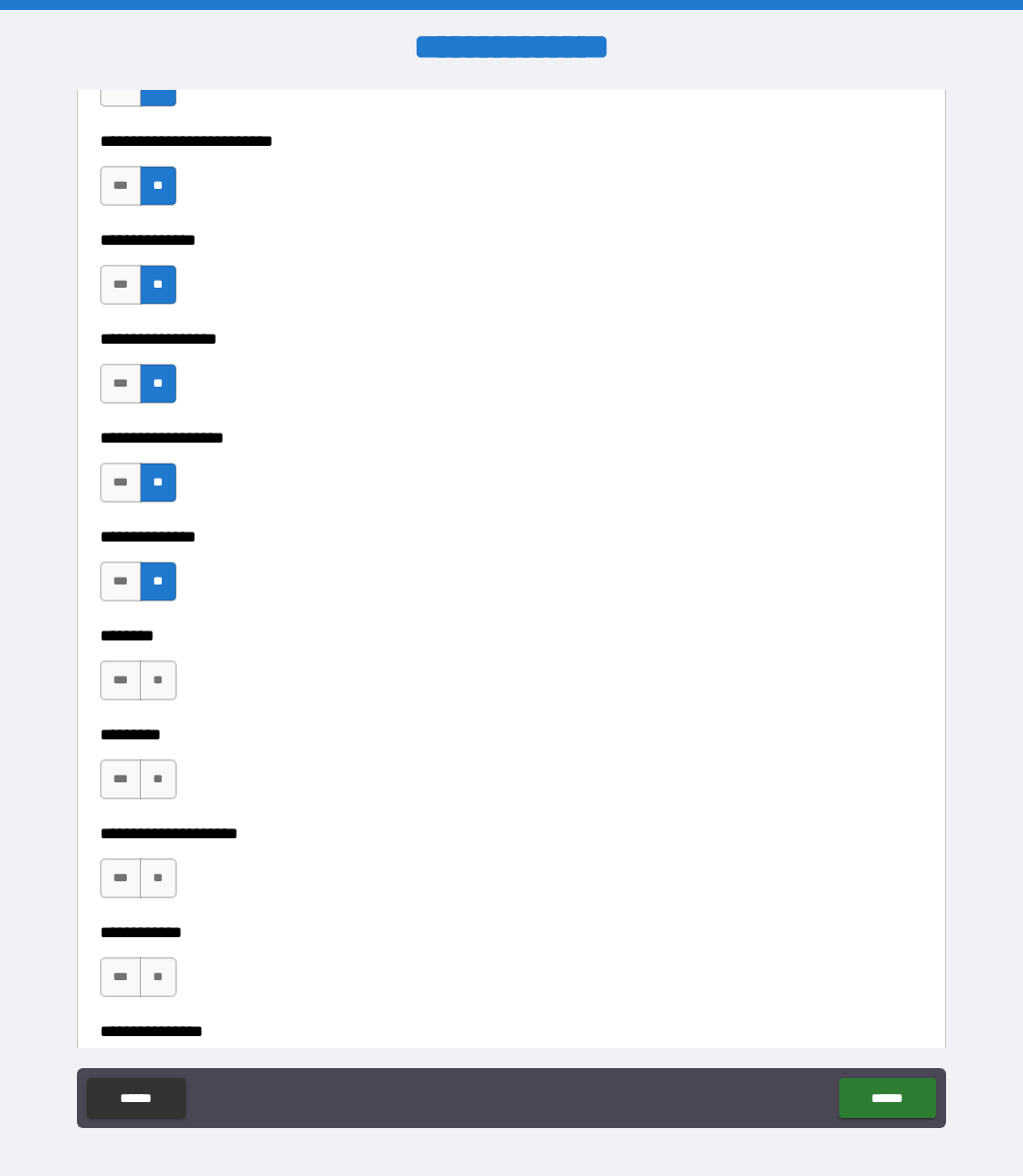scroll, scrollTop: 5271, scrollLeft: 0, axis: vertical 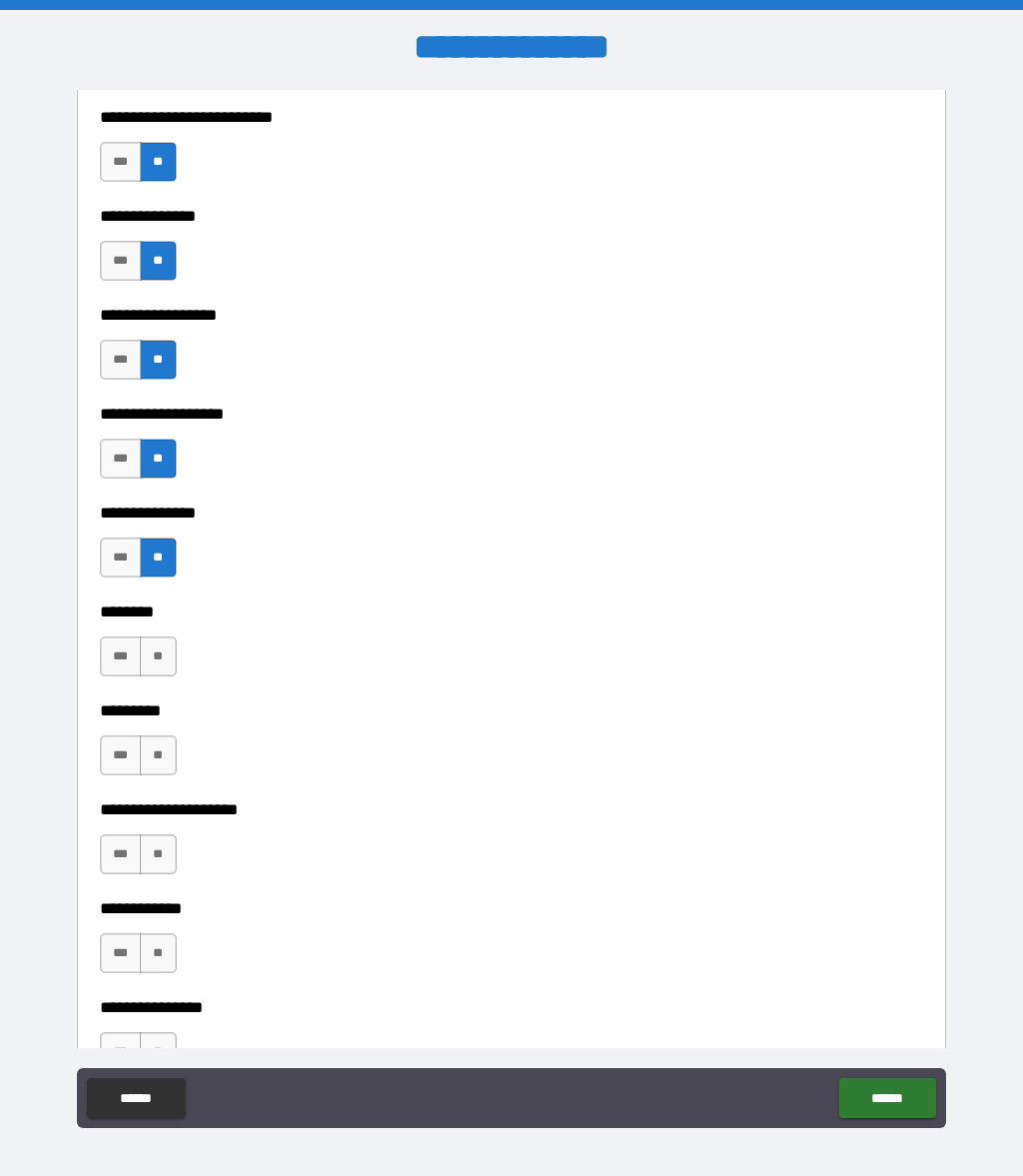click on "**" at bounding box center [158, 656] 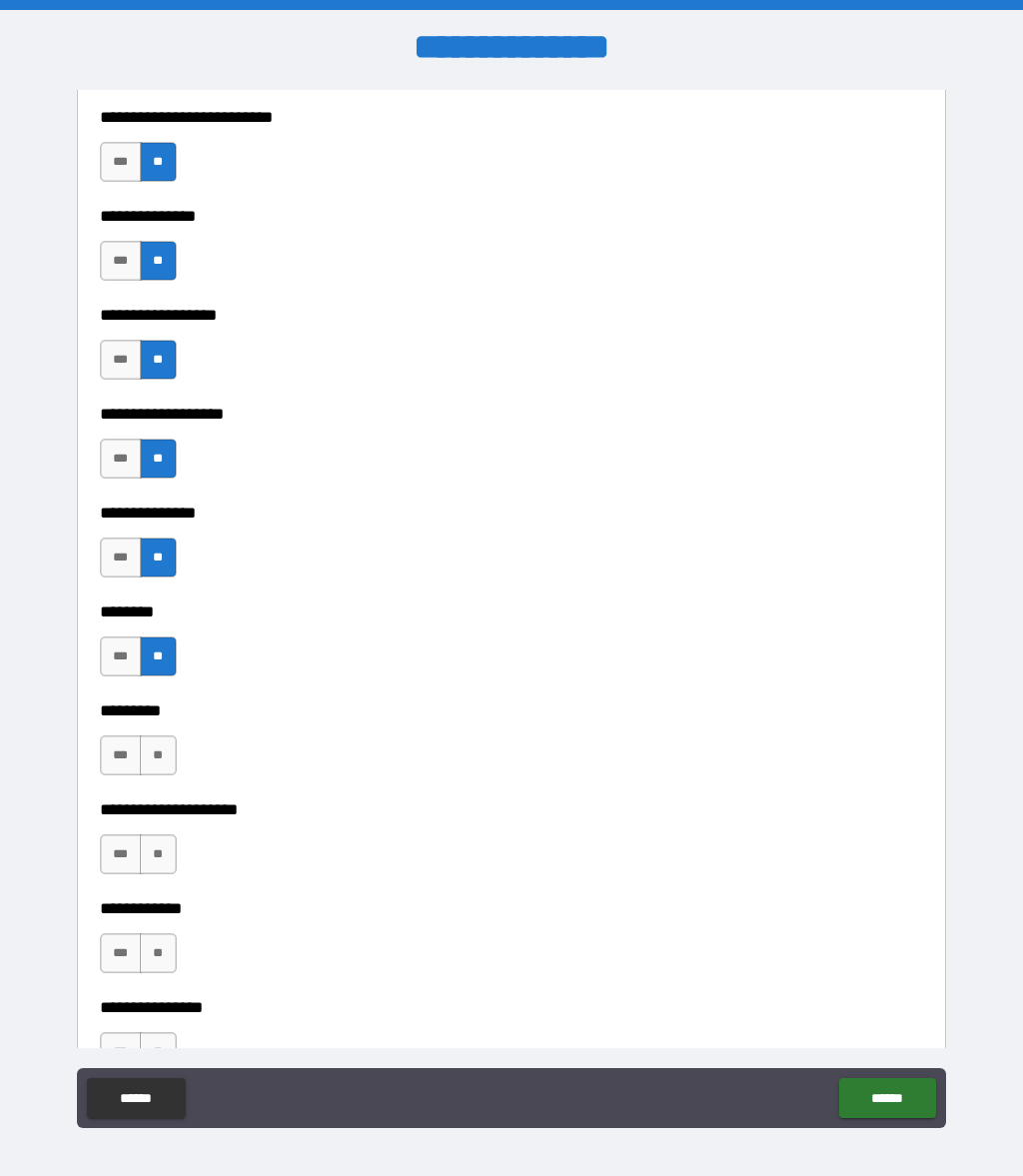 click on "**" at bounding box center [158, 755] 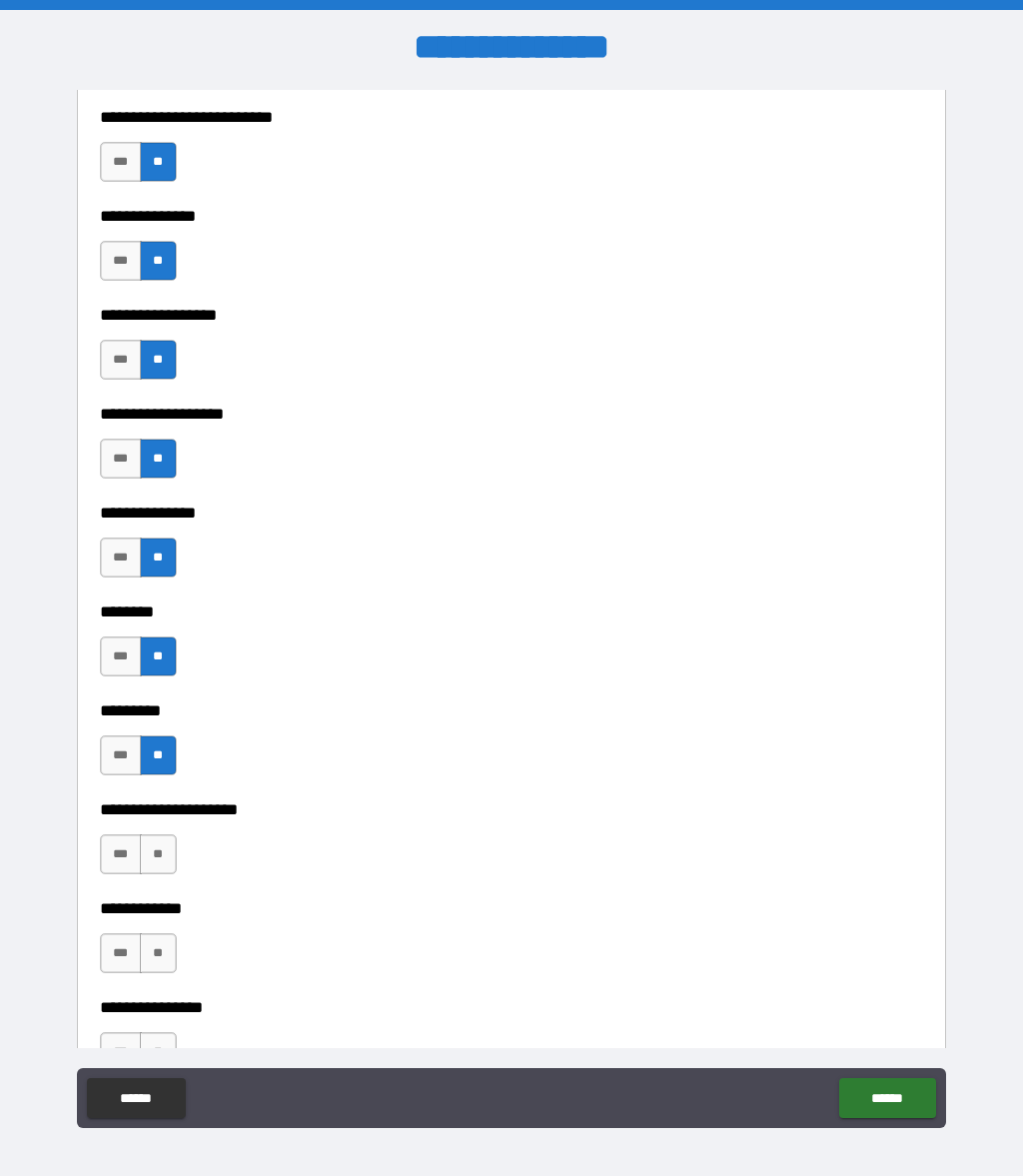 click on "**" at bounding box center [158, 854] 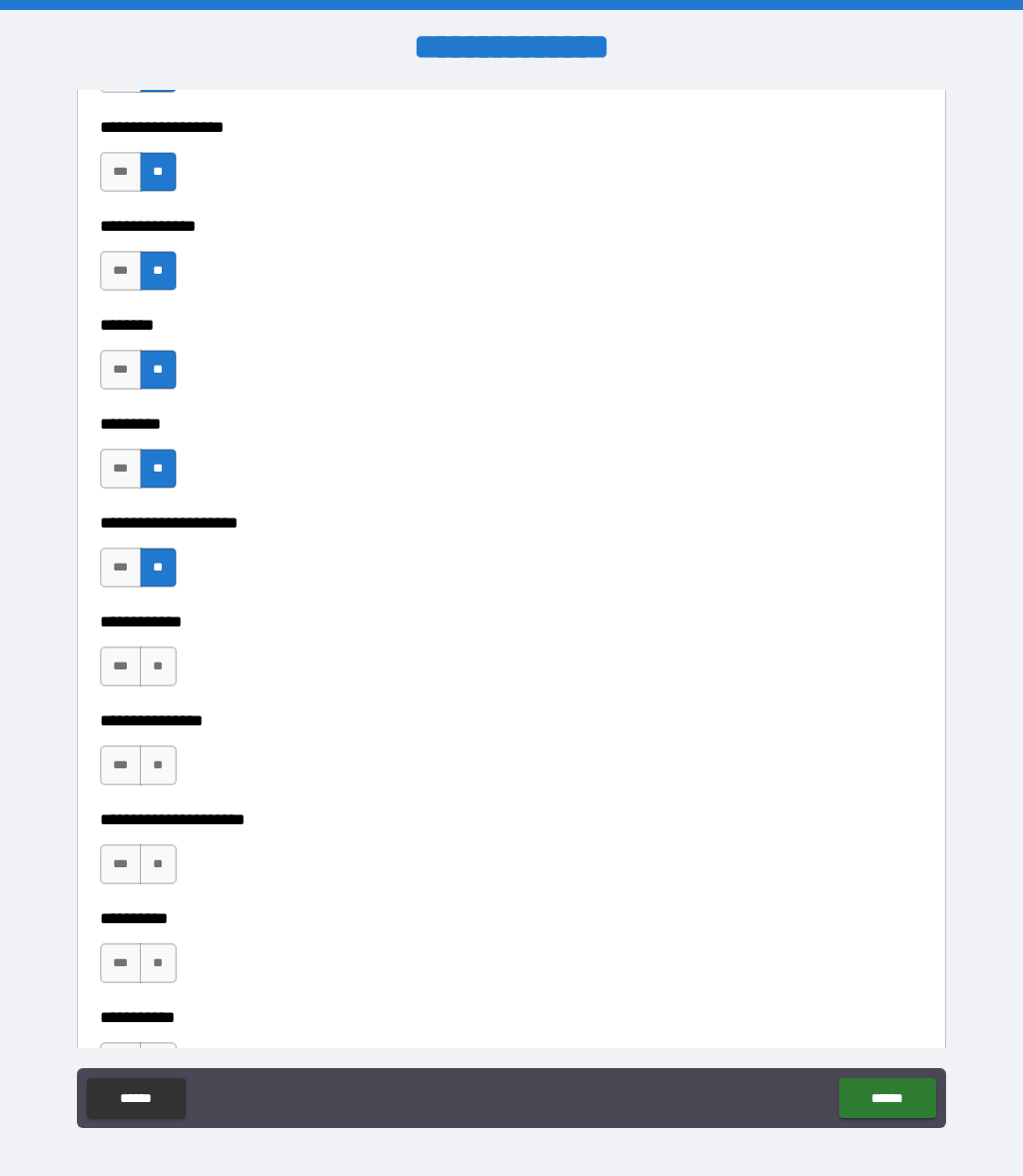 scroll, scrollTop: 5574, scrollLeft: 0, axis: vertical 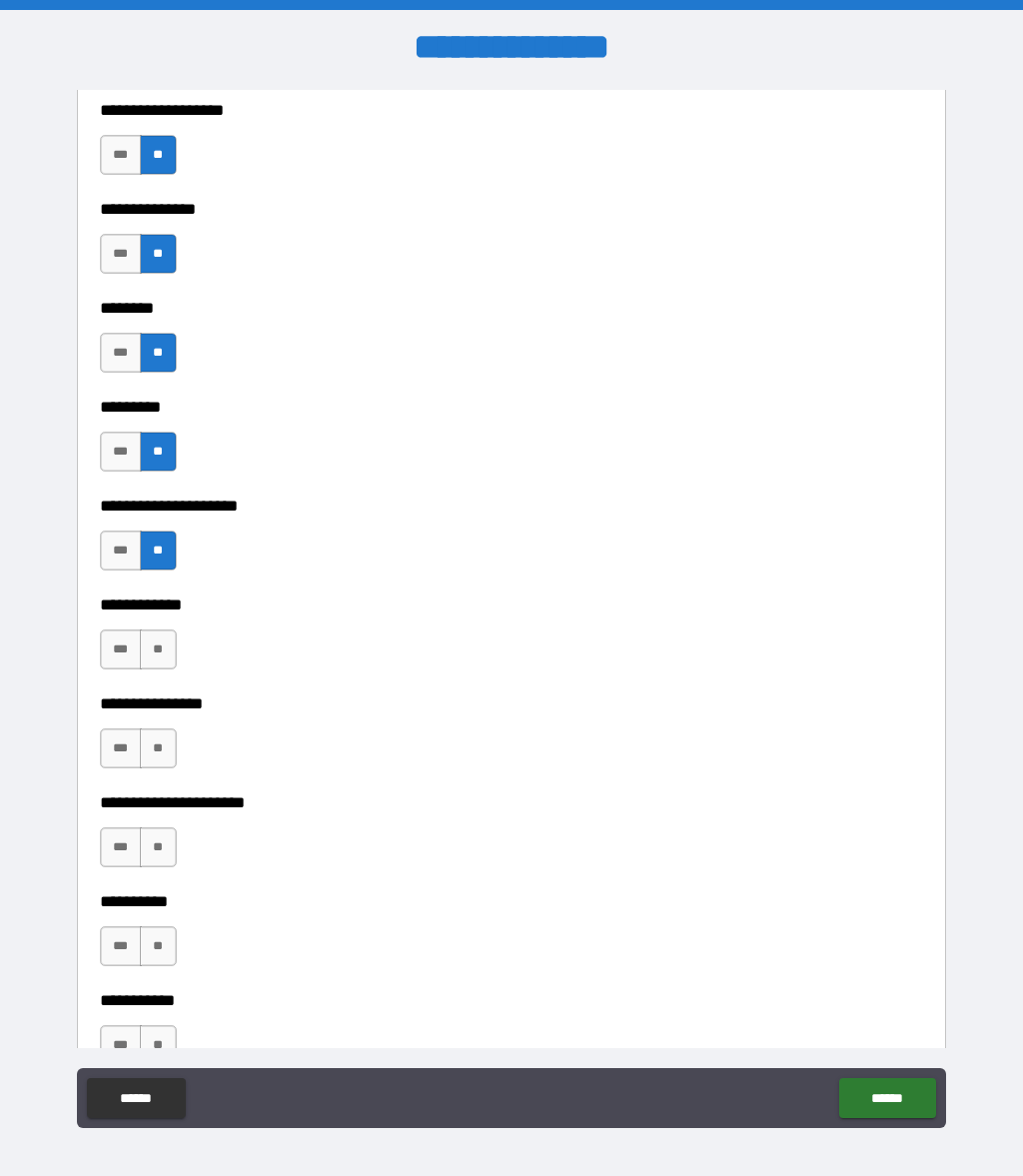 click on "*** **" at bounding box center (141, 654) 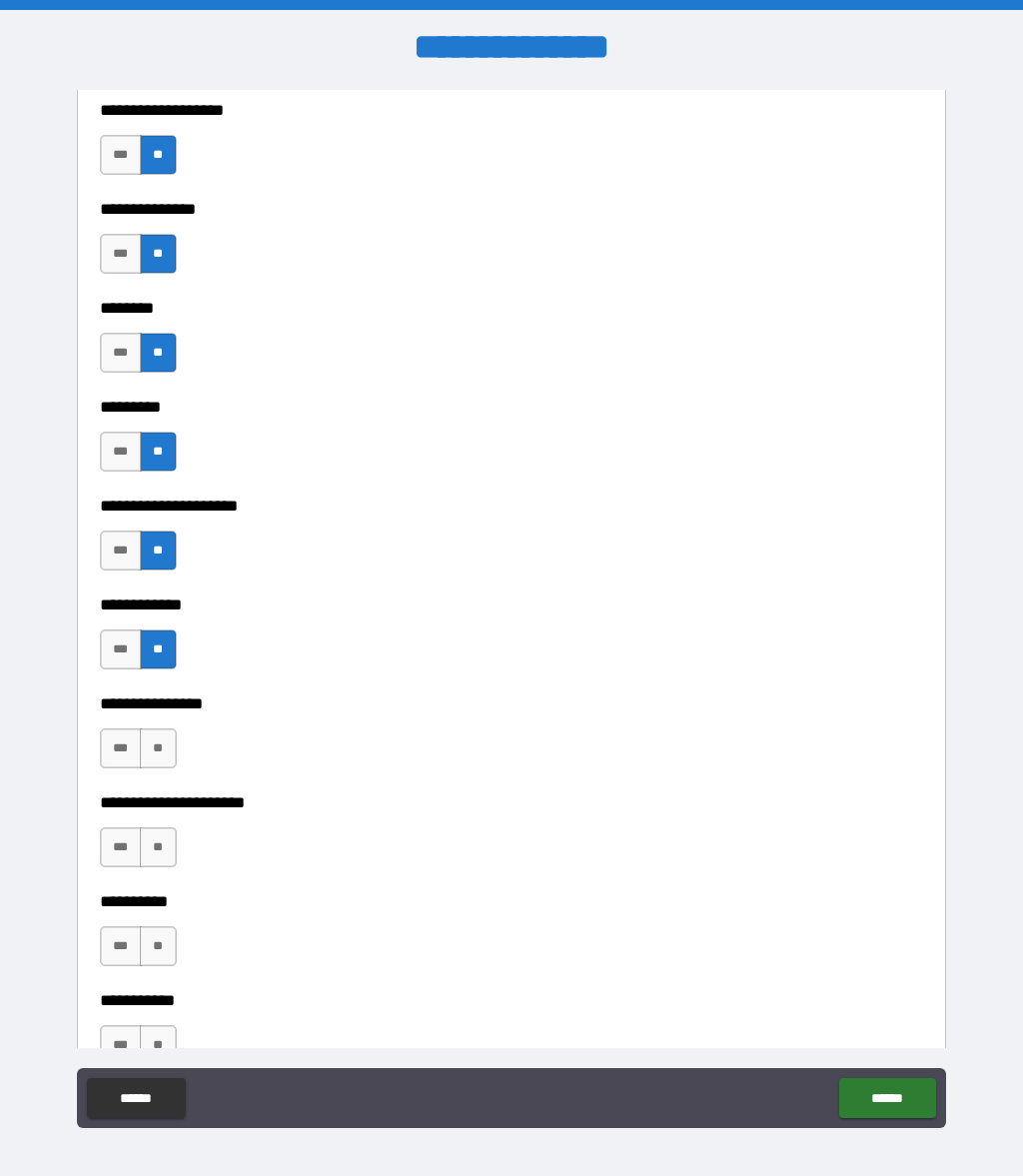 click on "**" at bounding box center [158, 748] 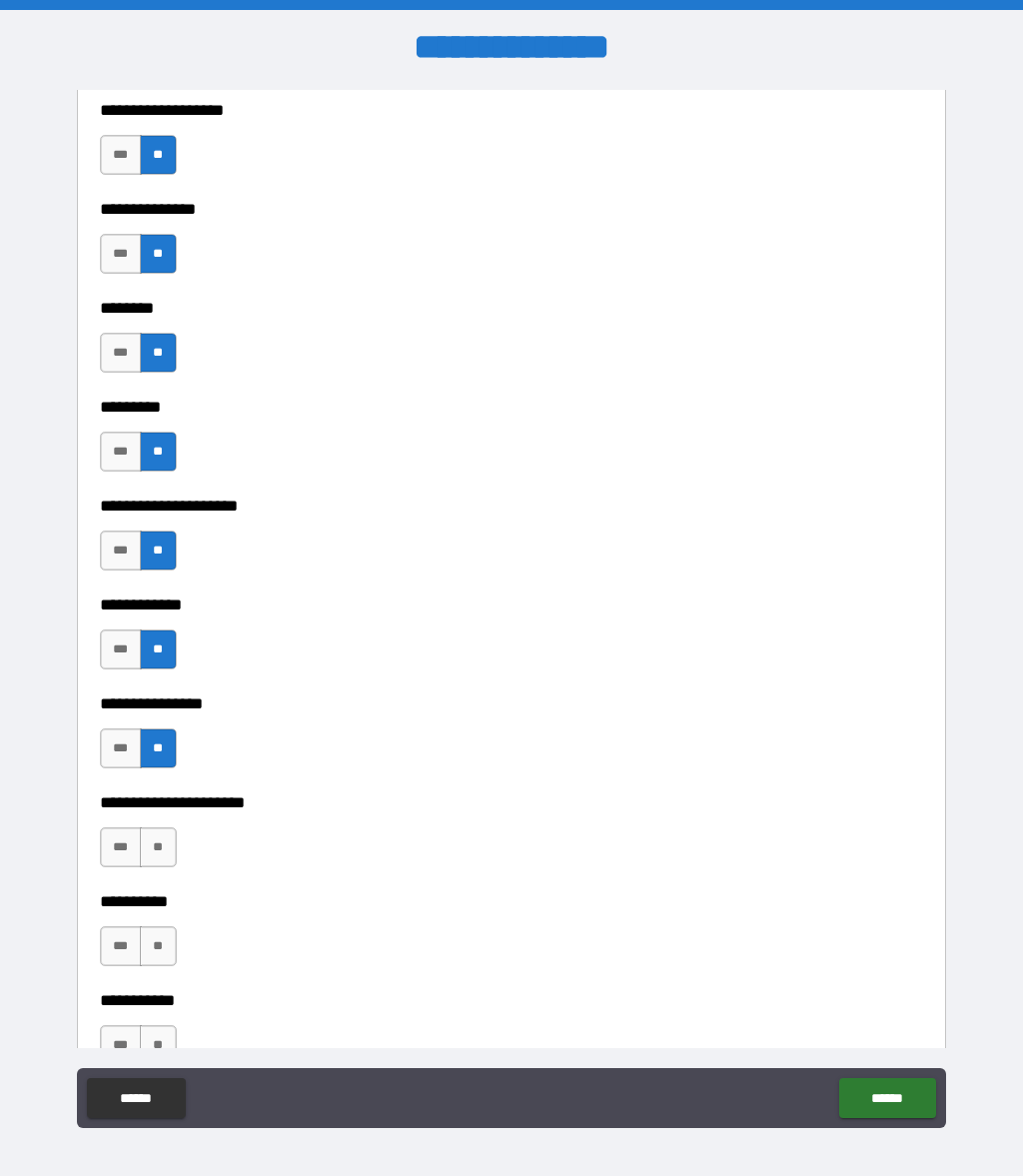 click on "**" at bounding box center (158, 847) 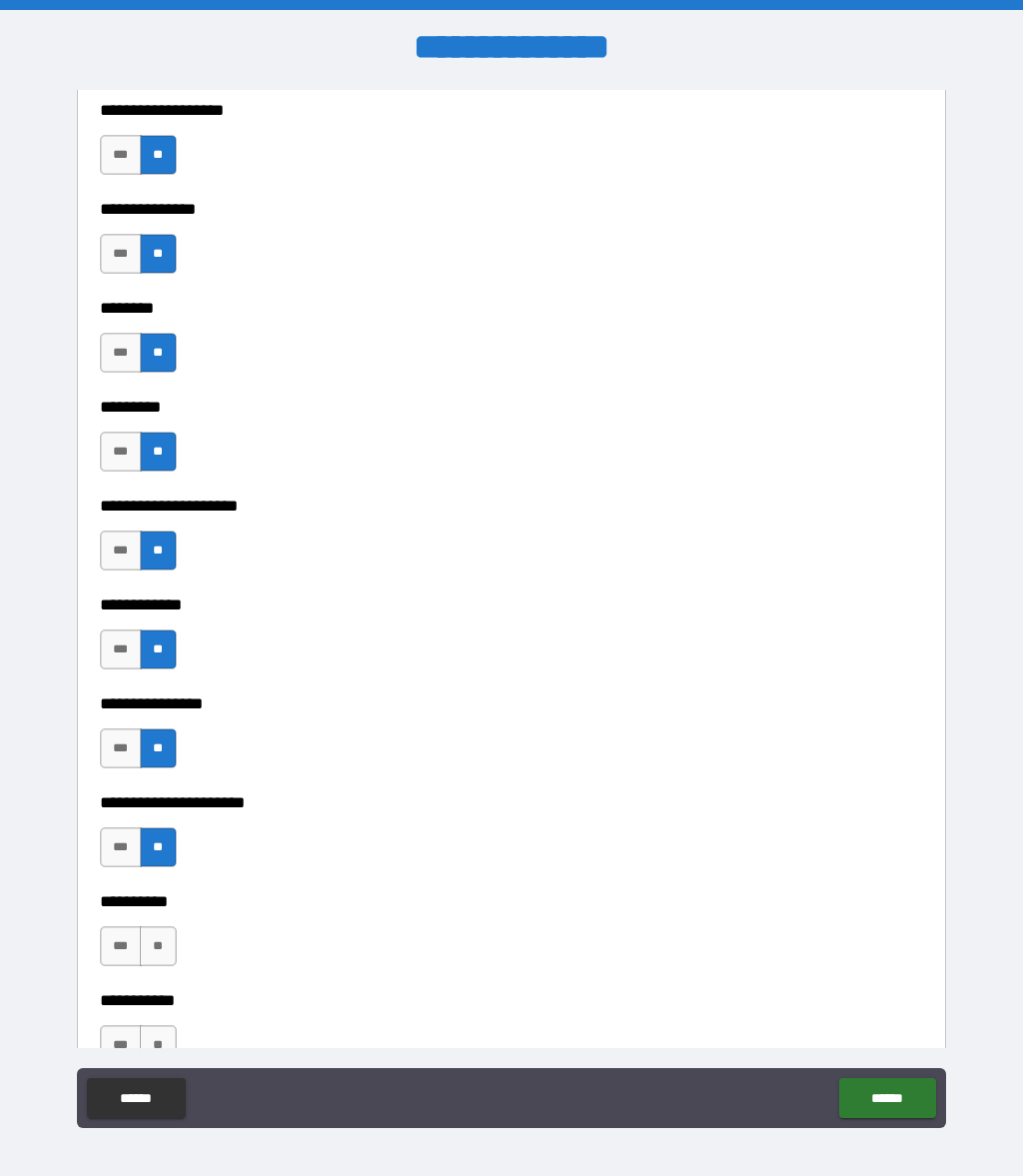 click on "**" at bounding box center [158, 946] 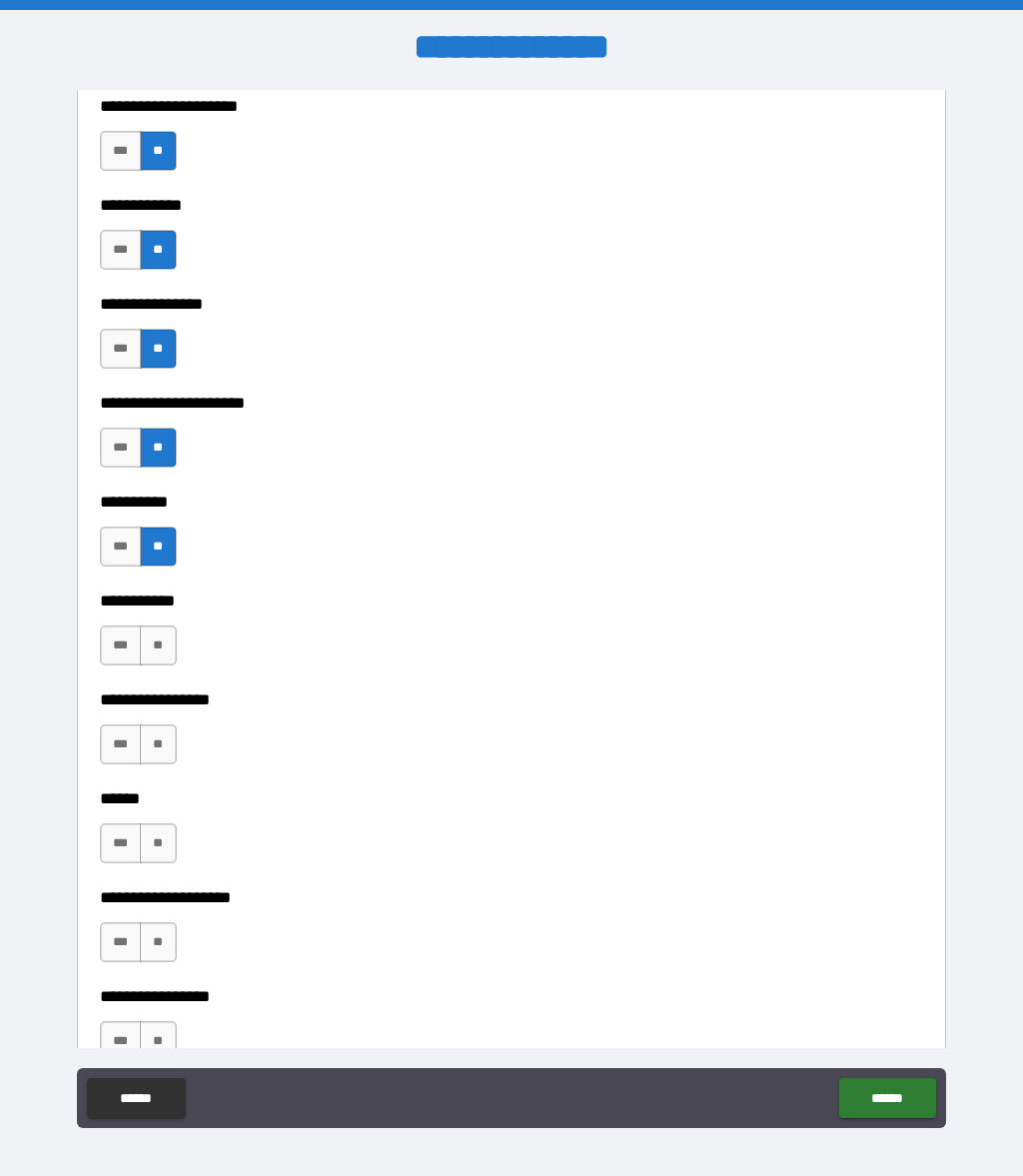 scroll, scrollTop: 5990, scrollLeft: 0, axis: vertical 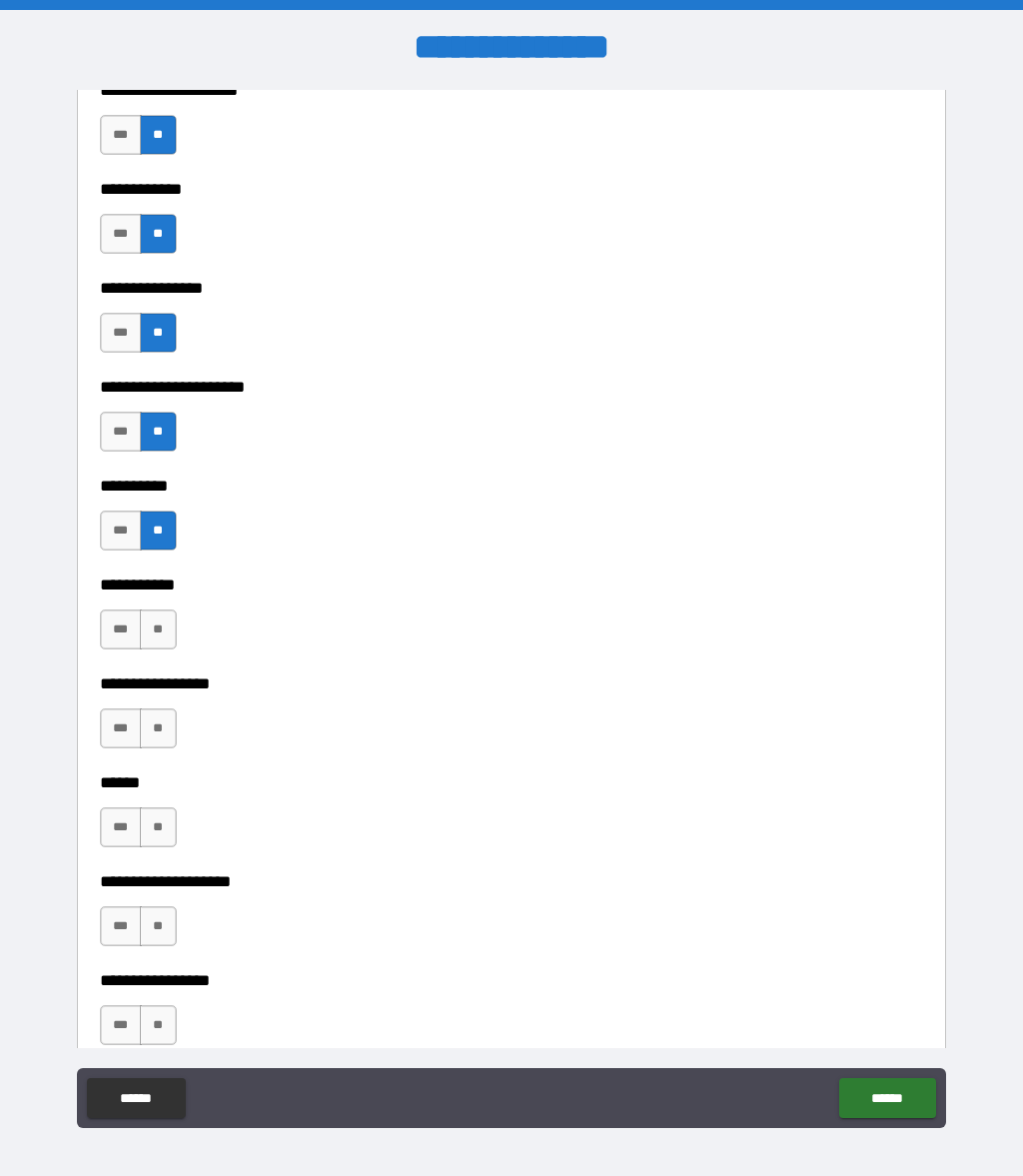 click on "**" at bounding box center (158, 629) 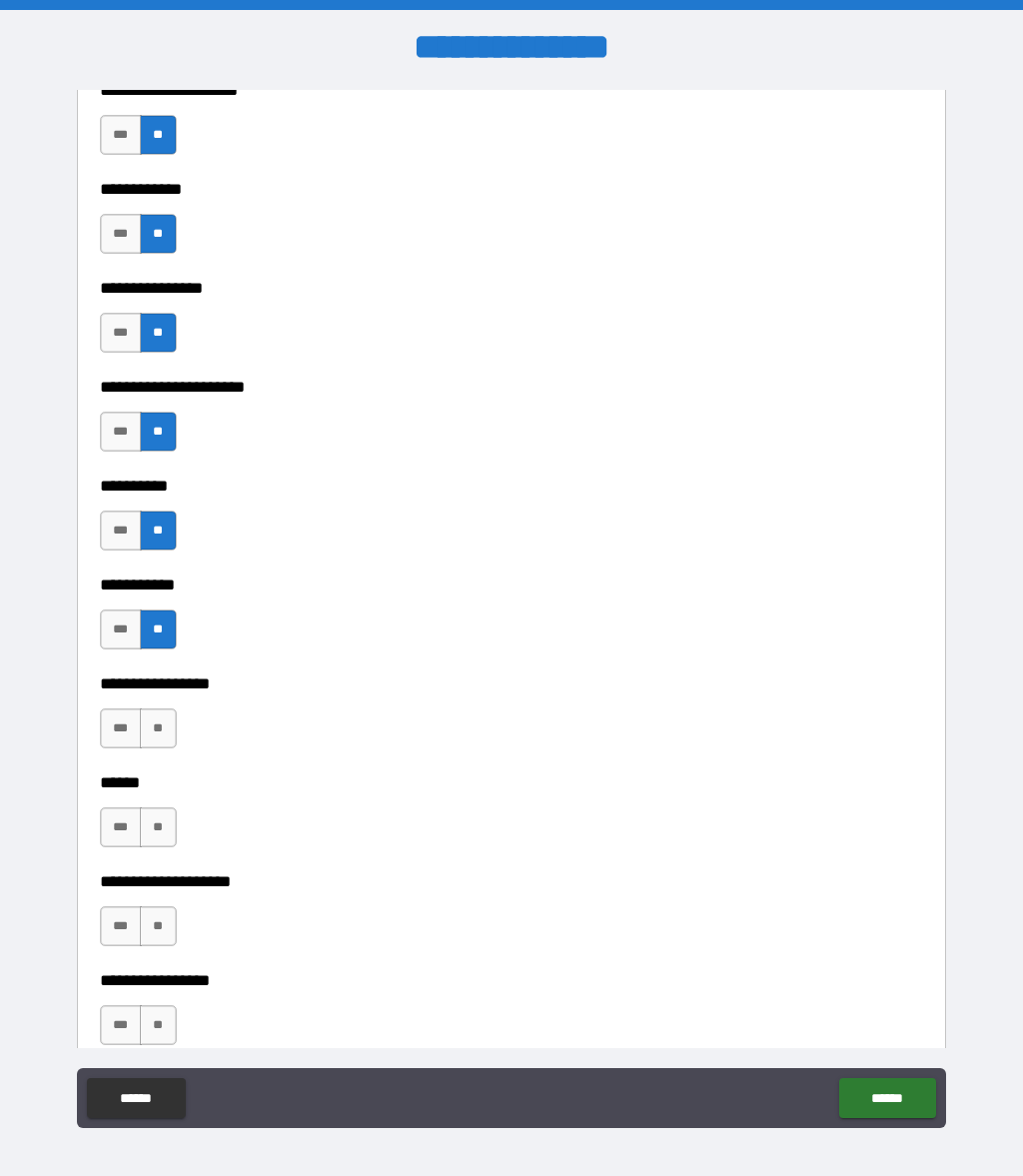 click on "**" at bounding box center (158, 728) 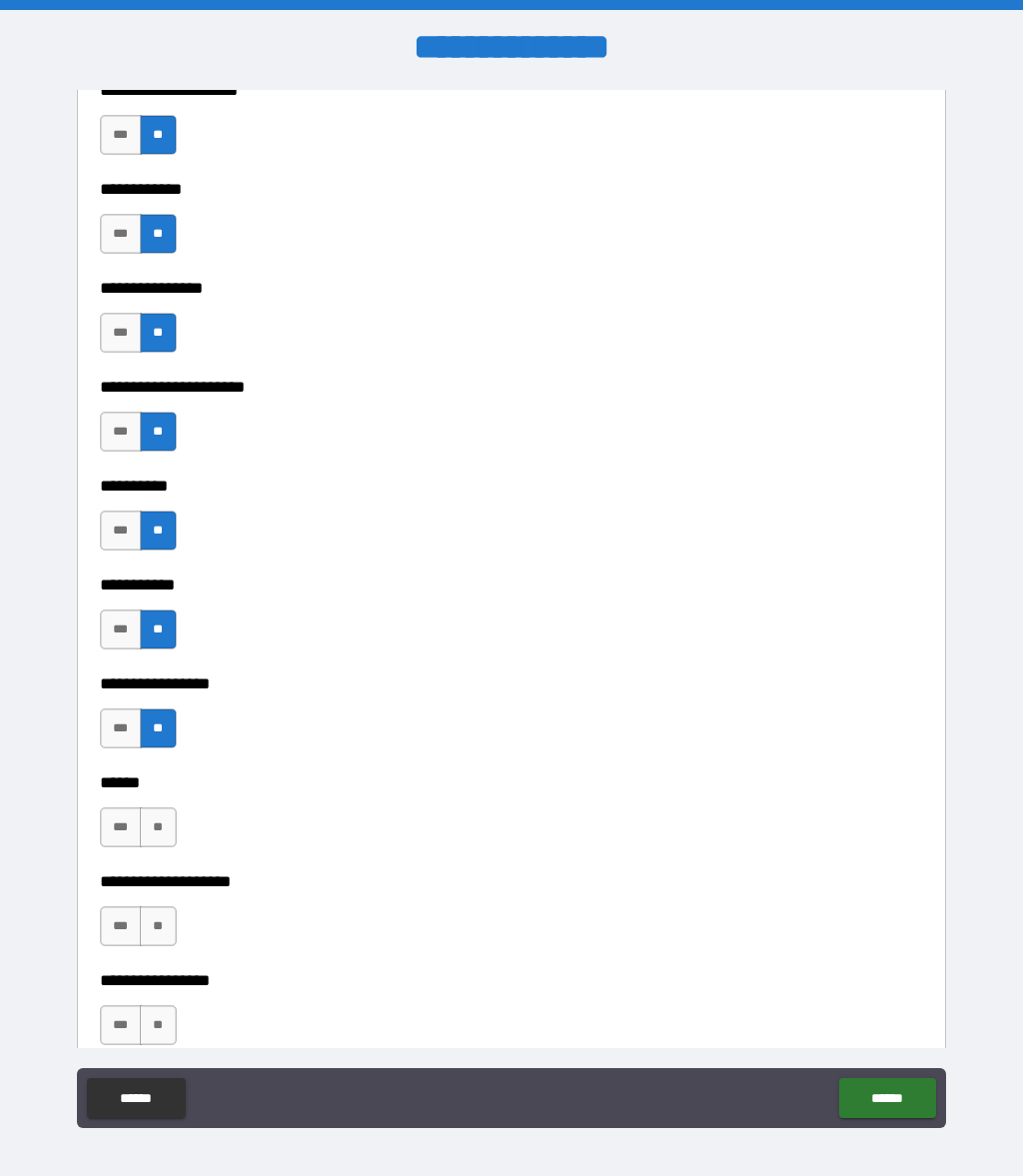 click on "**" at bounding box center (158, 827) 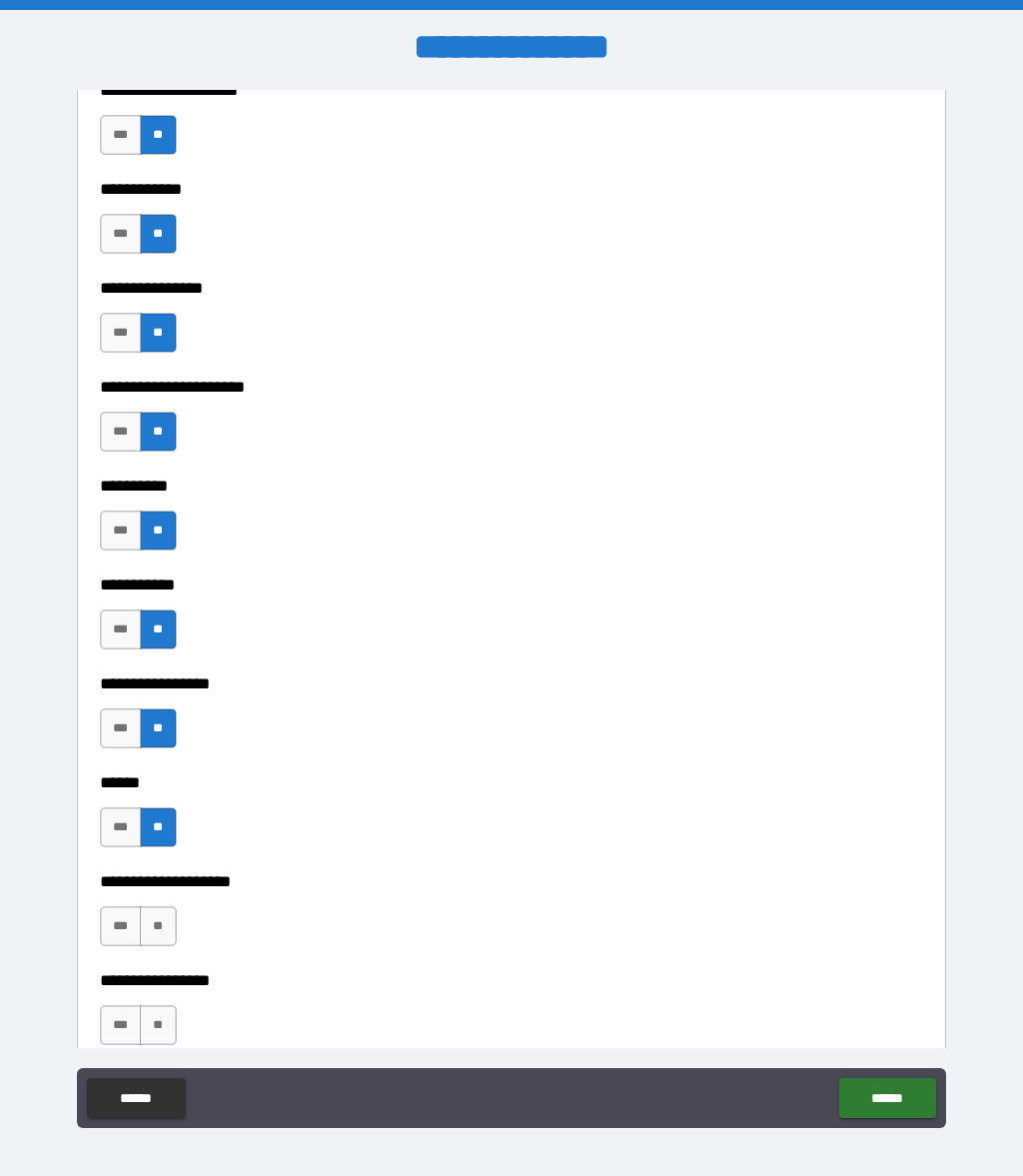 click on "**" at bounding box center [158, 926] 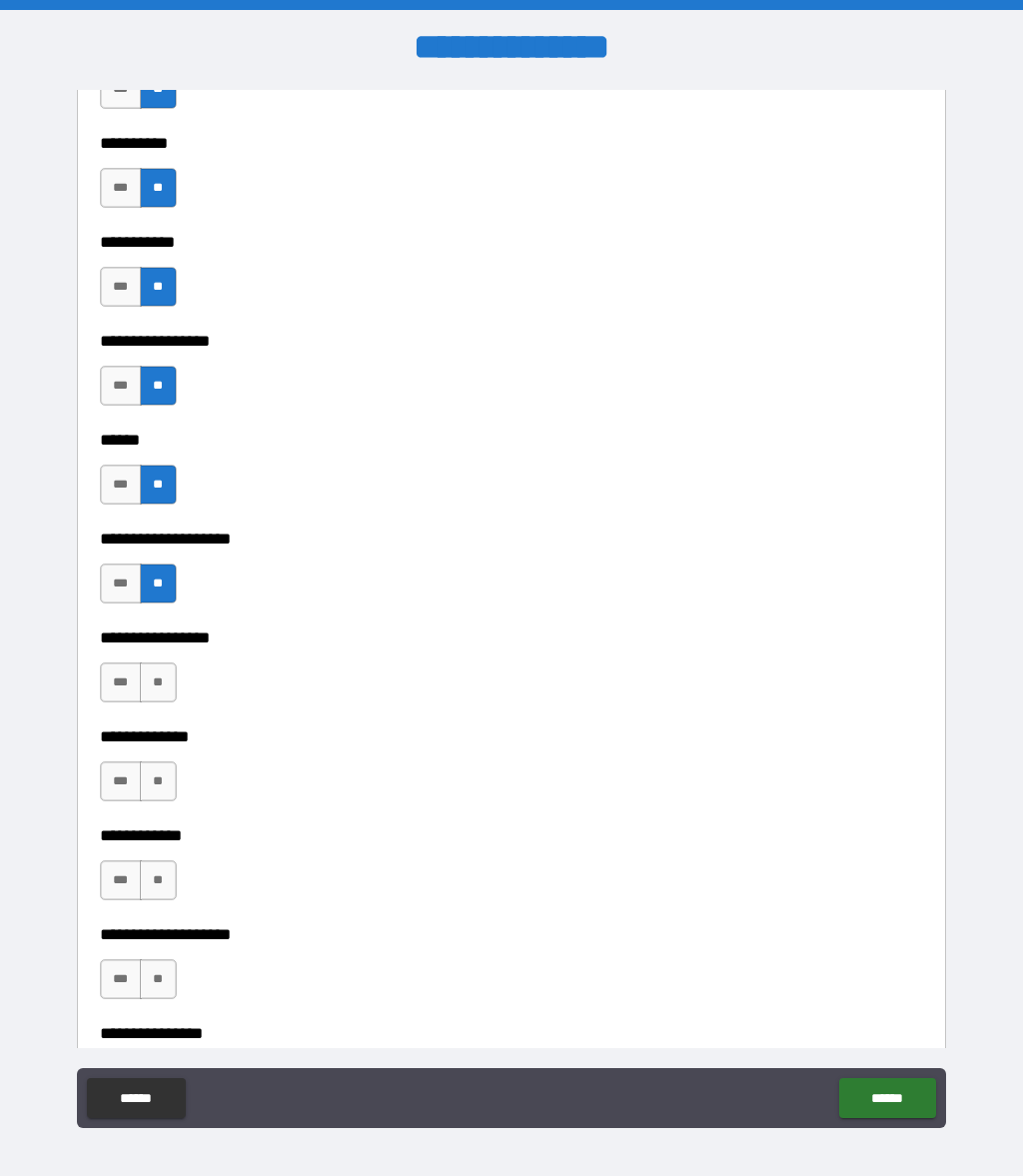 scroll, scrollTop: 6334, scrollLeft: 0, axis: vertical 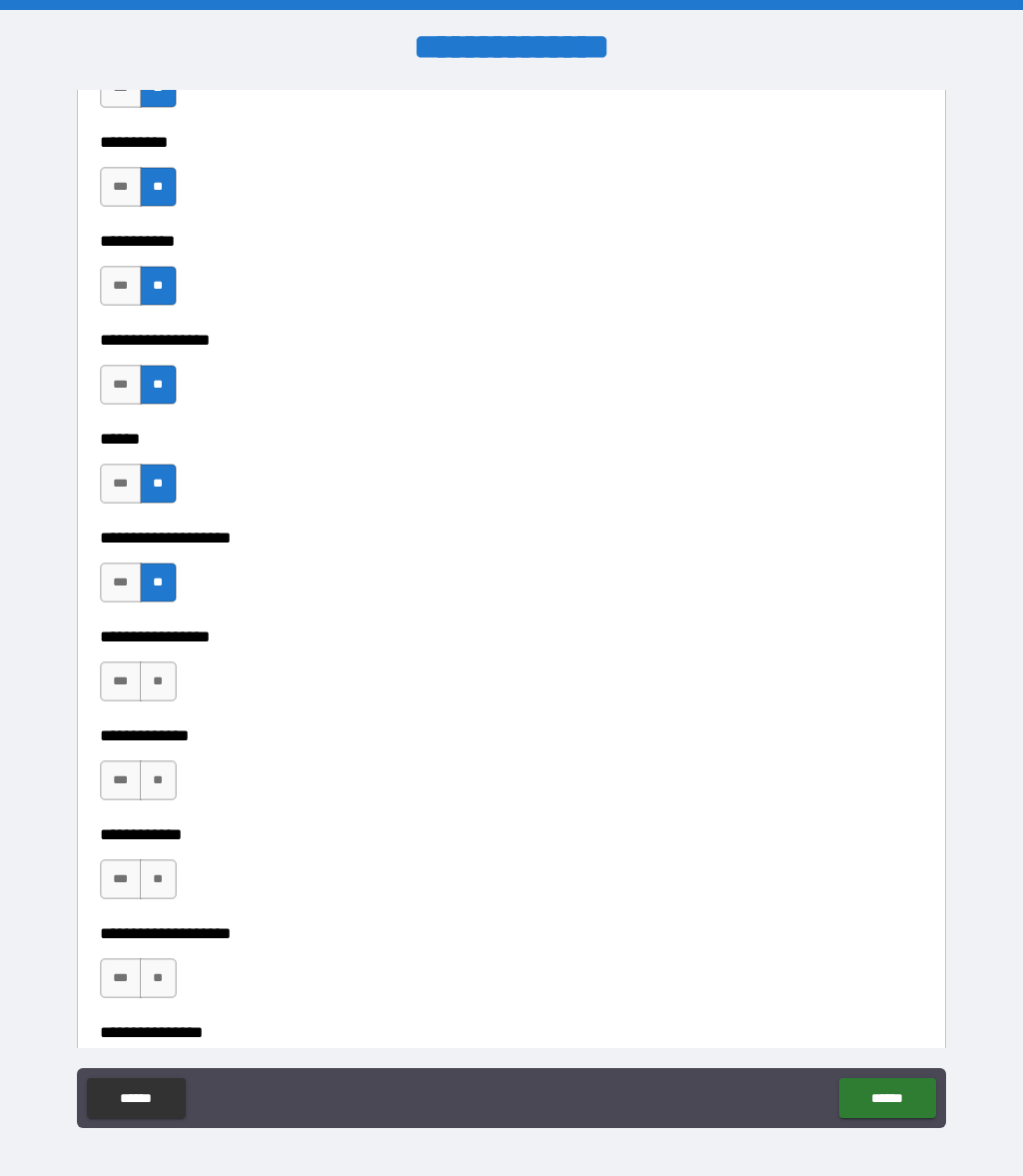 click on "**" at bounding box center [158, 681] 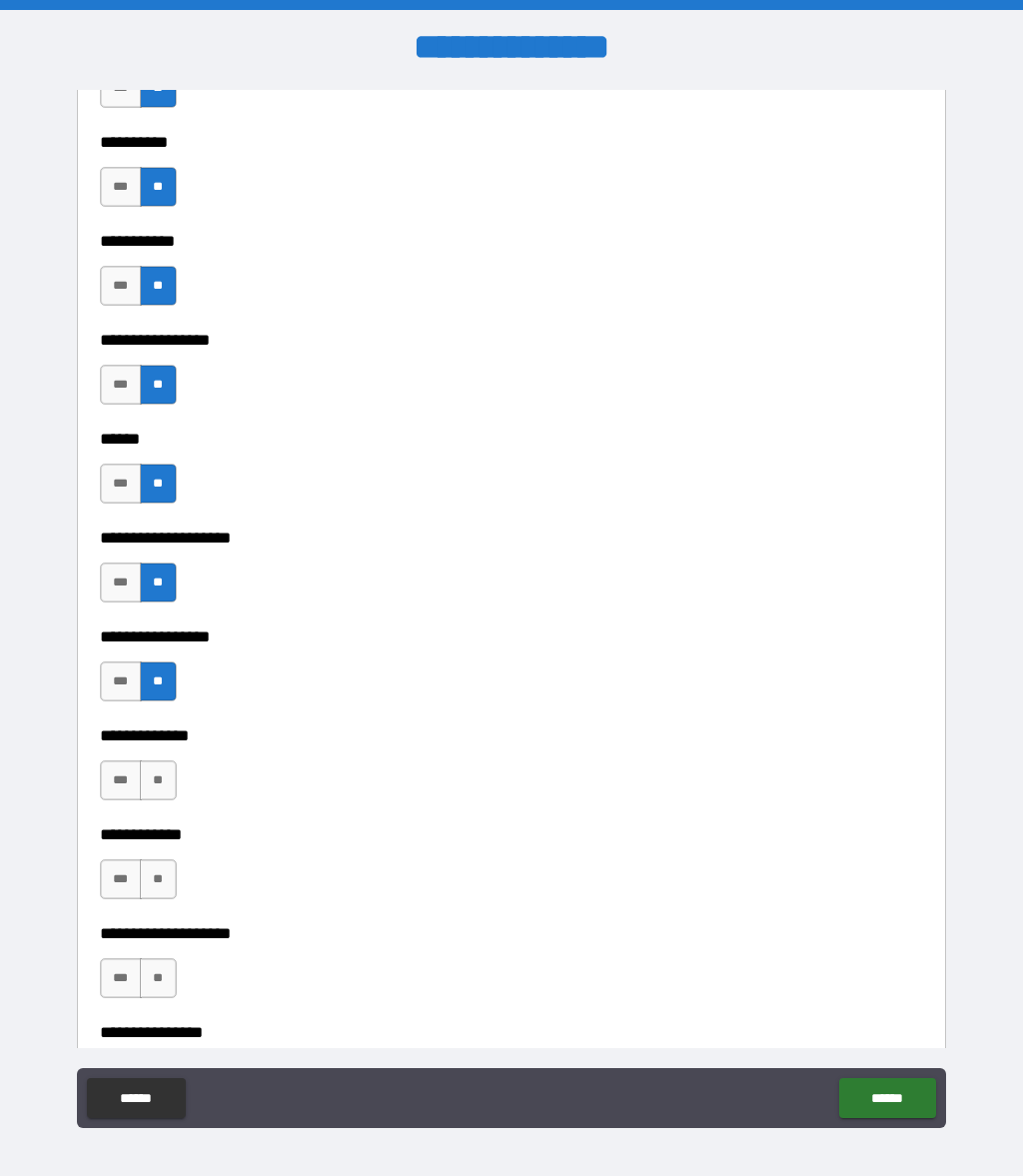 click on "**" at bounding box center [158, 780] 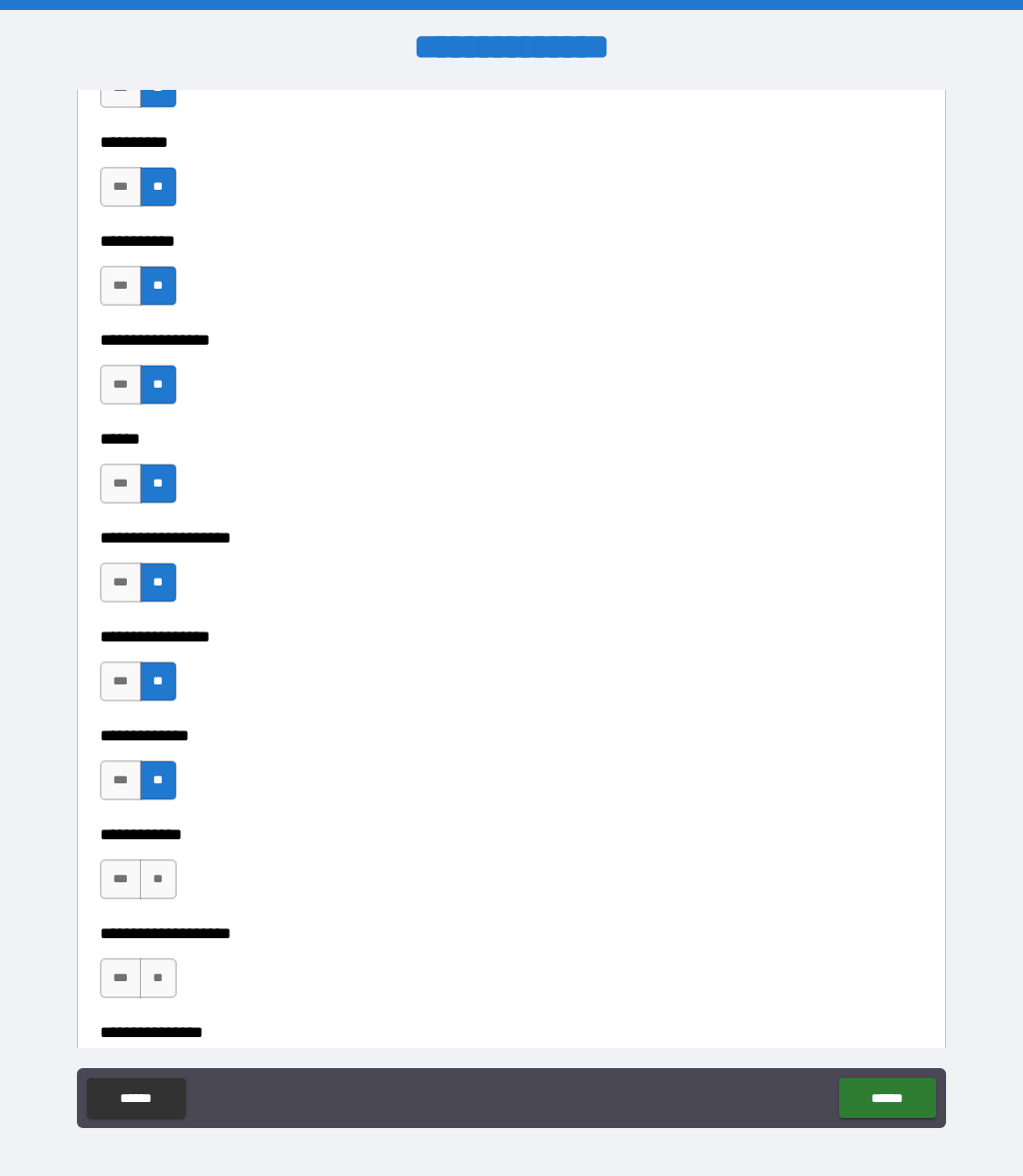 click on "**" at bounding box center [158, 879] 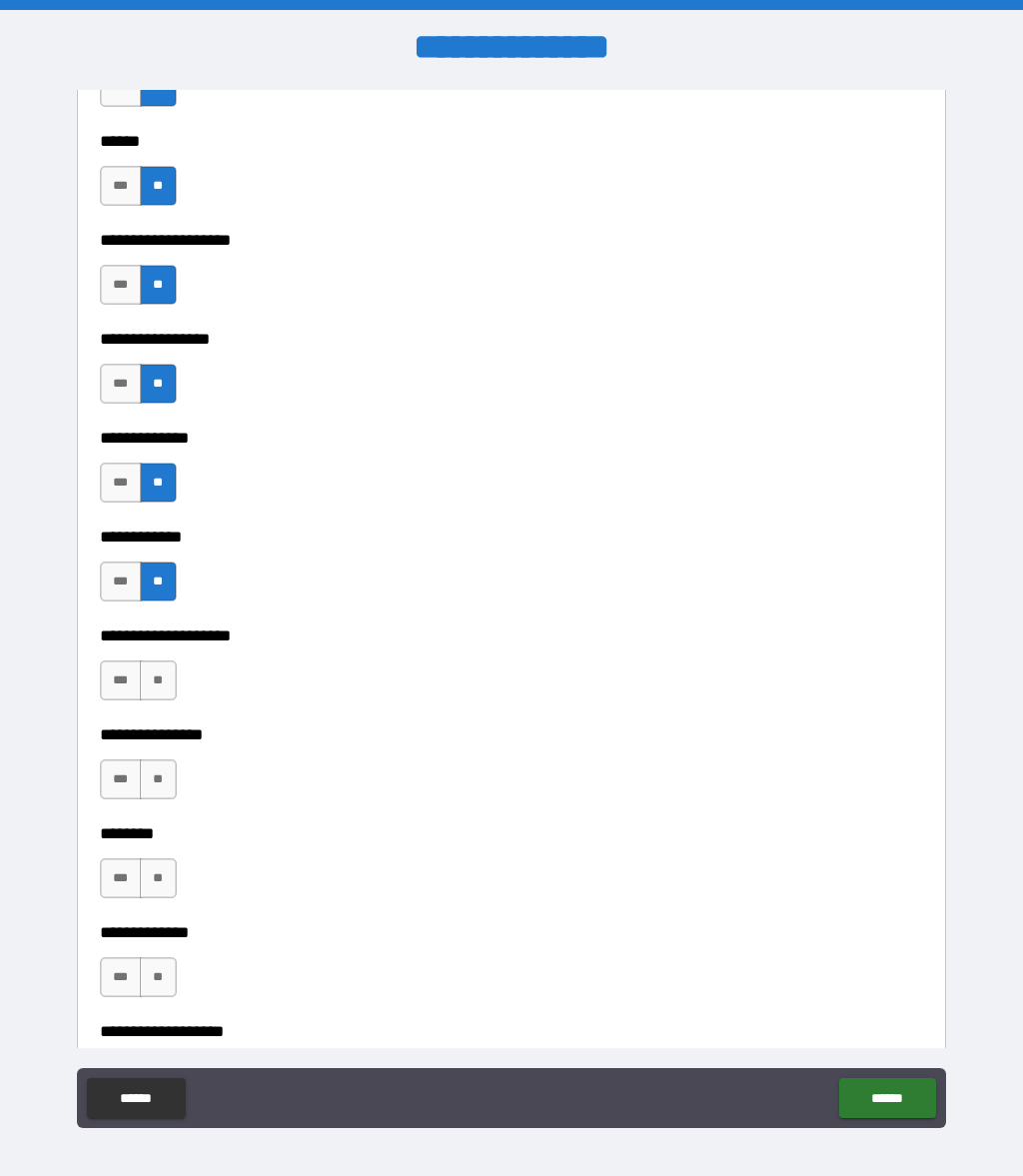 scroll, scrollTop: 6632, scrollLeft: 0, axis: vertical 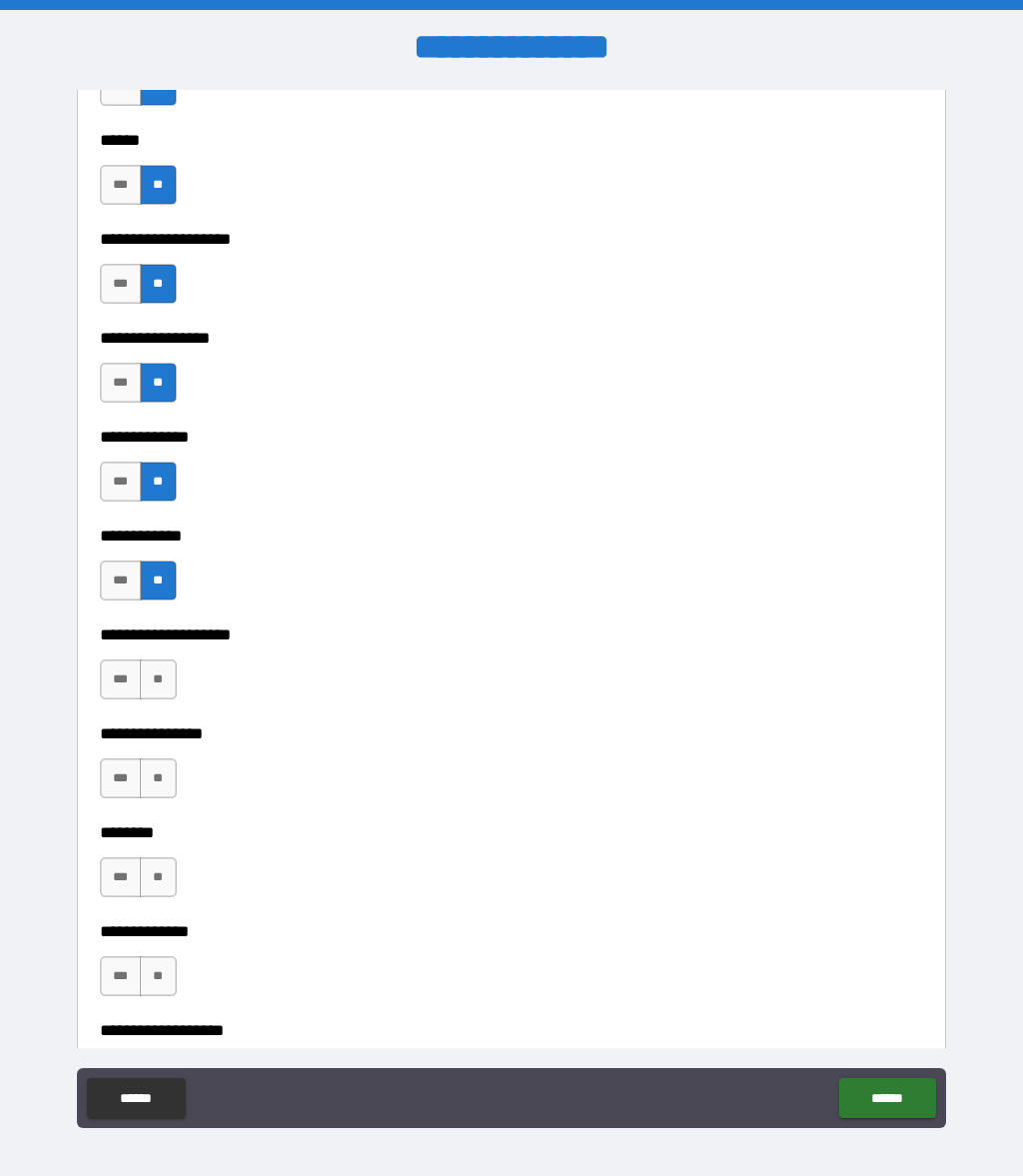 click on "**" at bounding box center [158, 679] 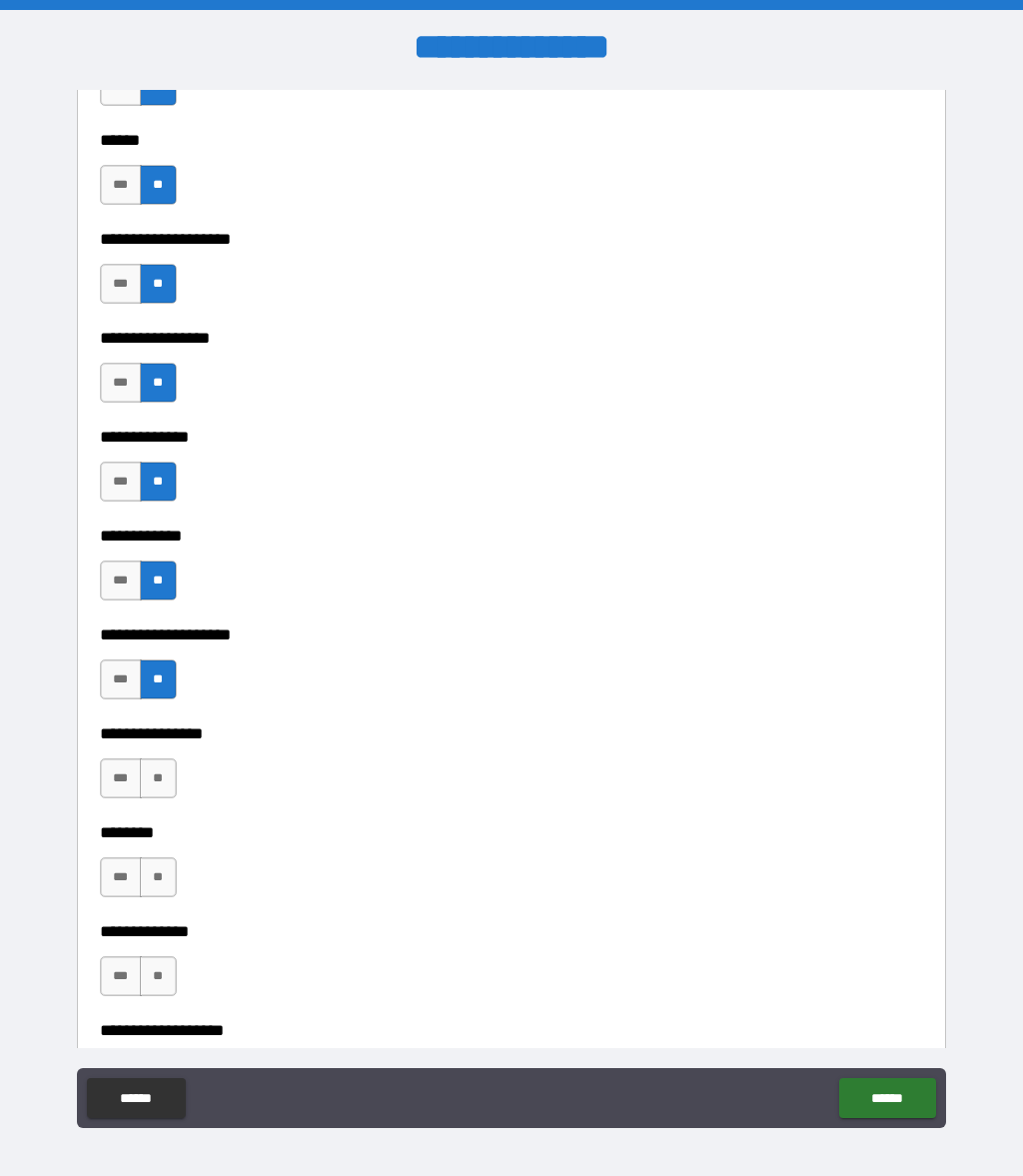 click on "**" at bounding box center (158, 778) 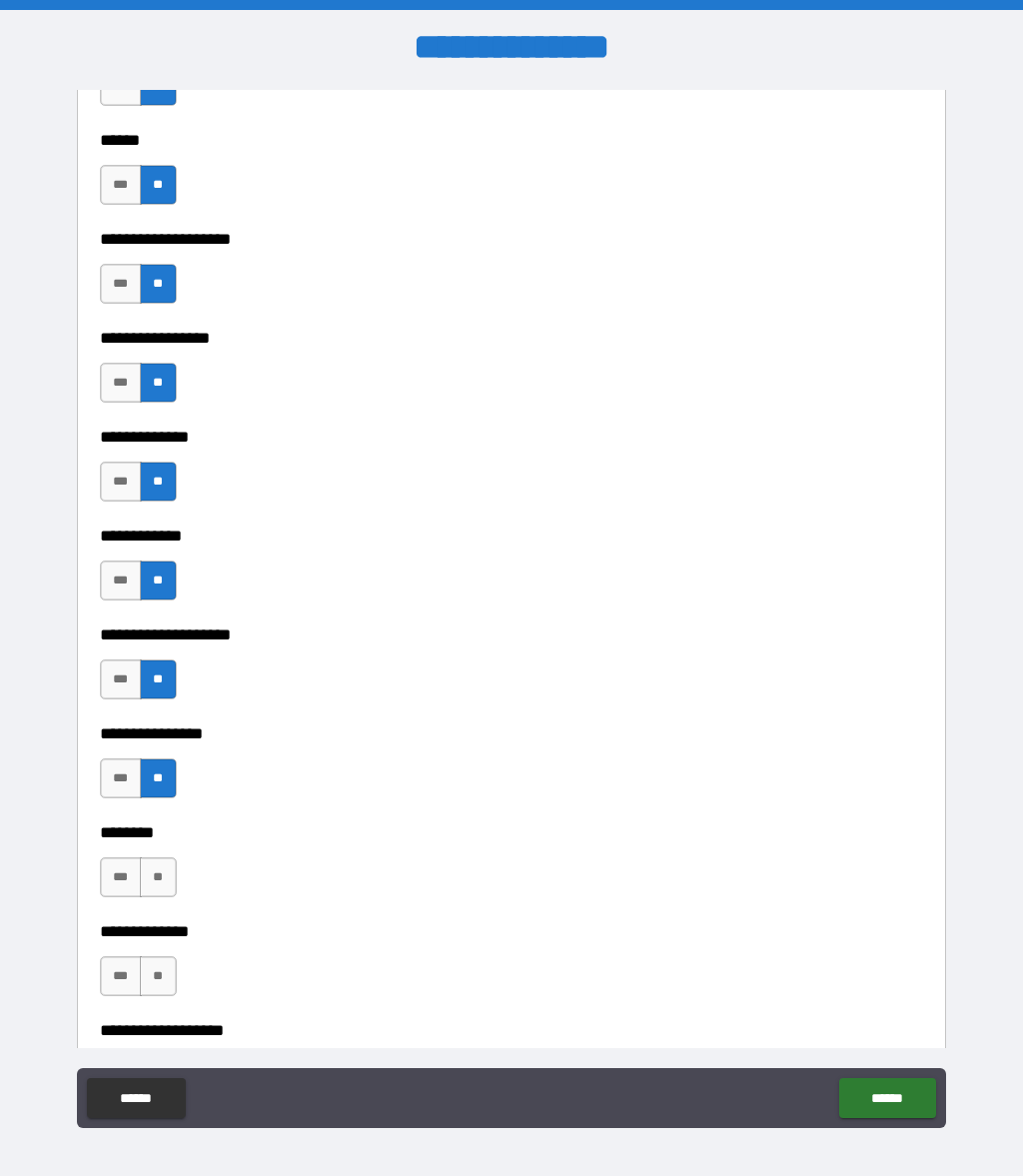 click on "**" at bounding box center (158, 877) 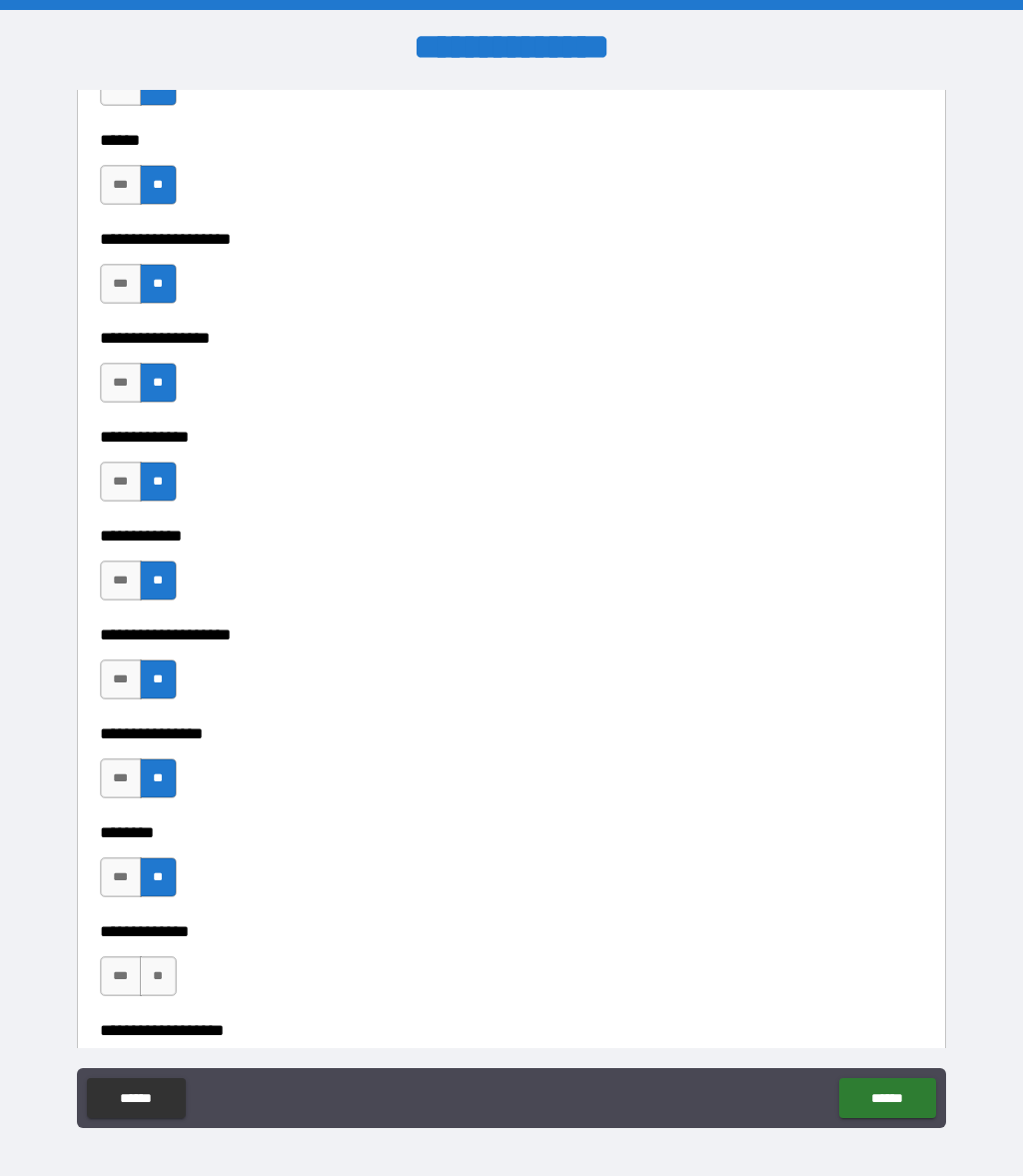 click on "**" at bounding box center [158, 976] 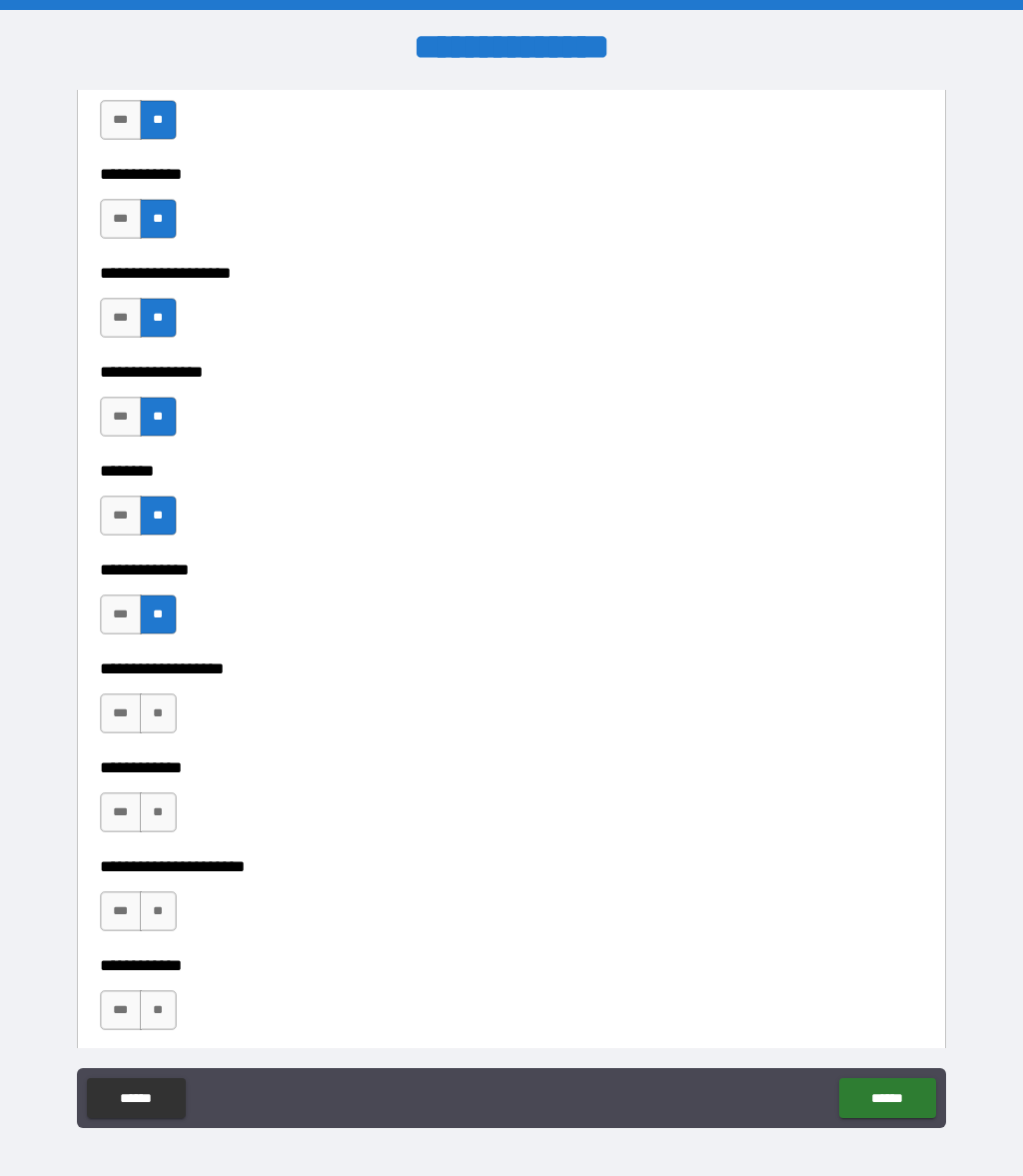 scroll, scrollTop: 7013, scrollLeft: 0, axis: vertical 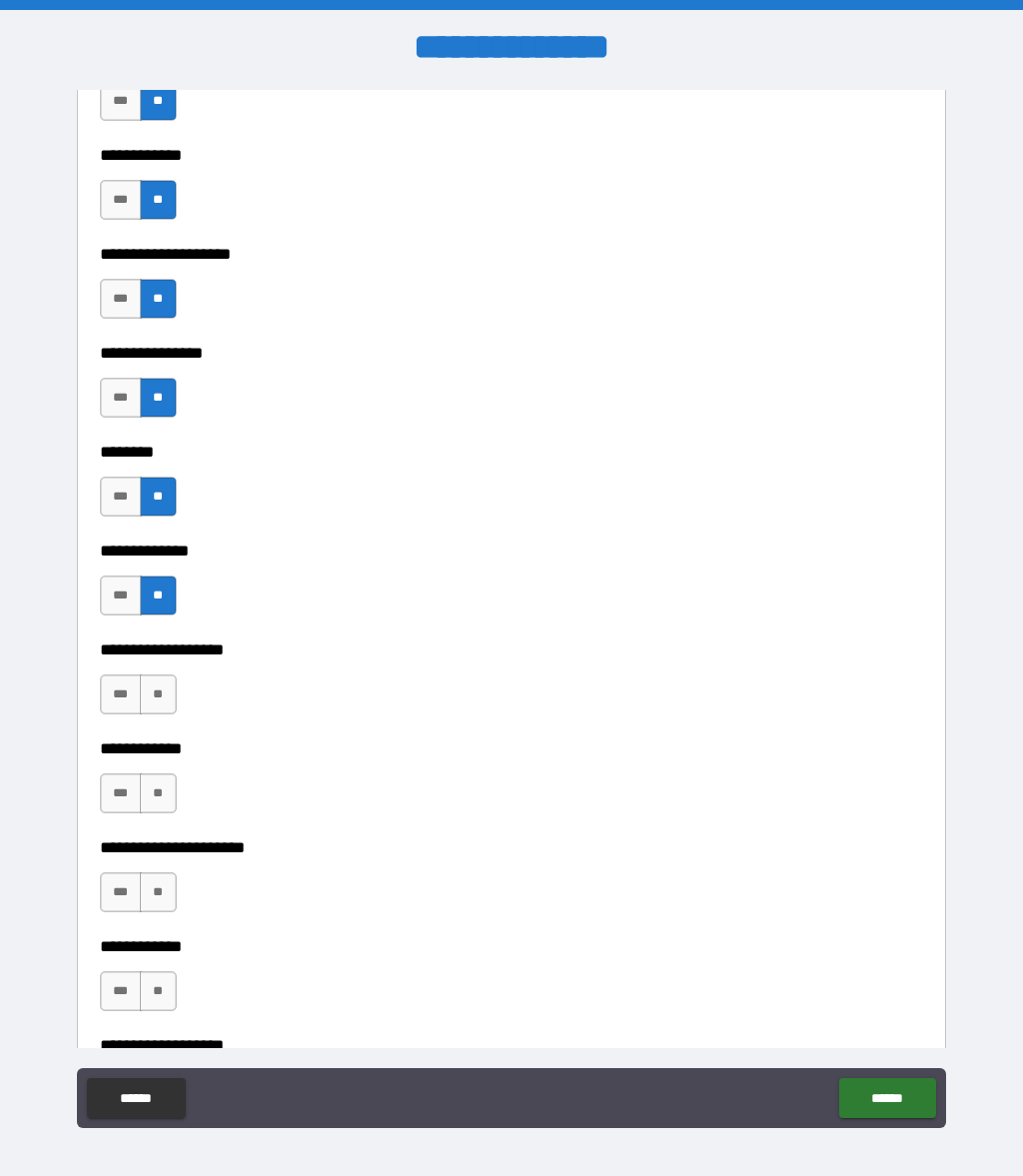 click on "**" at bounding box center [158, 694] 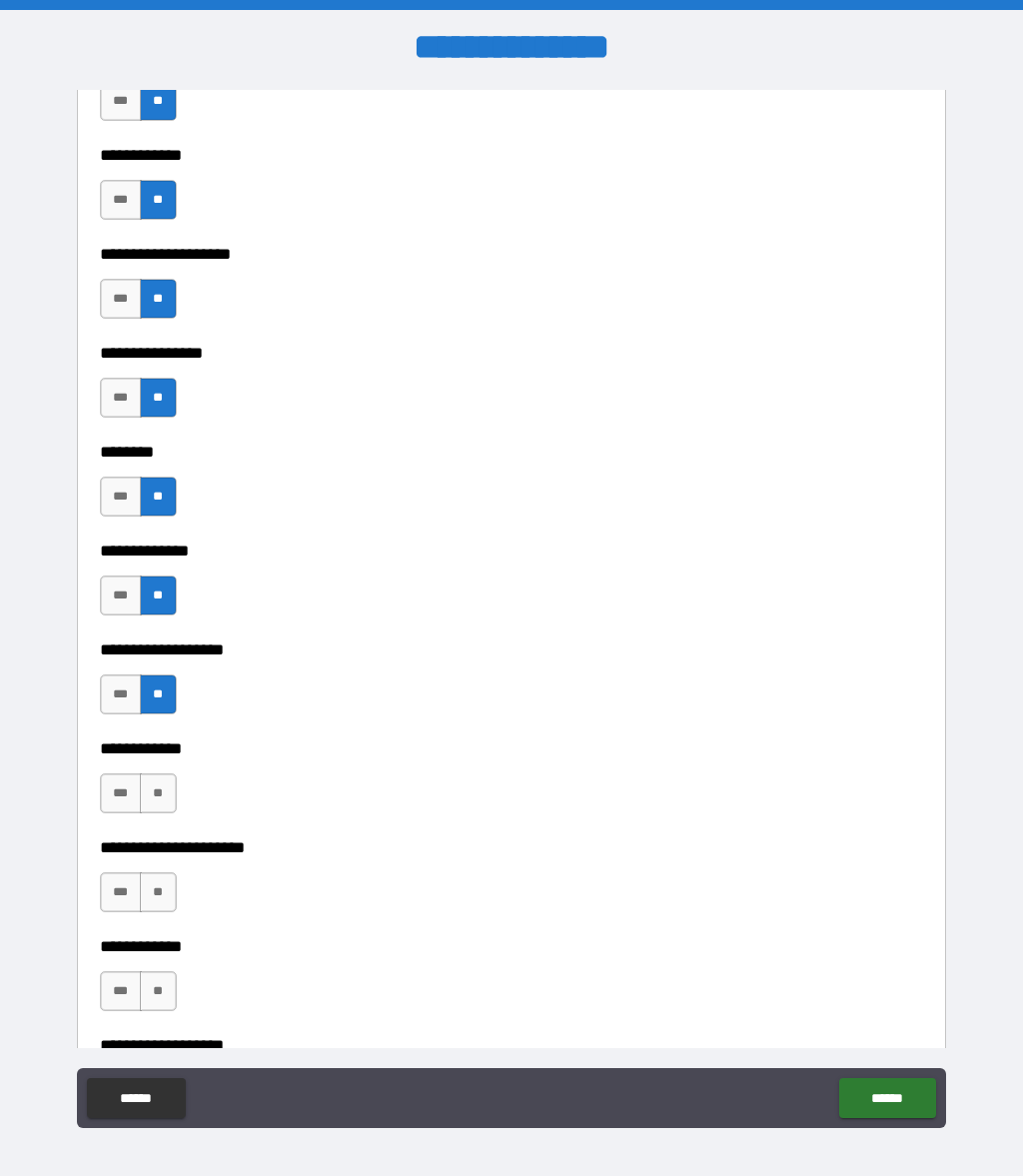 click on "**" at bounding box center [158, 793] 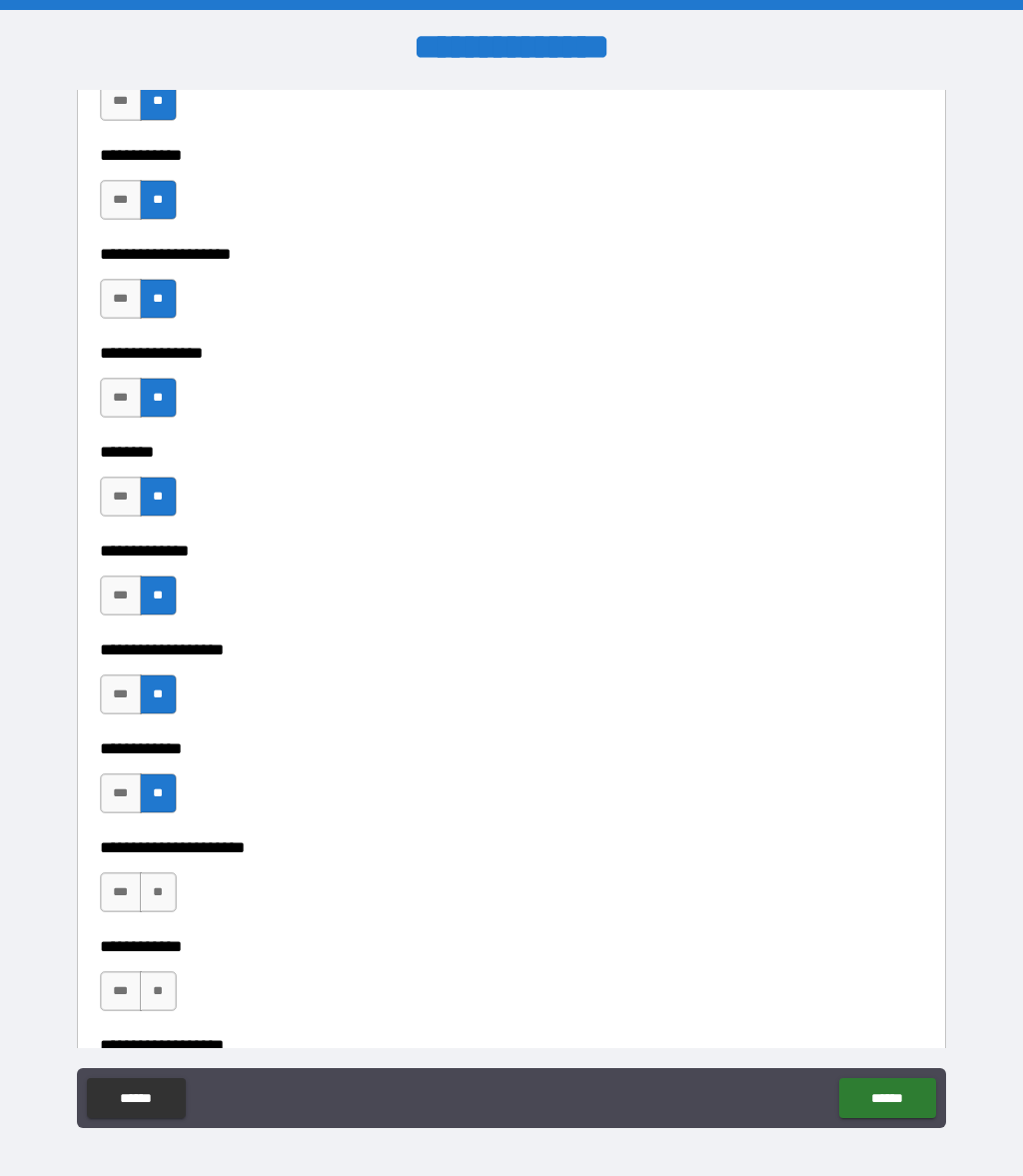 click on "**" at bounding box center [158, 892] 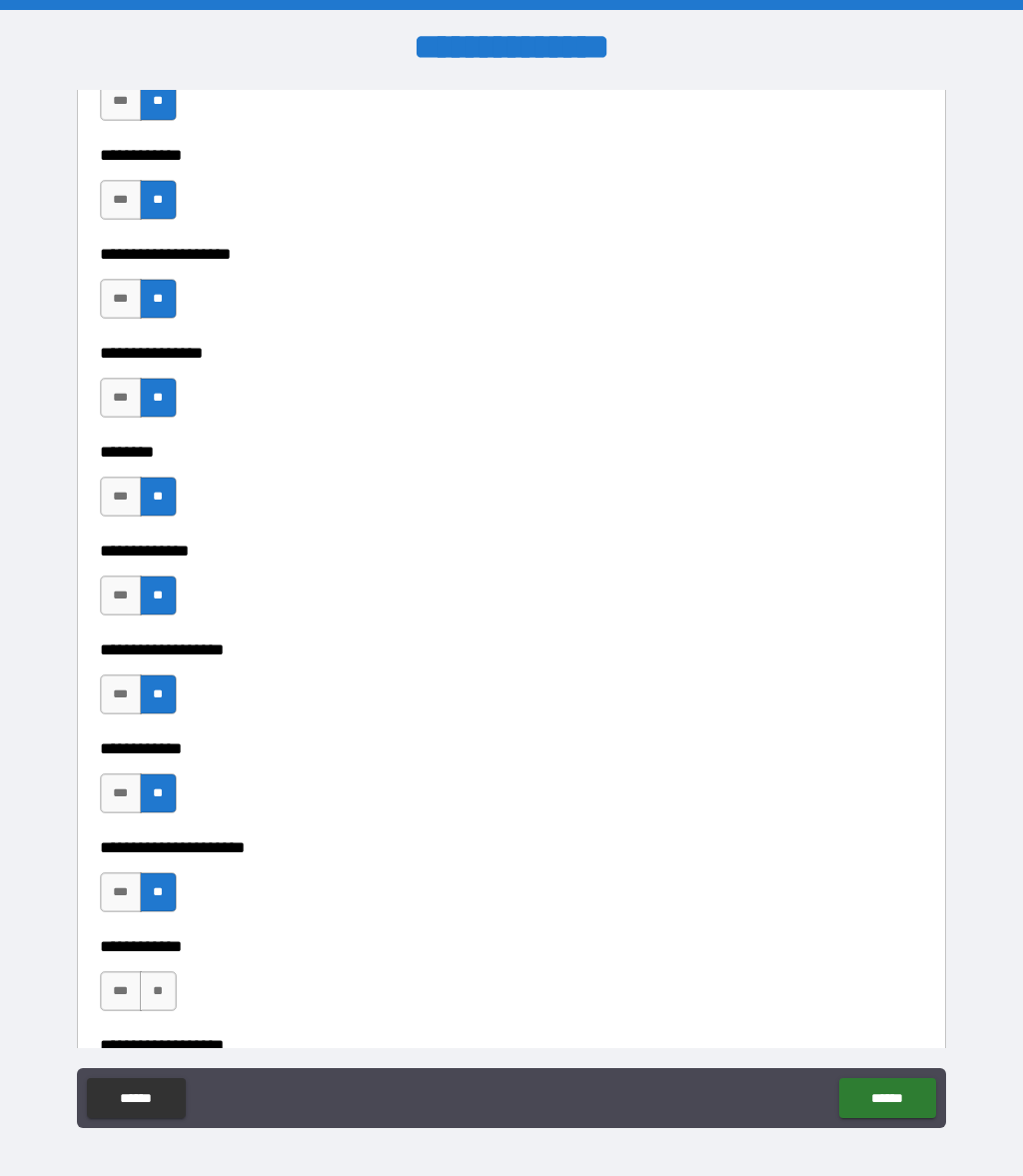 click on "**" at bounding box center (158, 991) 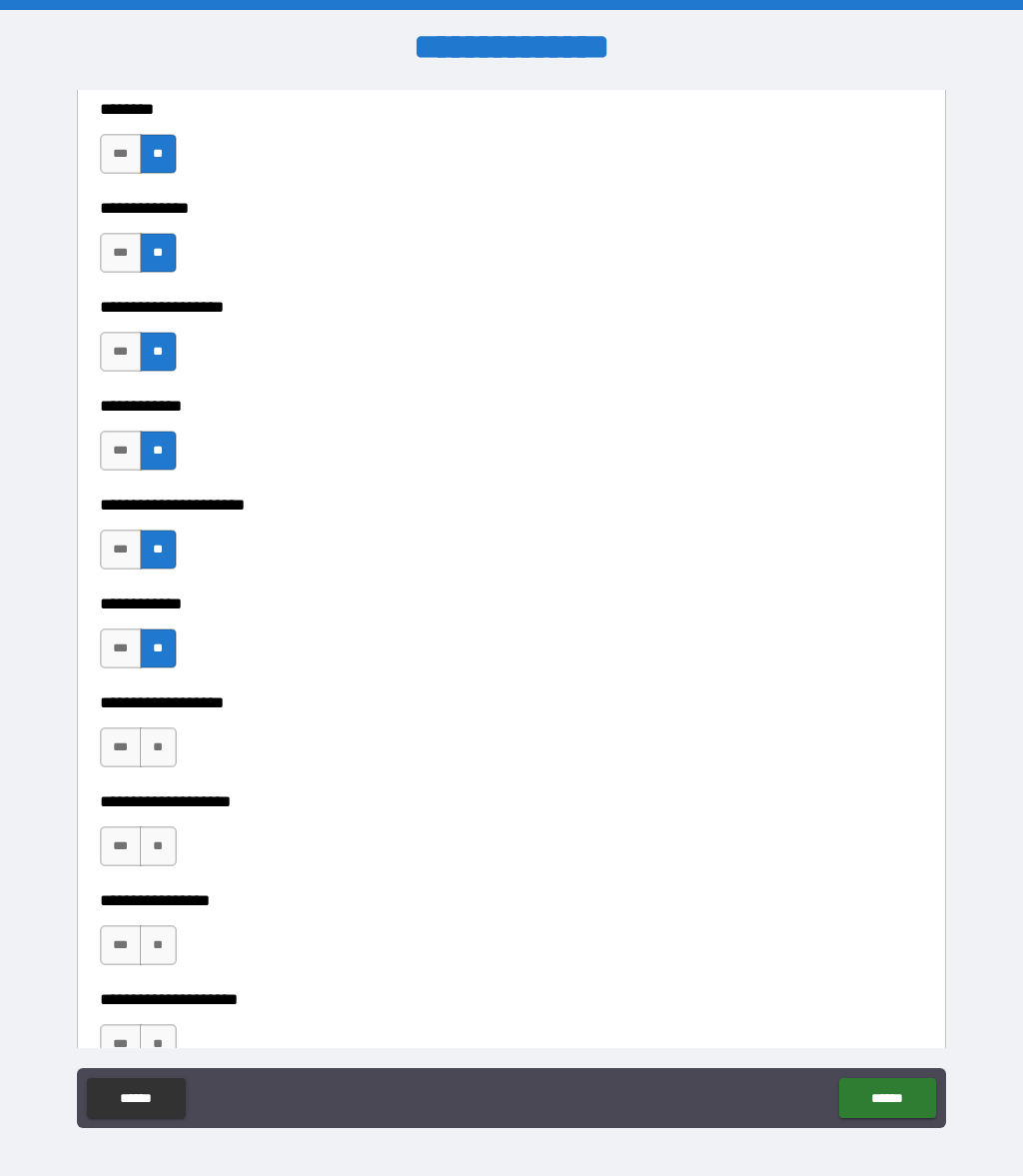 scroll, scrollTop: 7358, scrollLeft: 0, axis: vertical 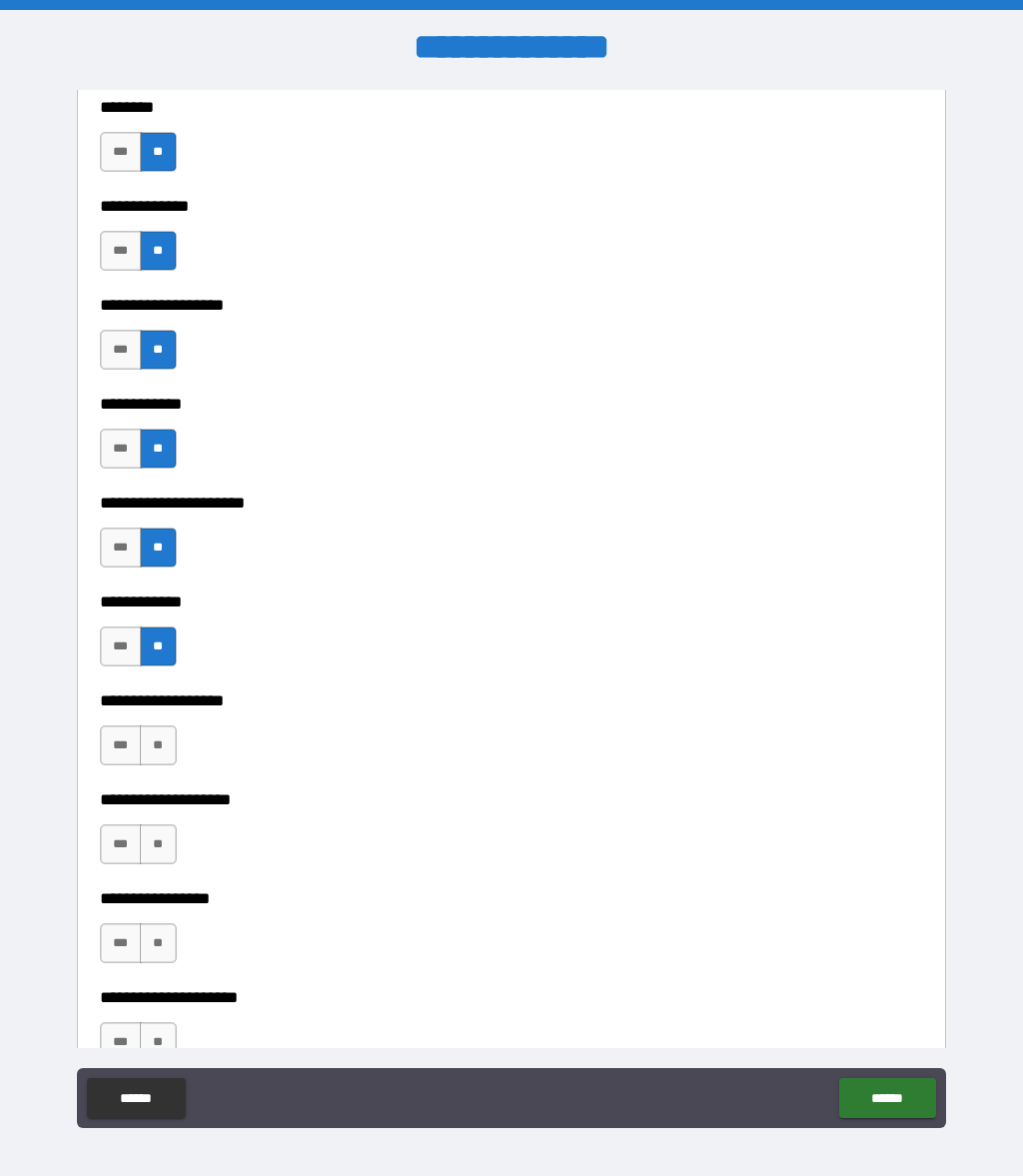 click on "**" at bounding box center (158, 745) 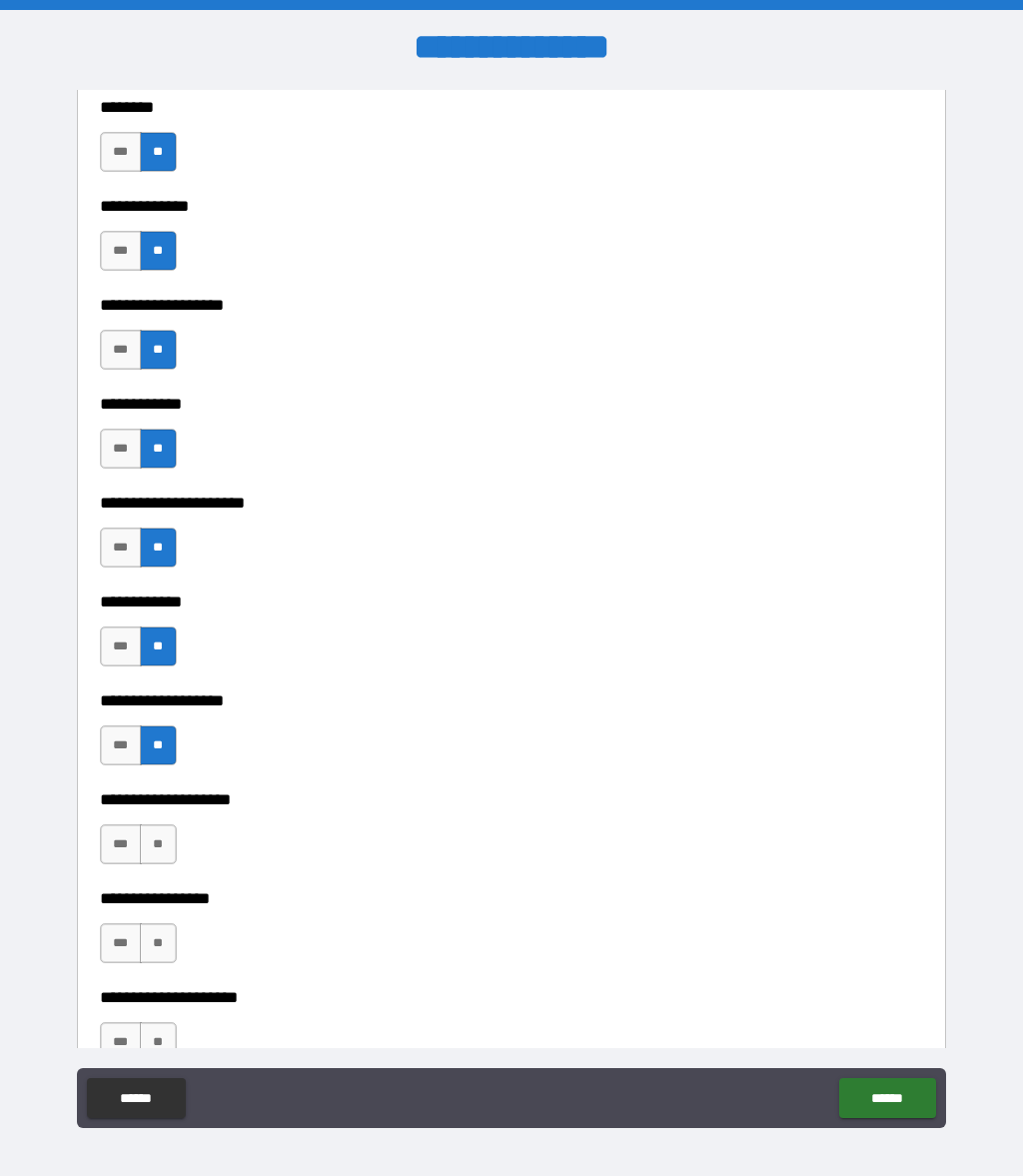 click on "**" at bounding box center [158, 844] 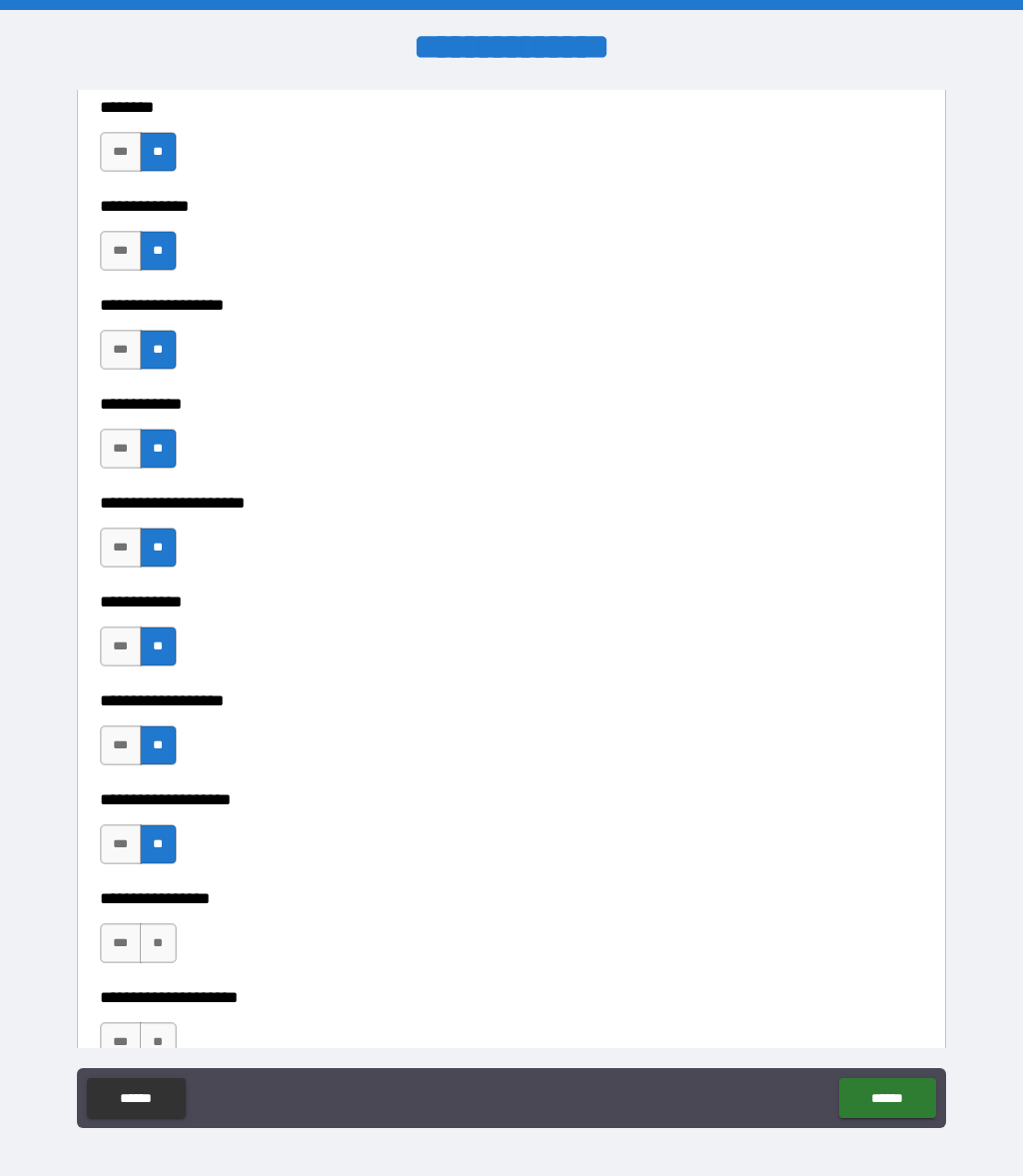 click on "**" at bounding box center [158, 943] 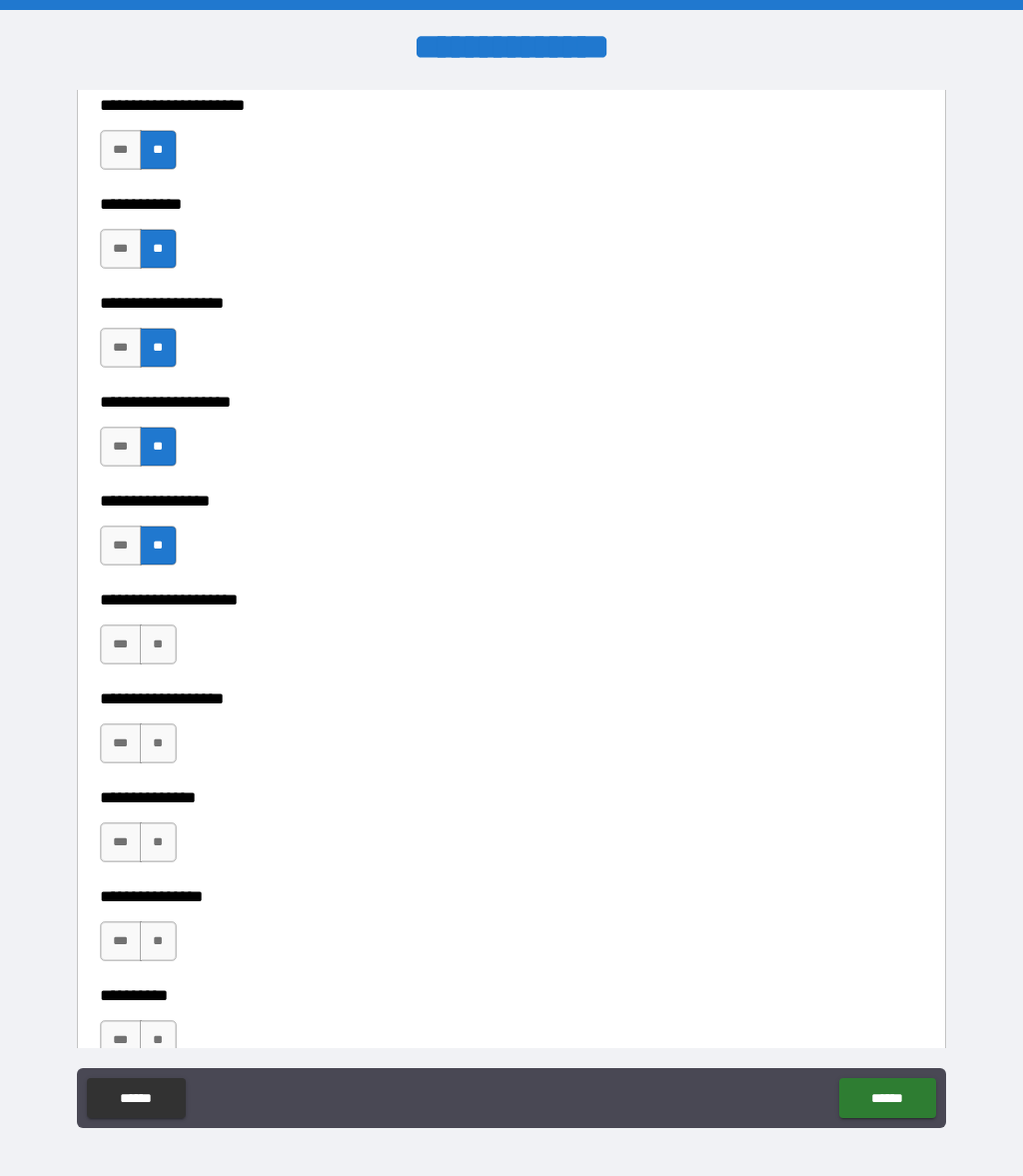 scroll, scrollTop: 7774, scrollLeft: 0, axis: vertical 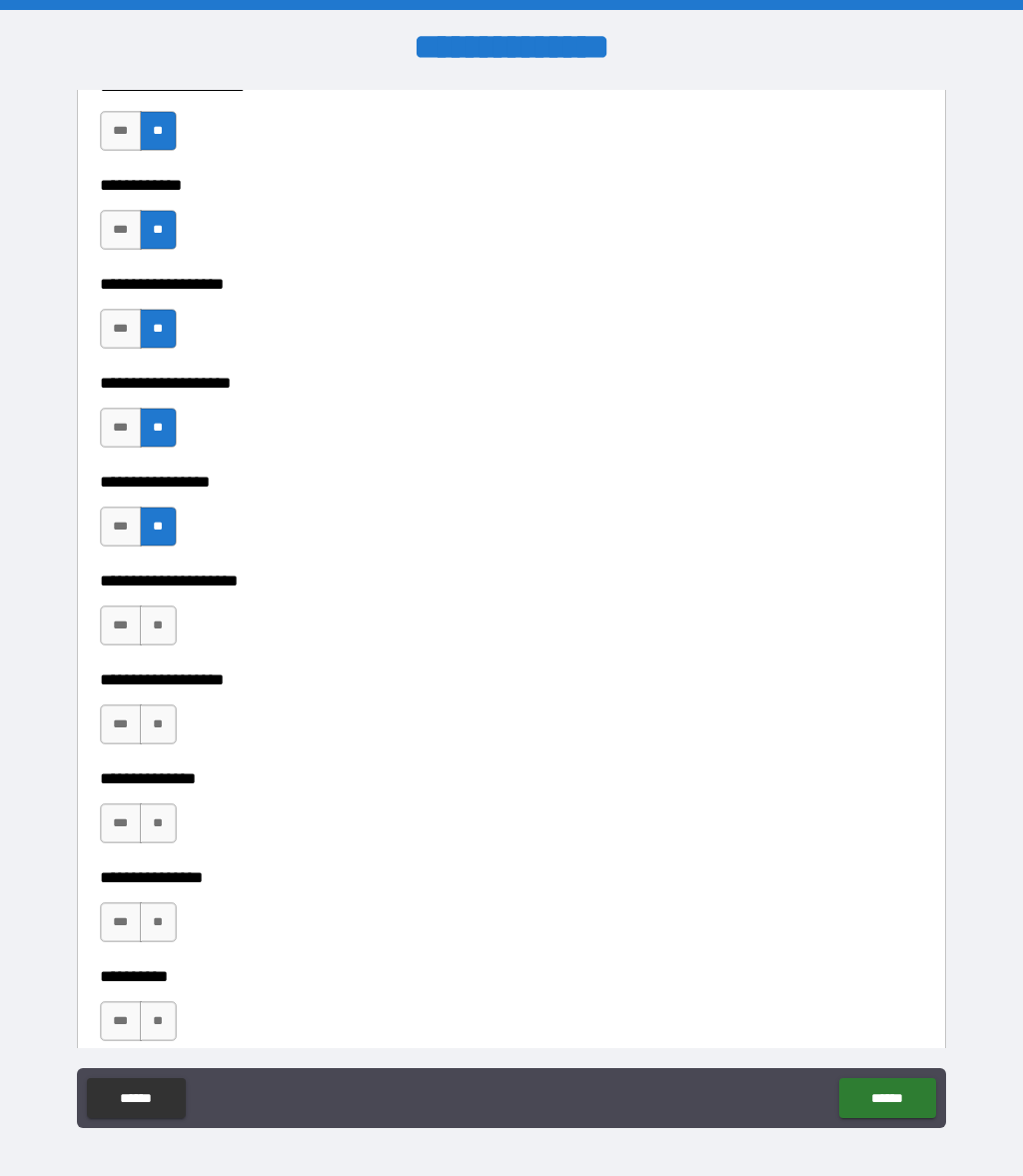 click on "**" at bounding box center (158, 625) 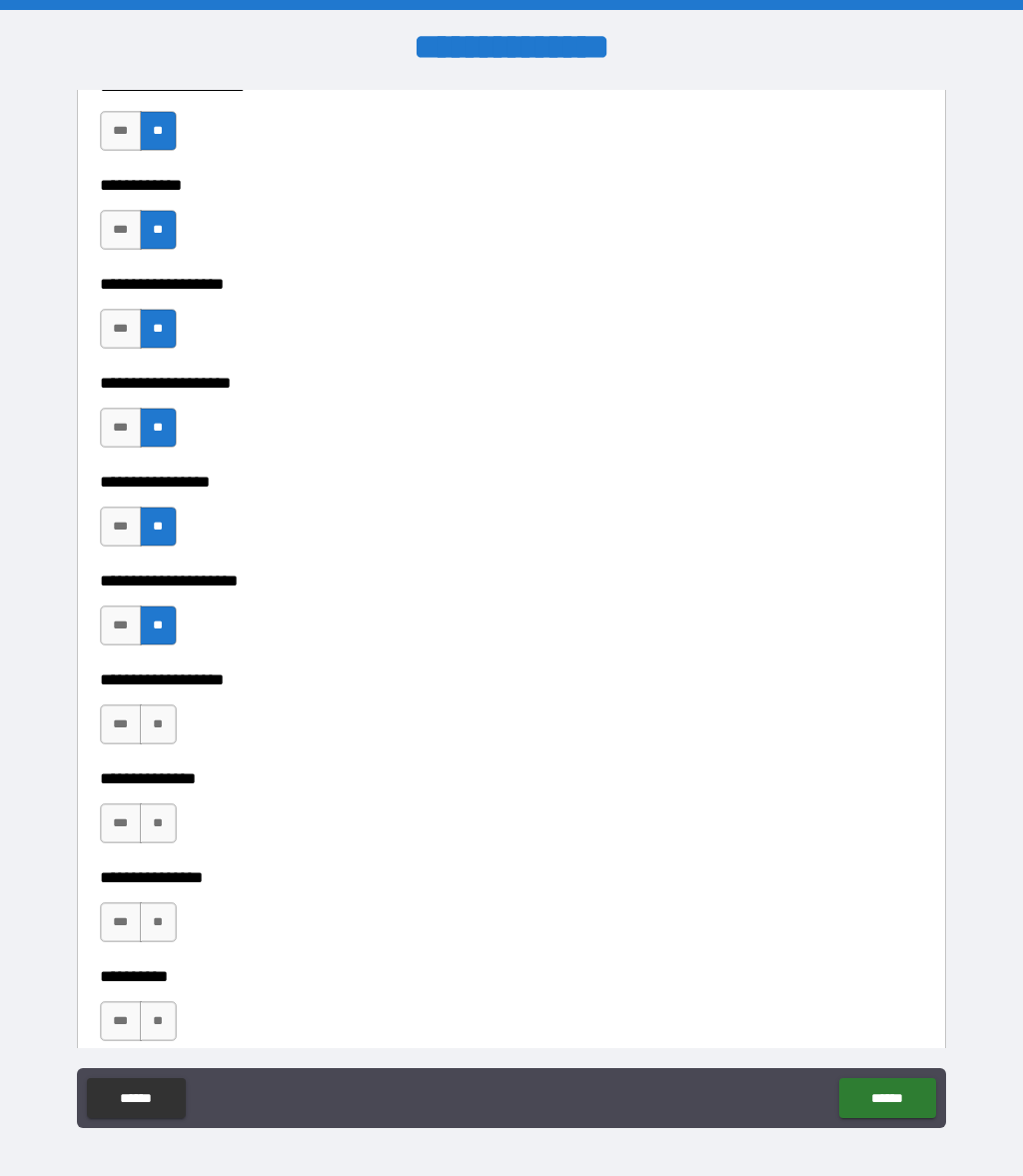 click on "**" at bounding box center [158, 724] 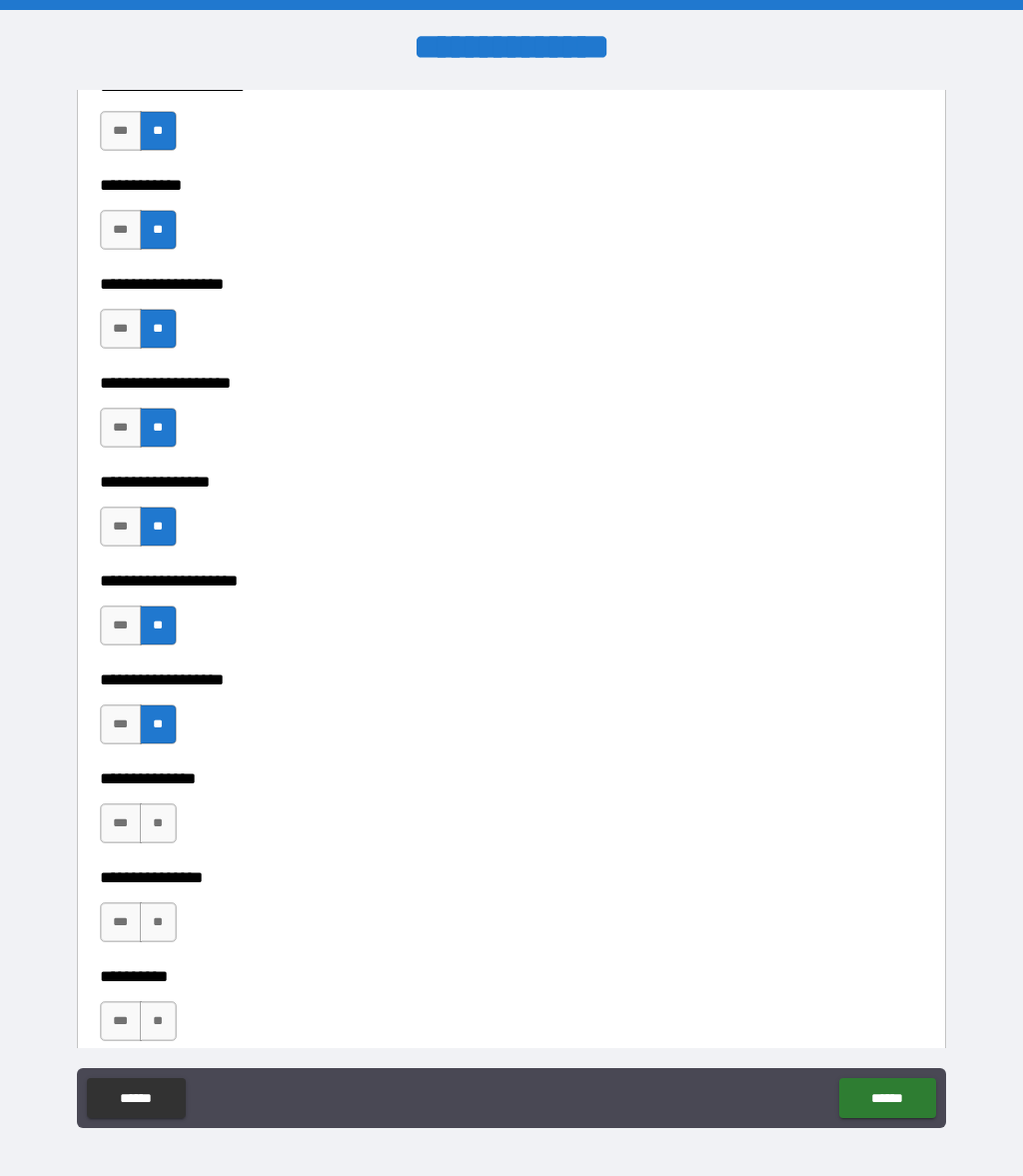 click on "**" at bounding box center [158, 823] 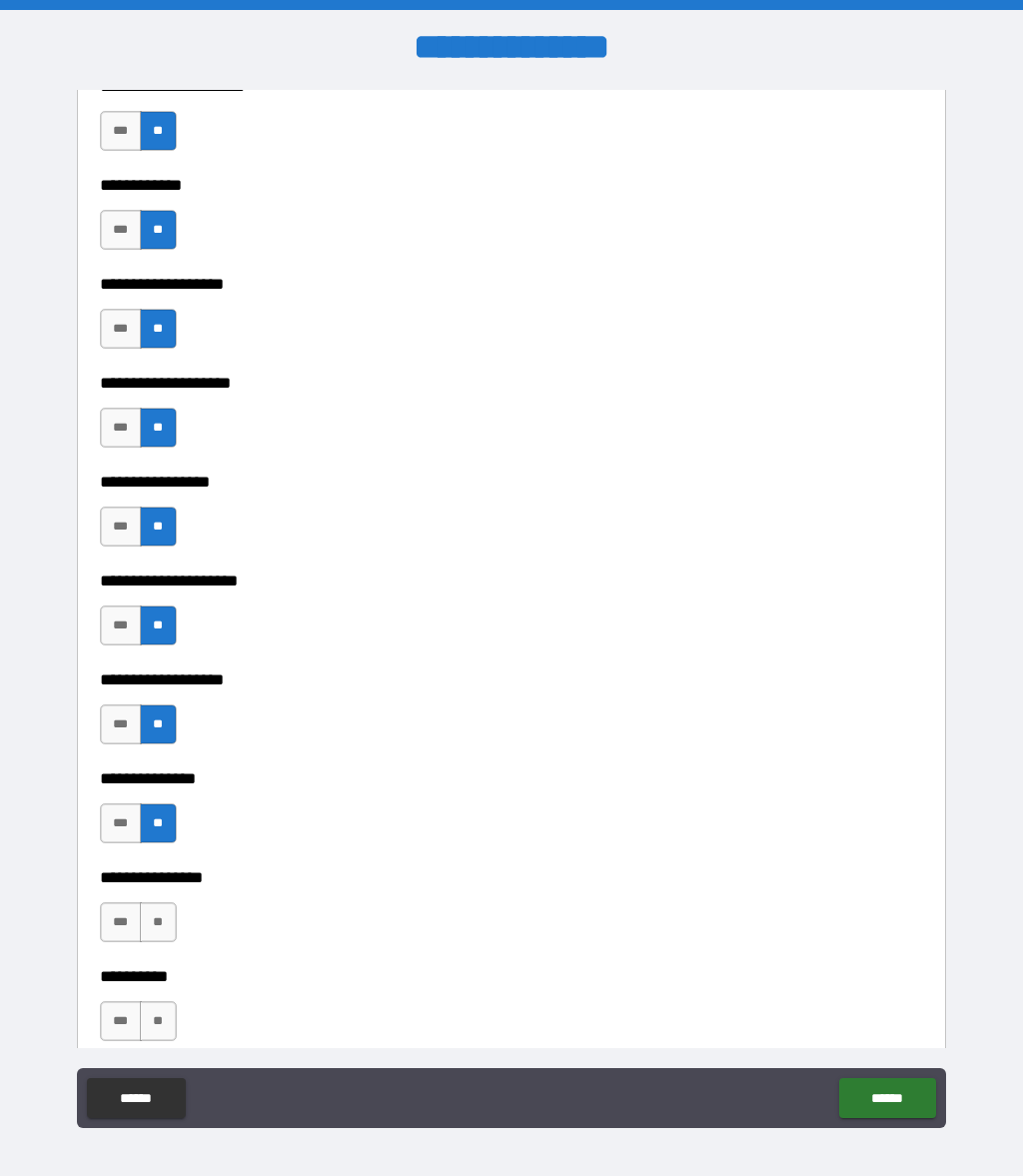 click on "**" at bounding box center (158, 922) 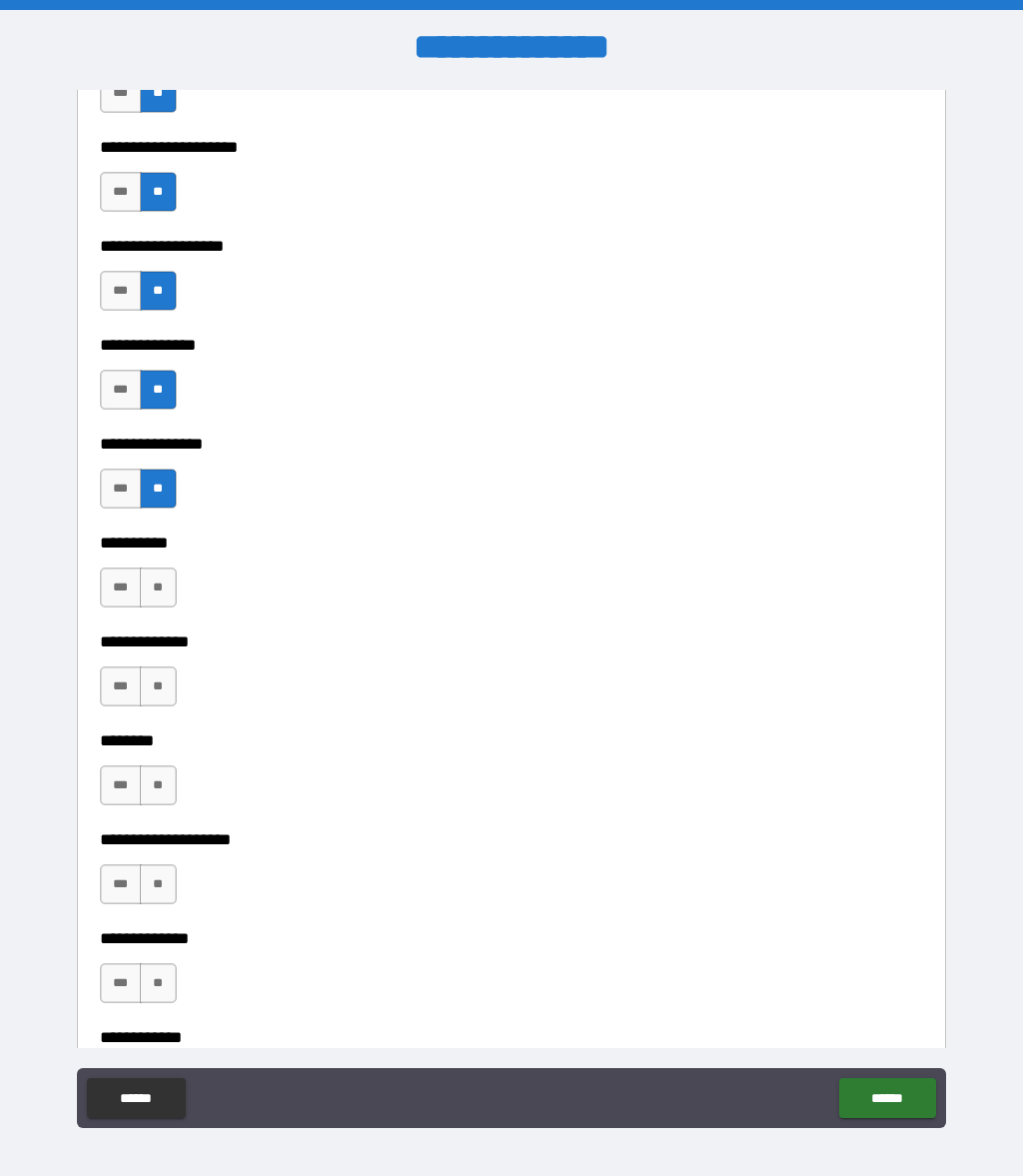 scroll, scrollTop: 8207, scrollLeft: 0, axis: vertical 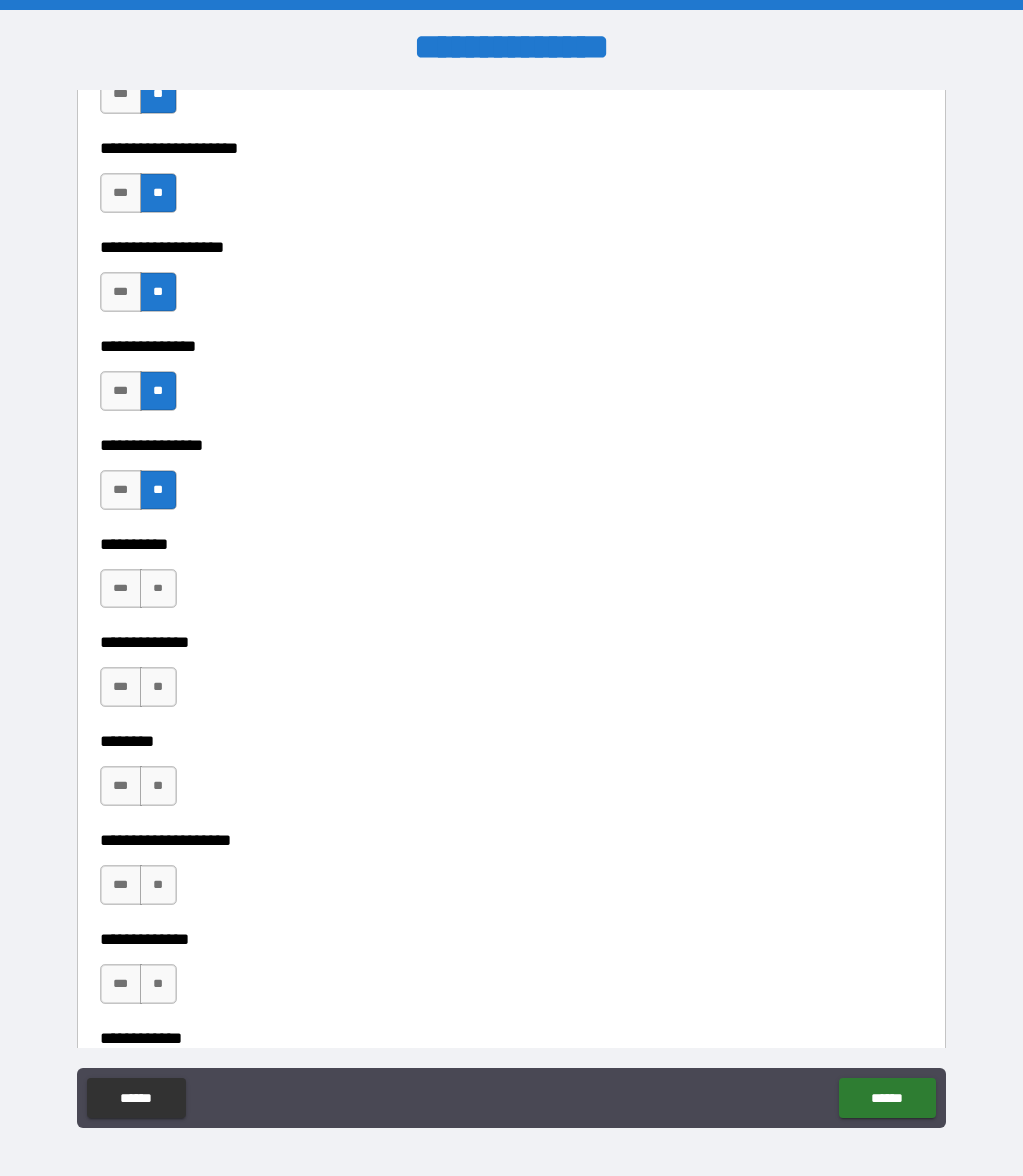 click on "**" at bounding box center [158, 588] 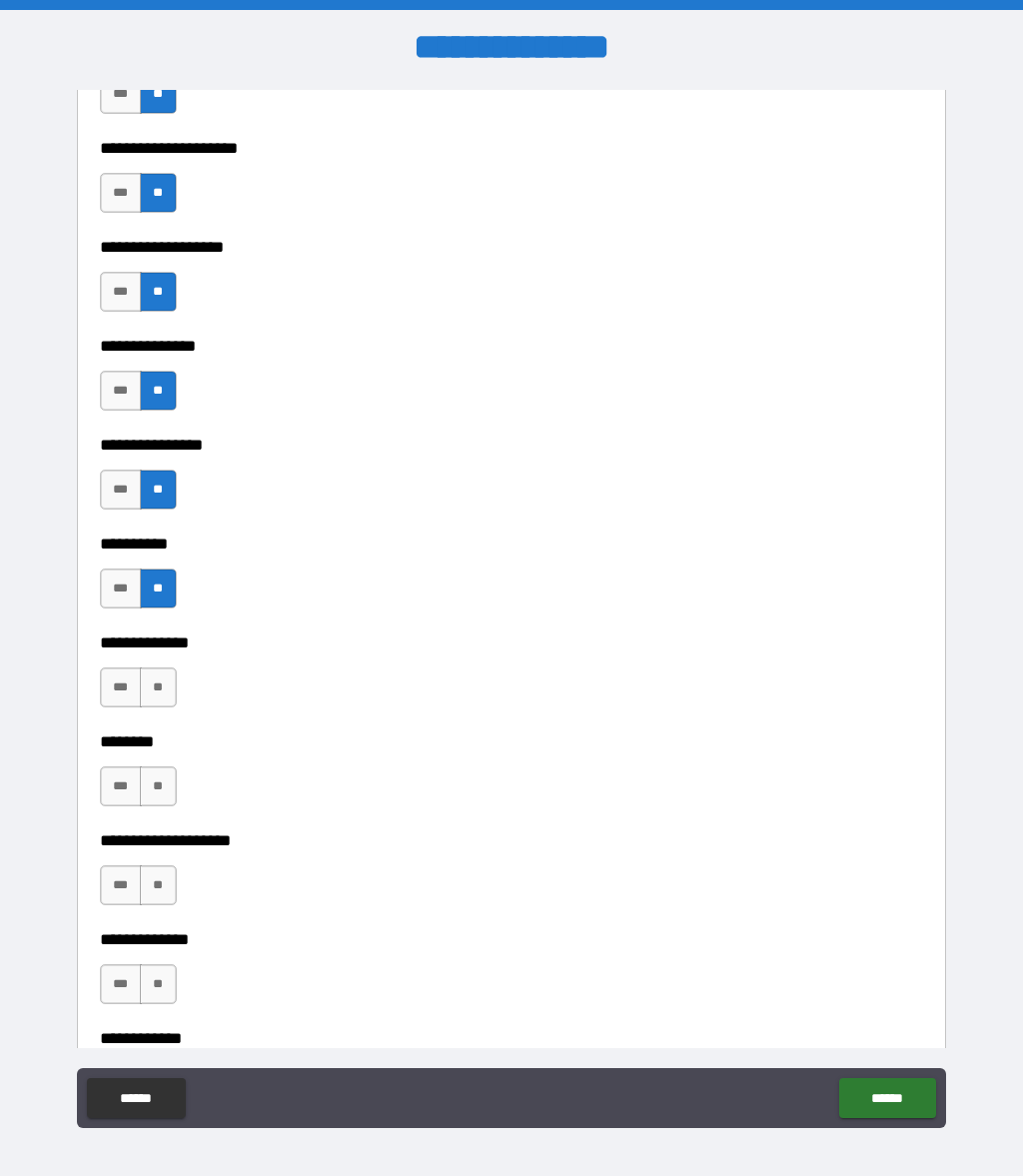 click on "**" at bounding box center (158, 687) 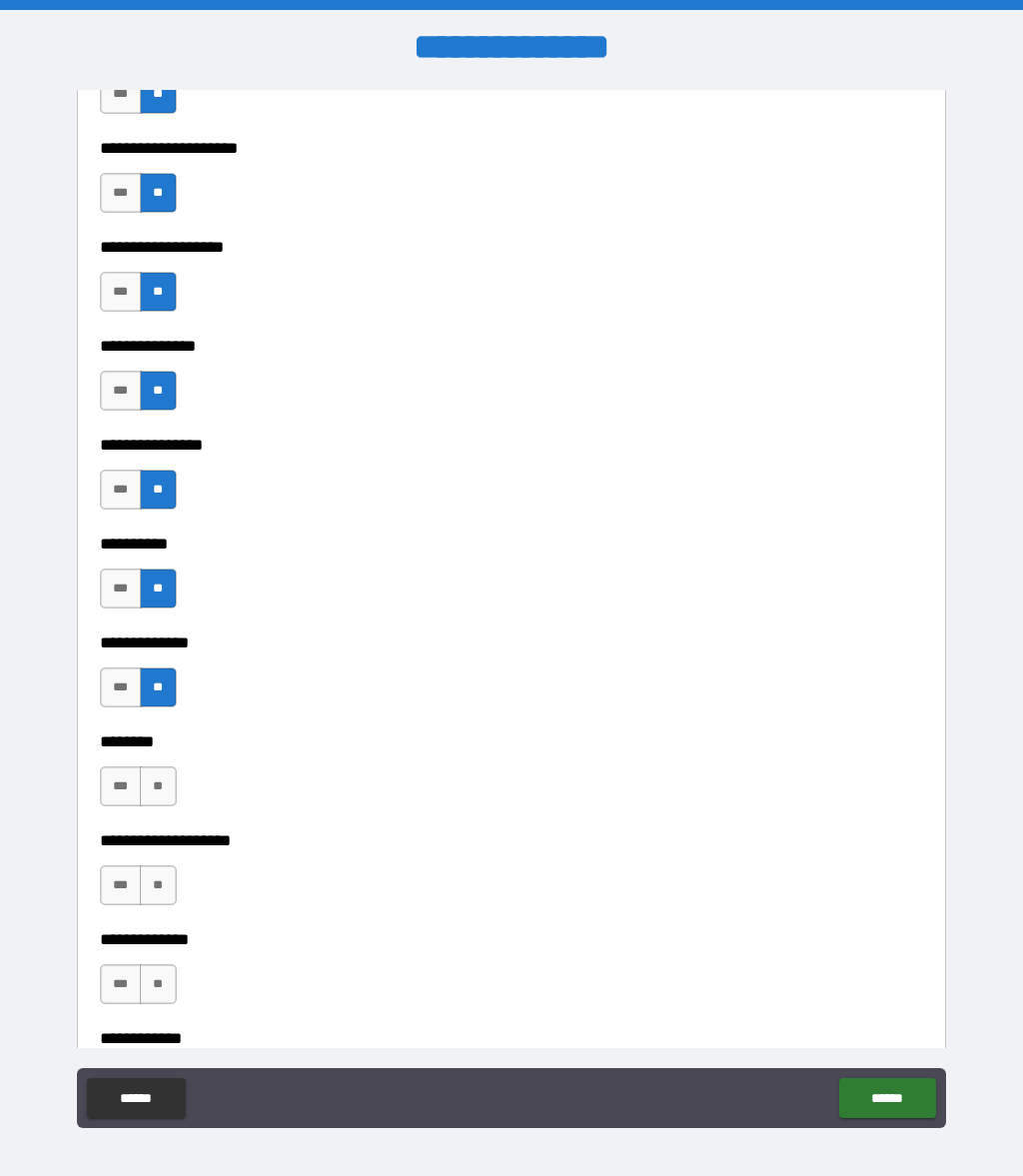 click on "**" at bounding box center [158, 786] 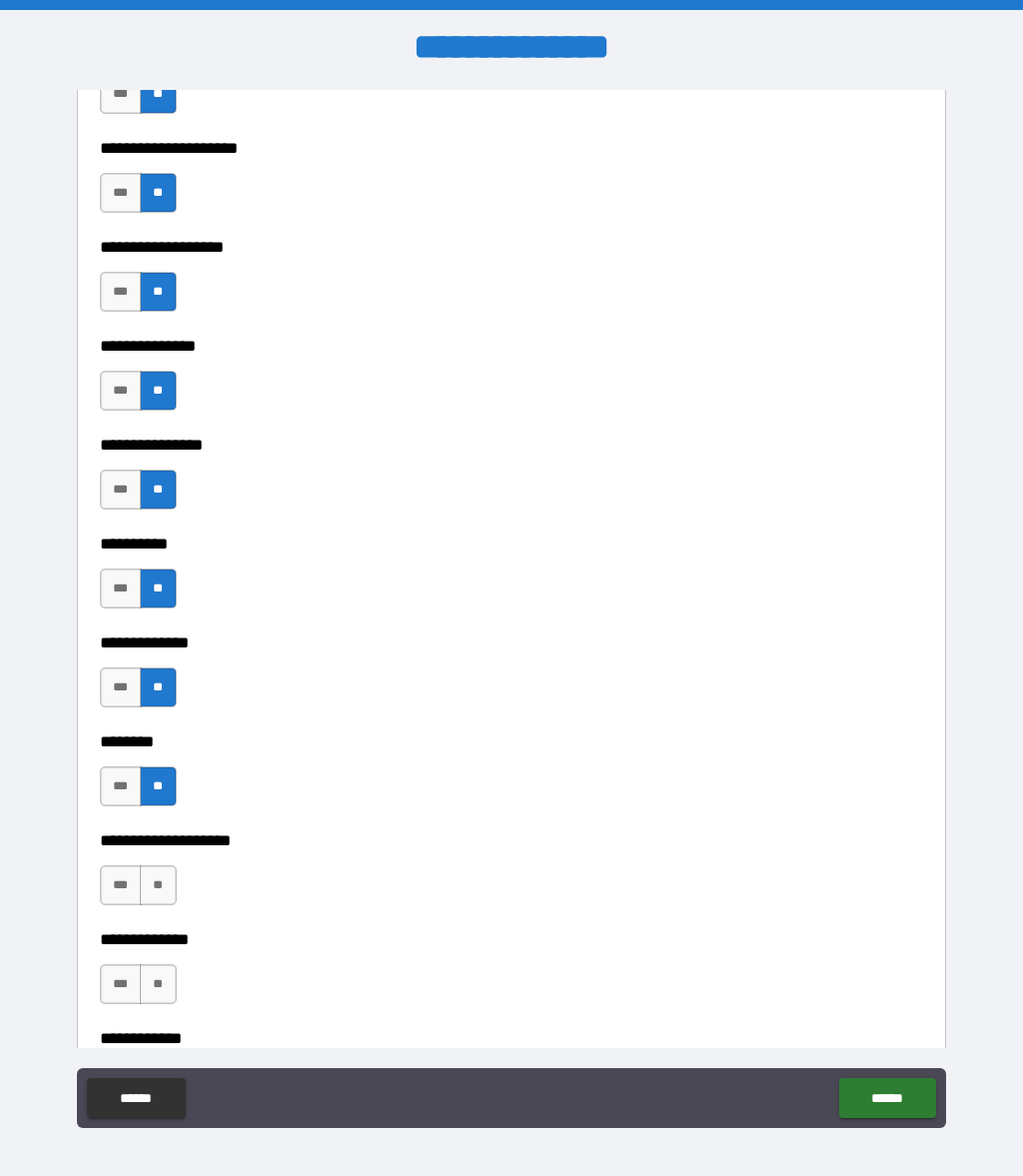 click on "**" at bounding box center (158, 885) 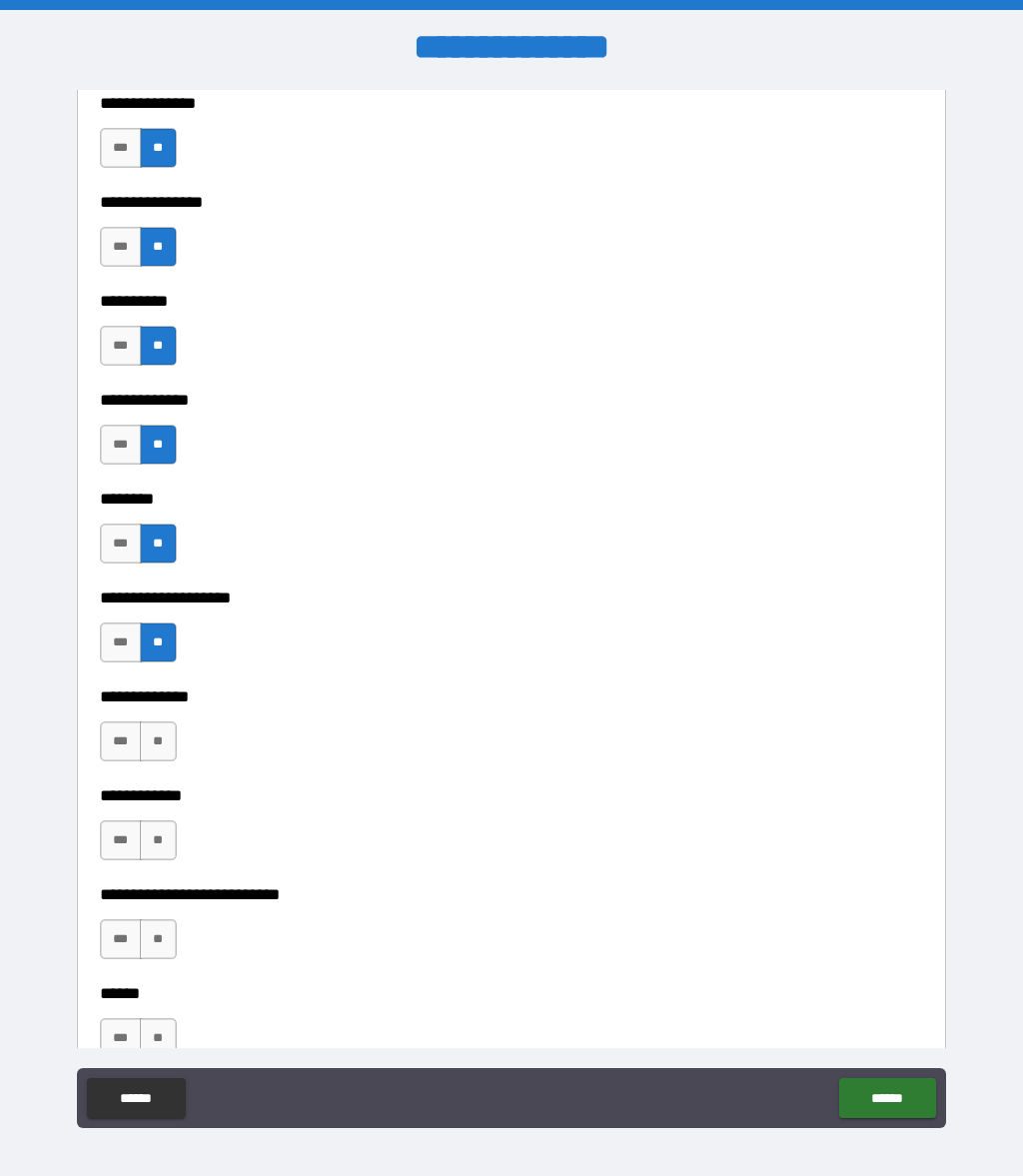 scroll, scrollTop: 8499, scrollLeft: 0, axis: vertical 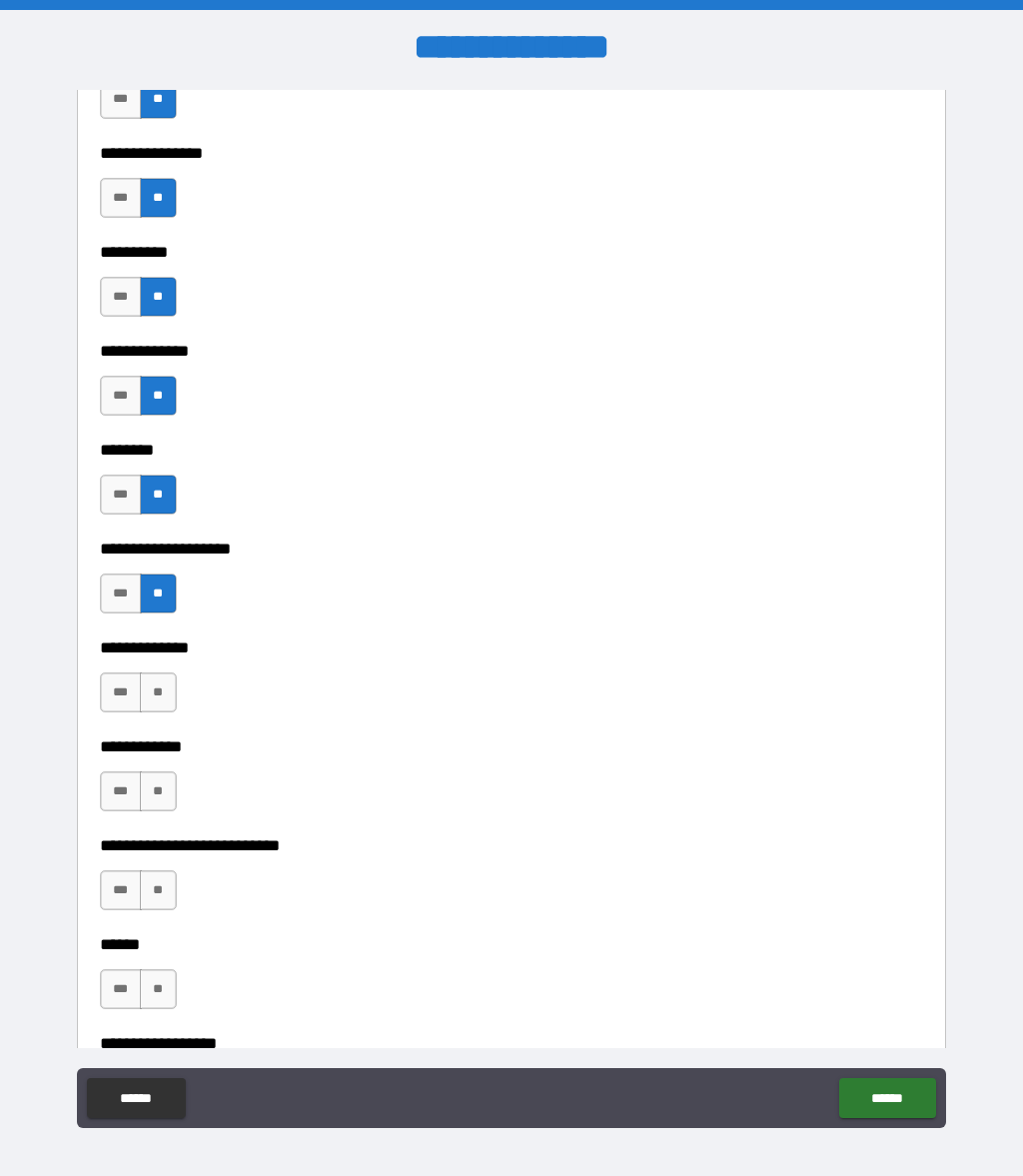 click on "**" at bounding box center (158, 692) 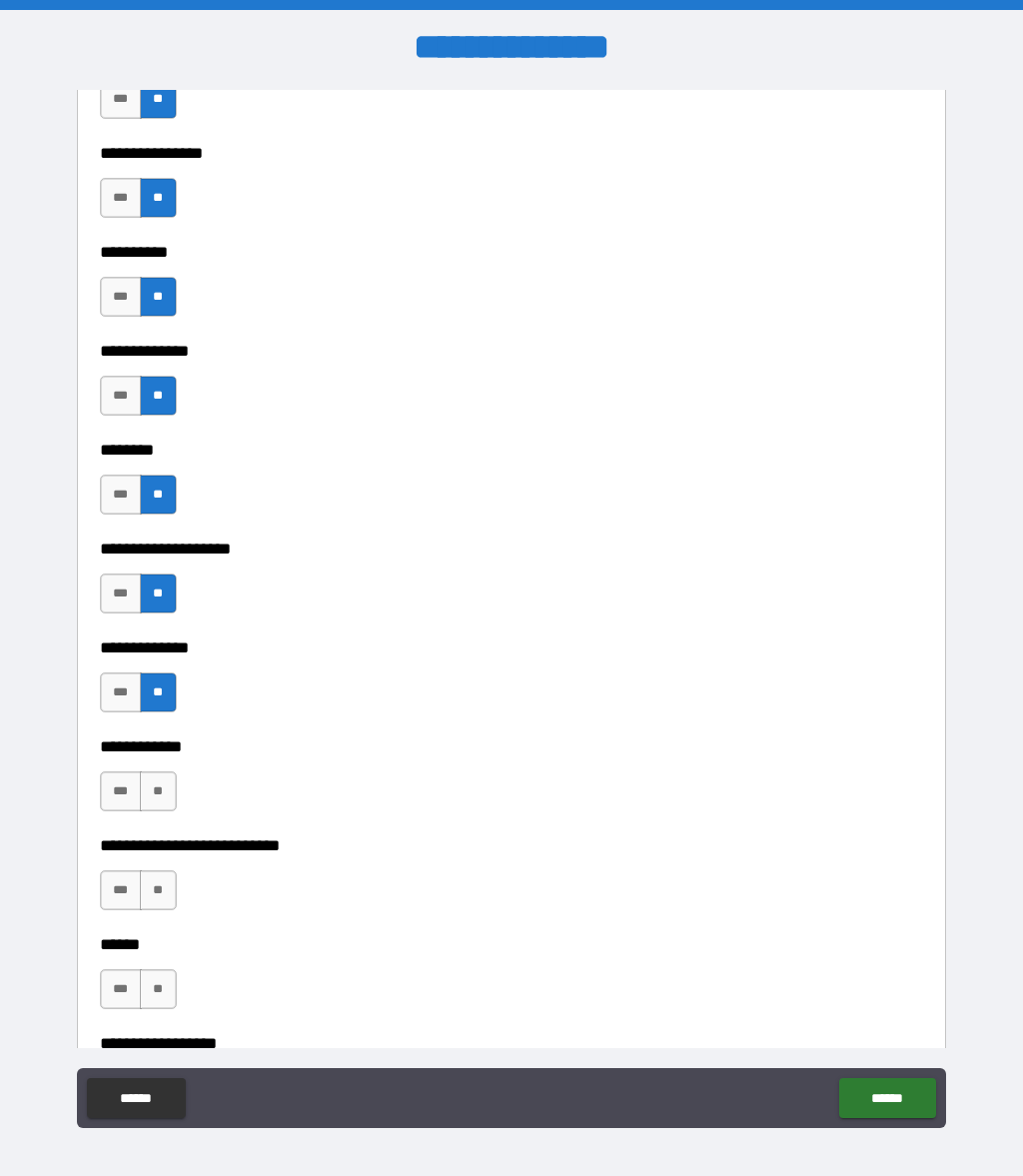 scroll, scrollTop: 8500, scrollLeft: 0, axis: vertical 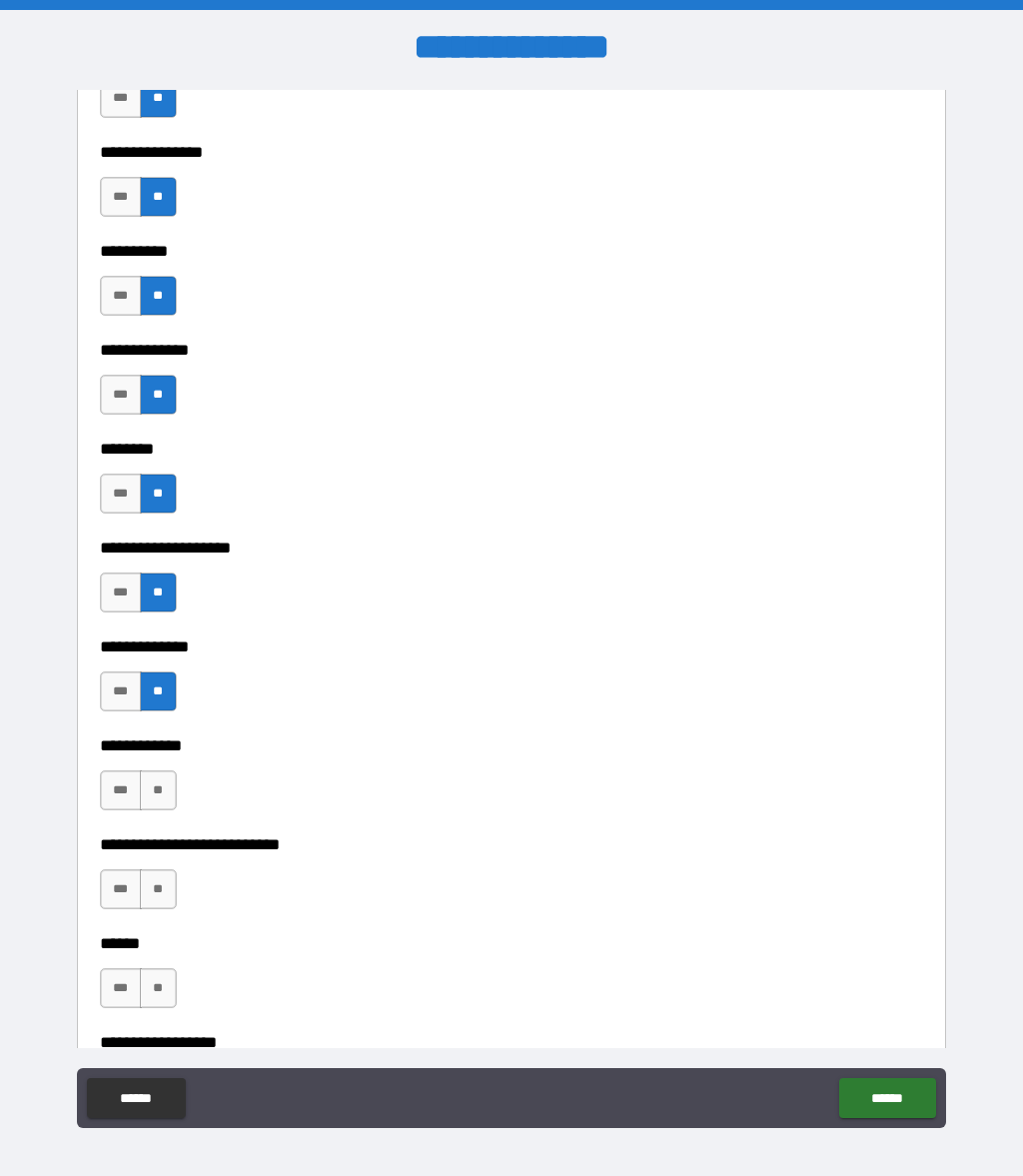 click on "**" at bounding box center (158, 889) 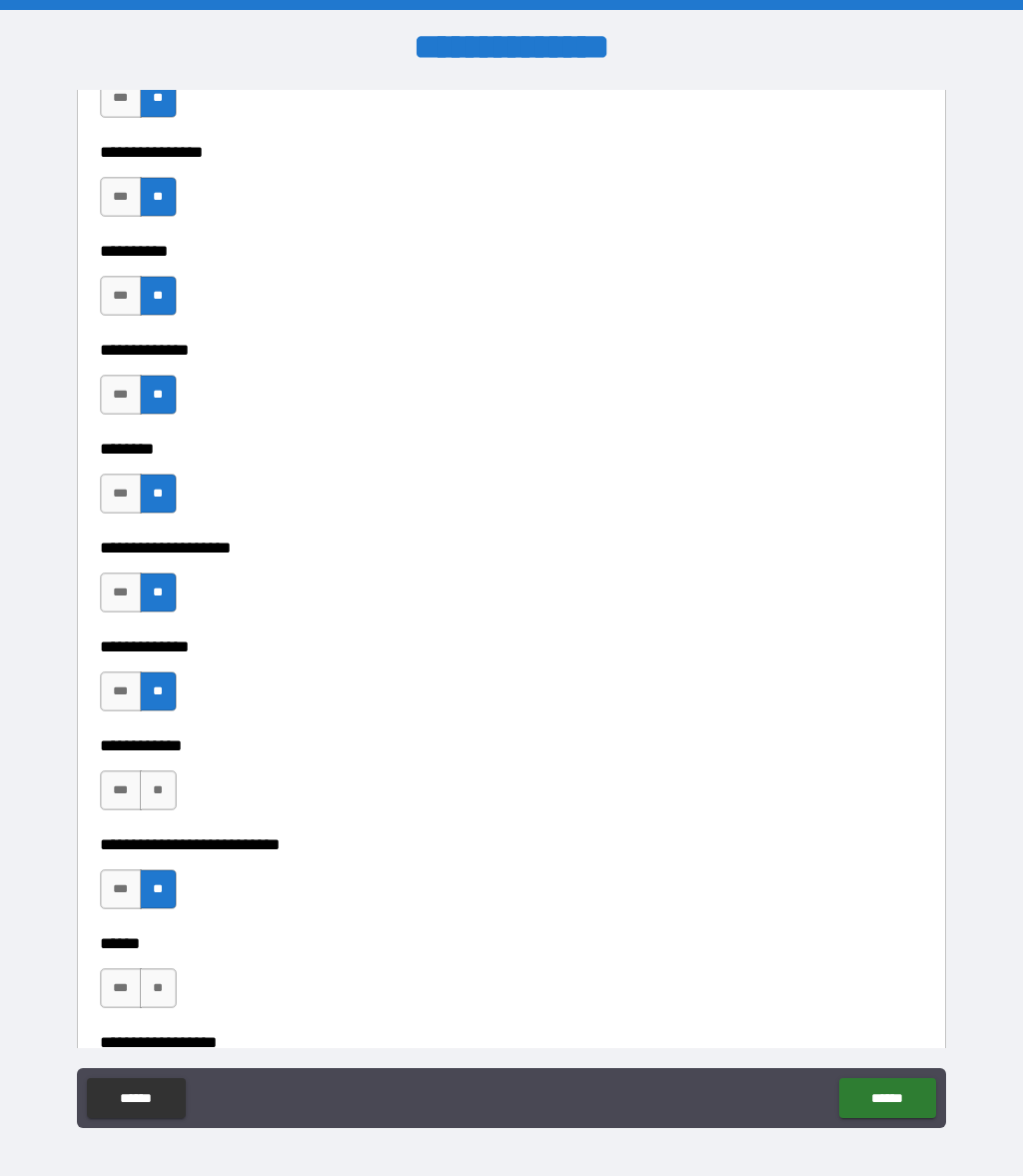 click on "**" at bounding box center (158, 790) 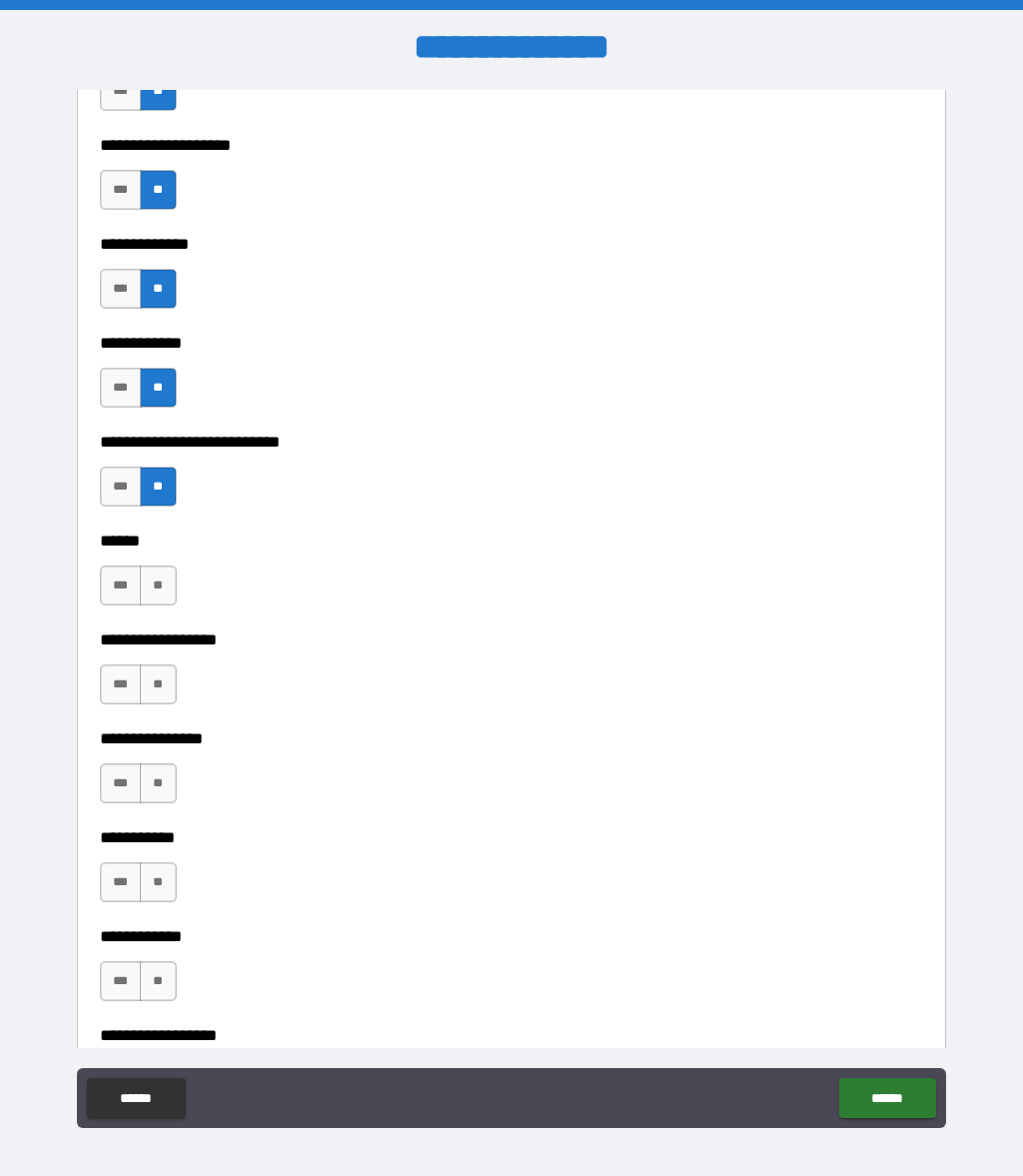 scroll, scrollTop: 8904, scrollLeft: 0, axis: vertical 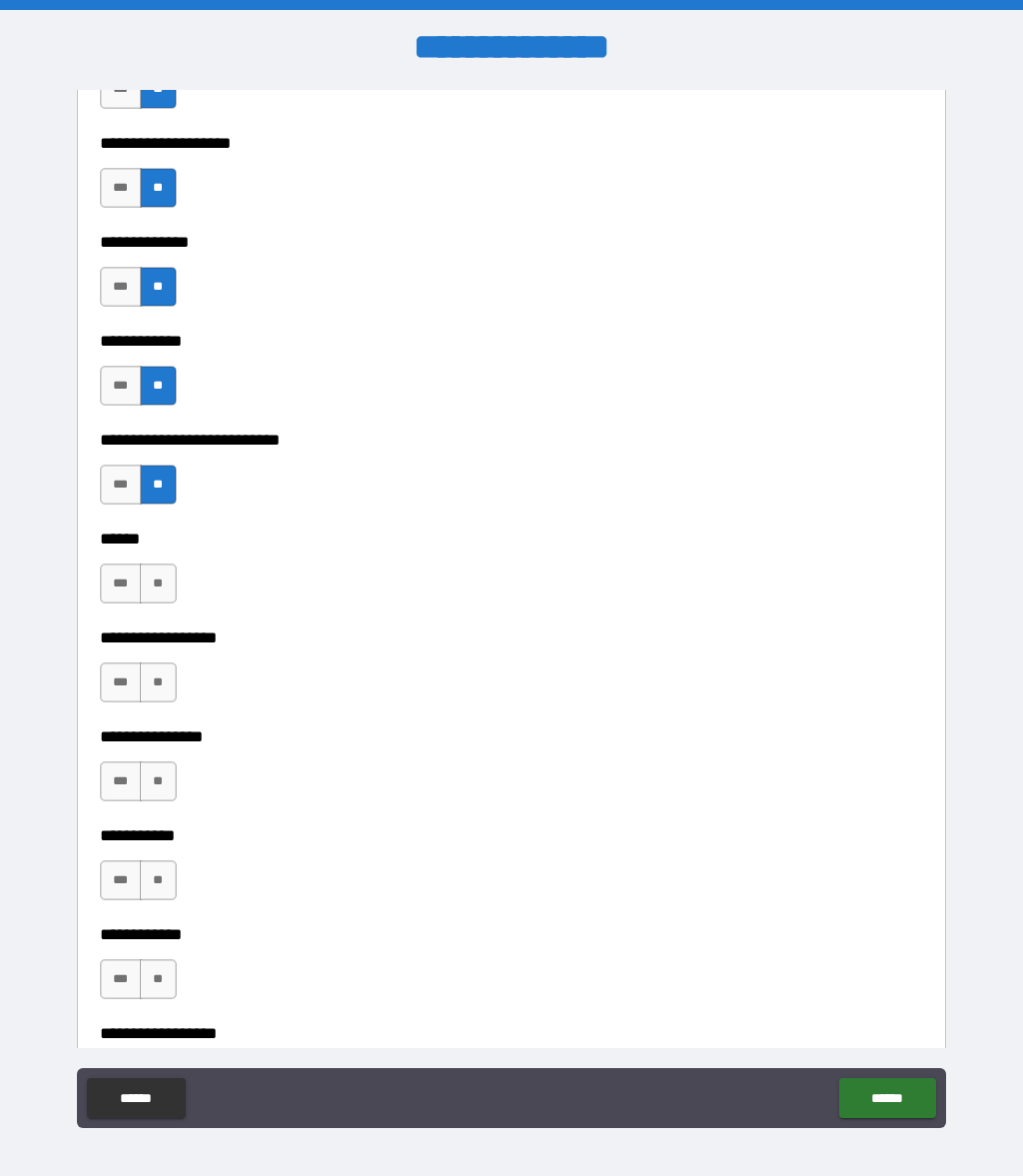 click on "**" at bounding box center [158, 584] 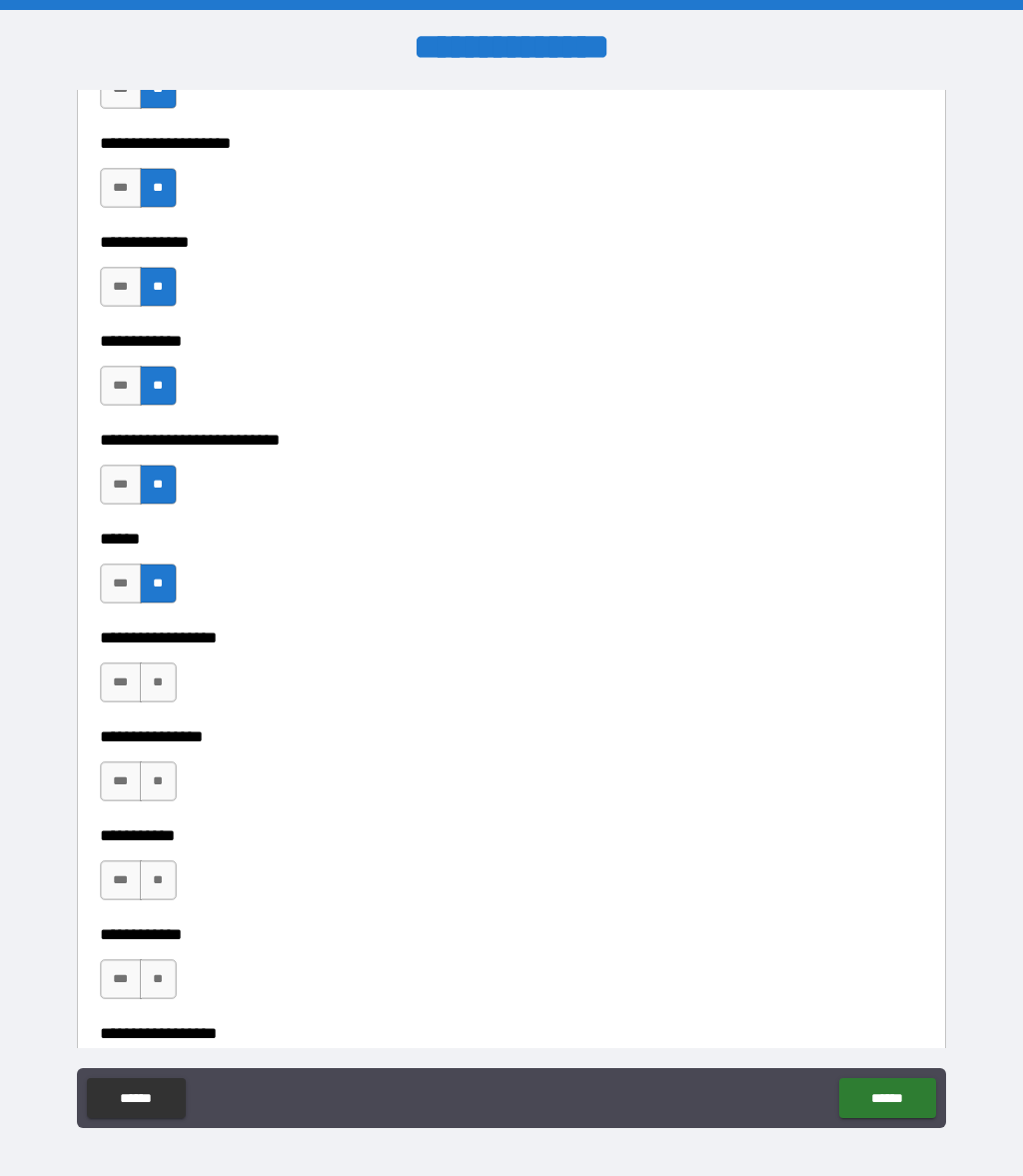 click on "**" at bounding box center [158, 682] 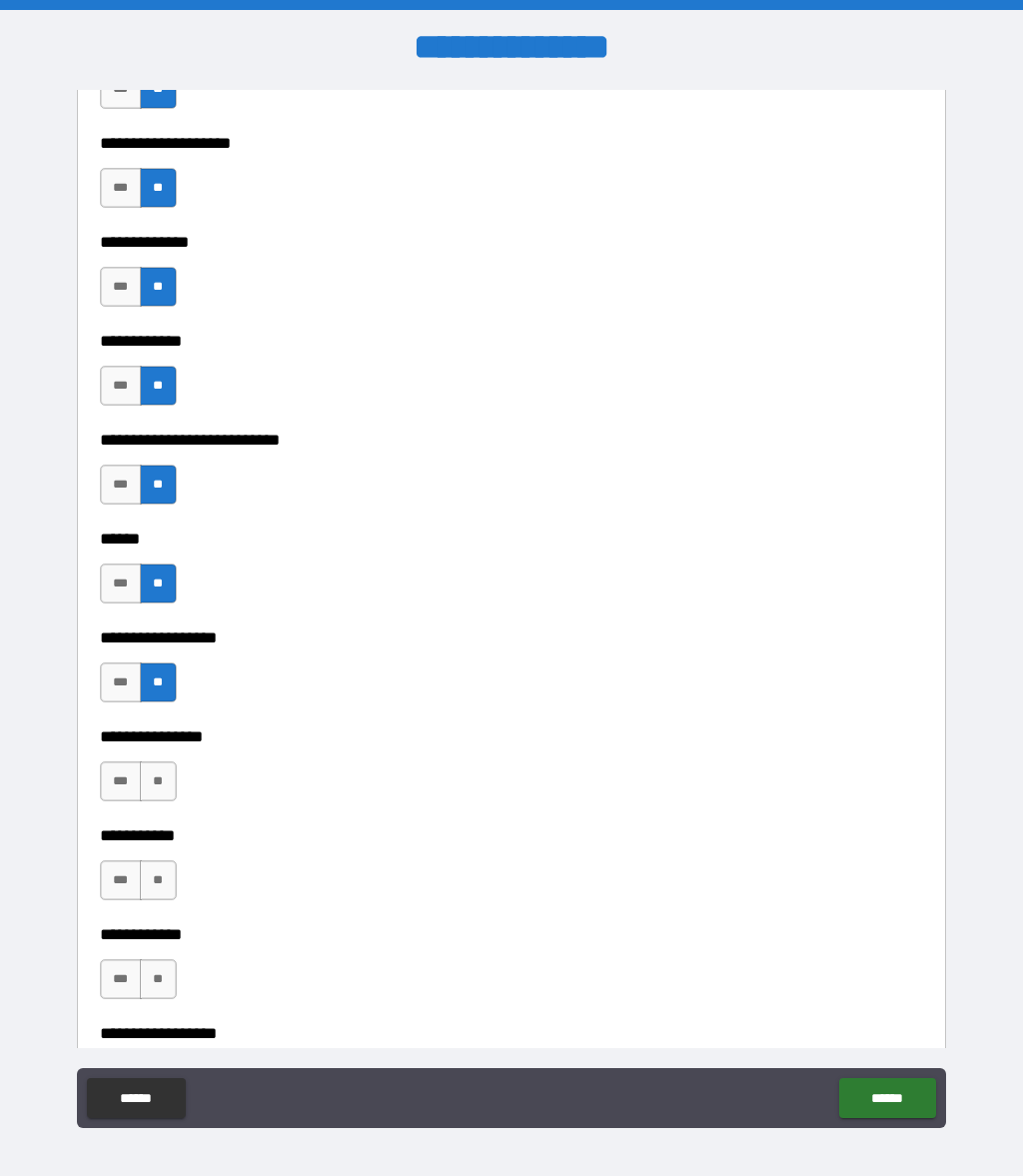 click on "**" at bounding box center [158, 781] 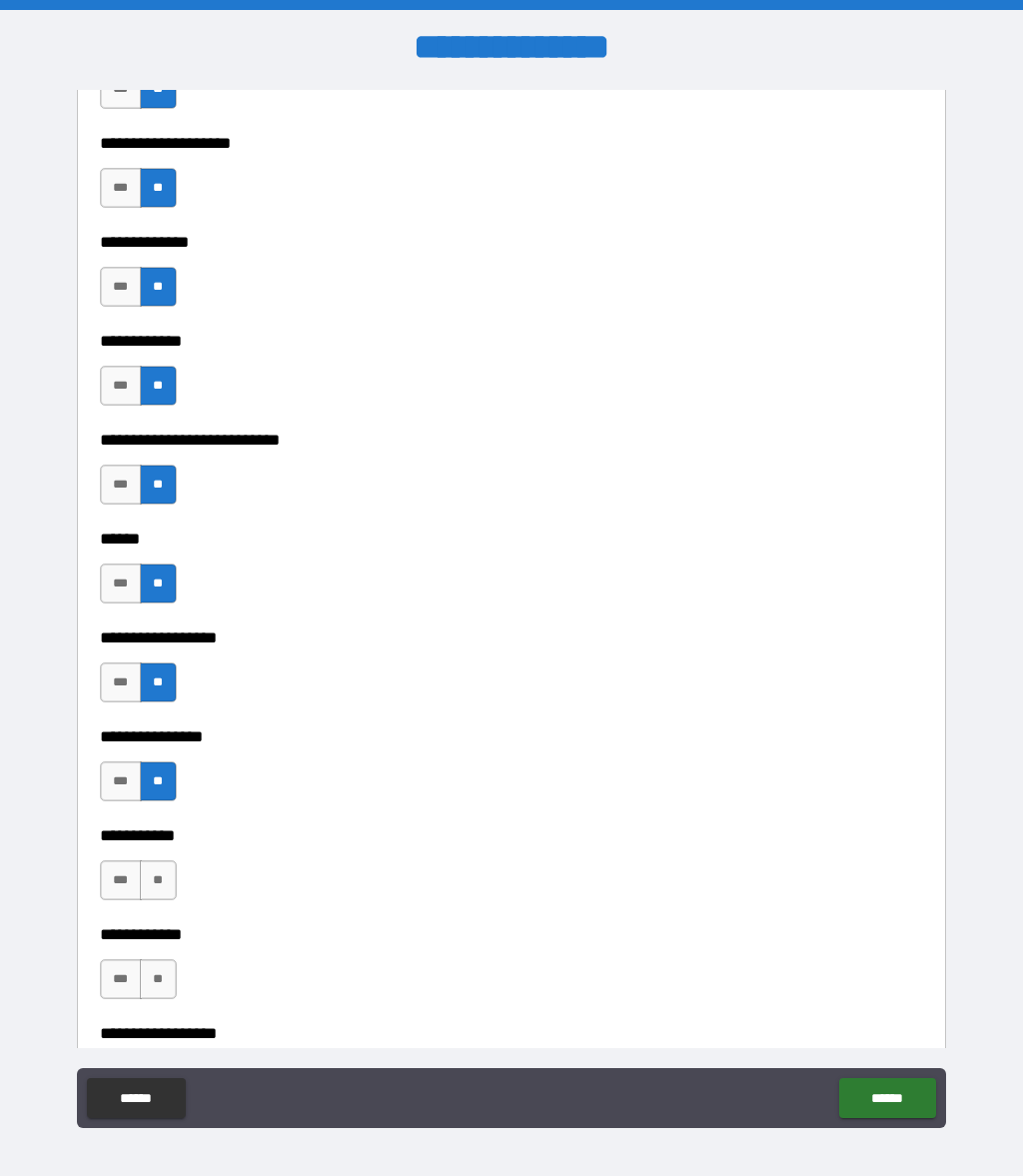 click on "**" at bounding box center [158, 880] 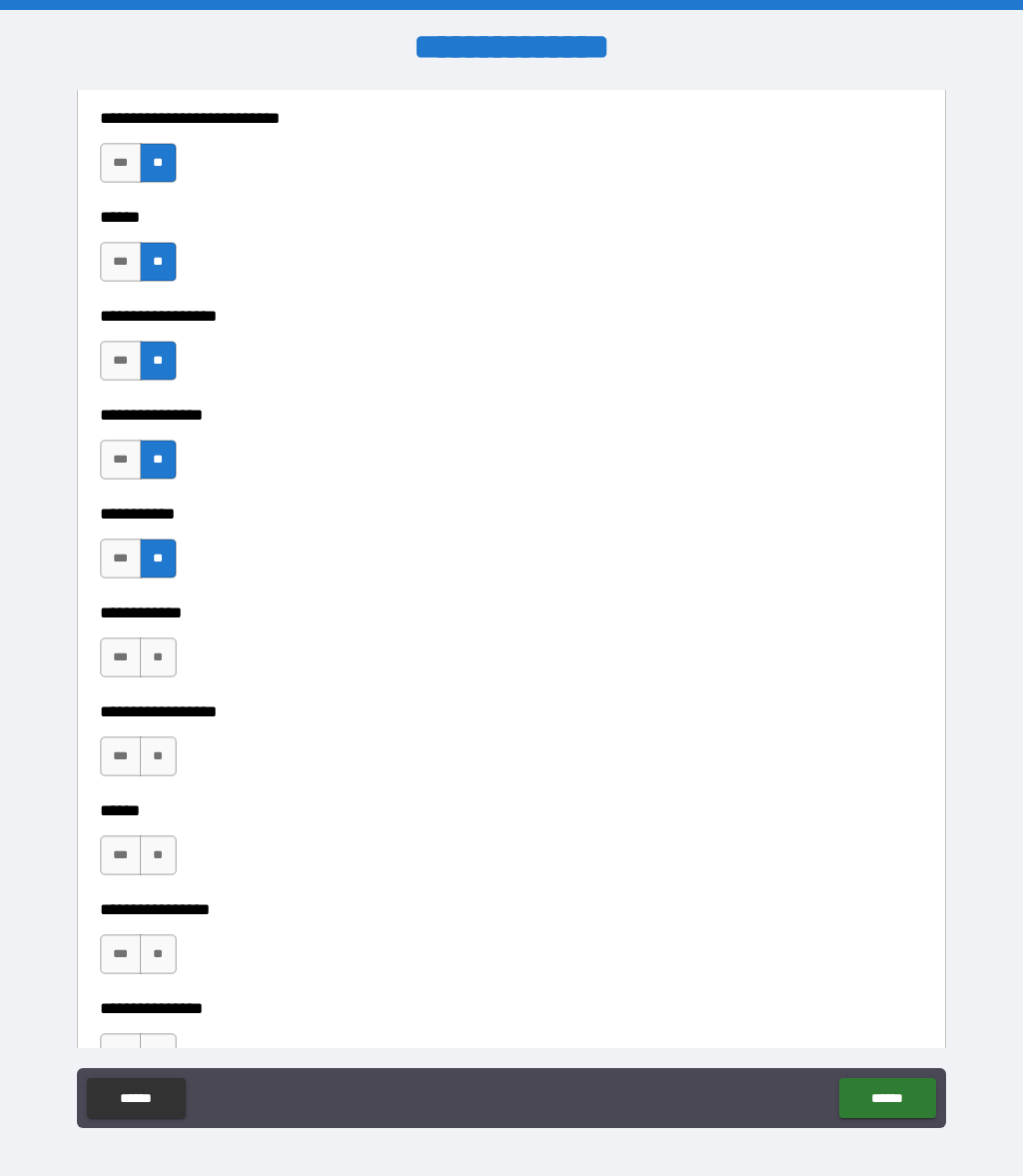 scroll, scrollTop: 9307, scrollLeft: 0, axis: vertical 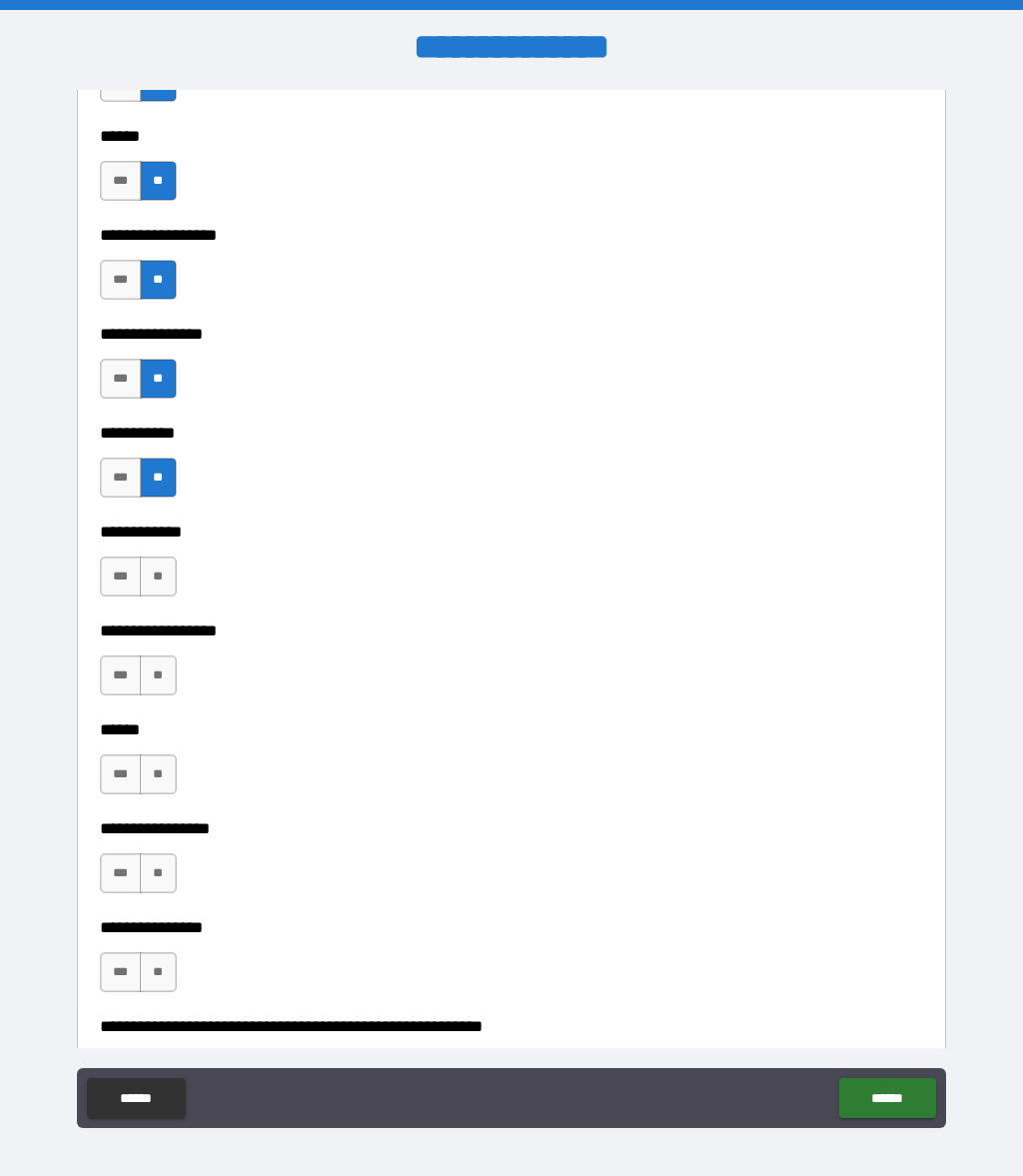 click on "**" at bounding box center [158, 577] 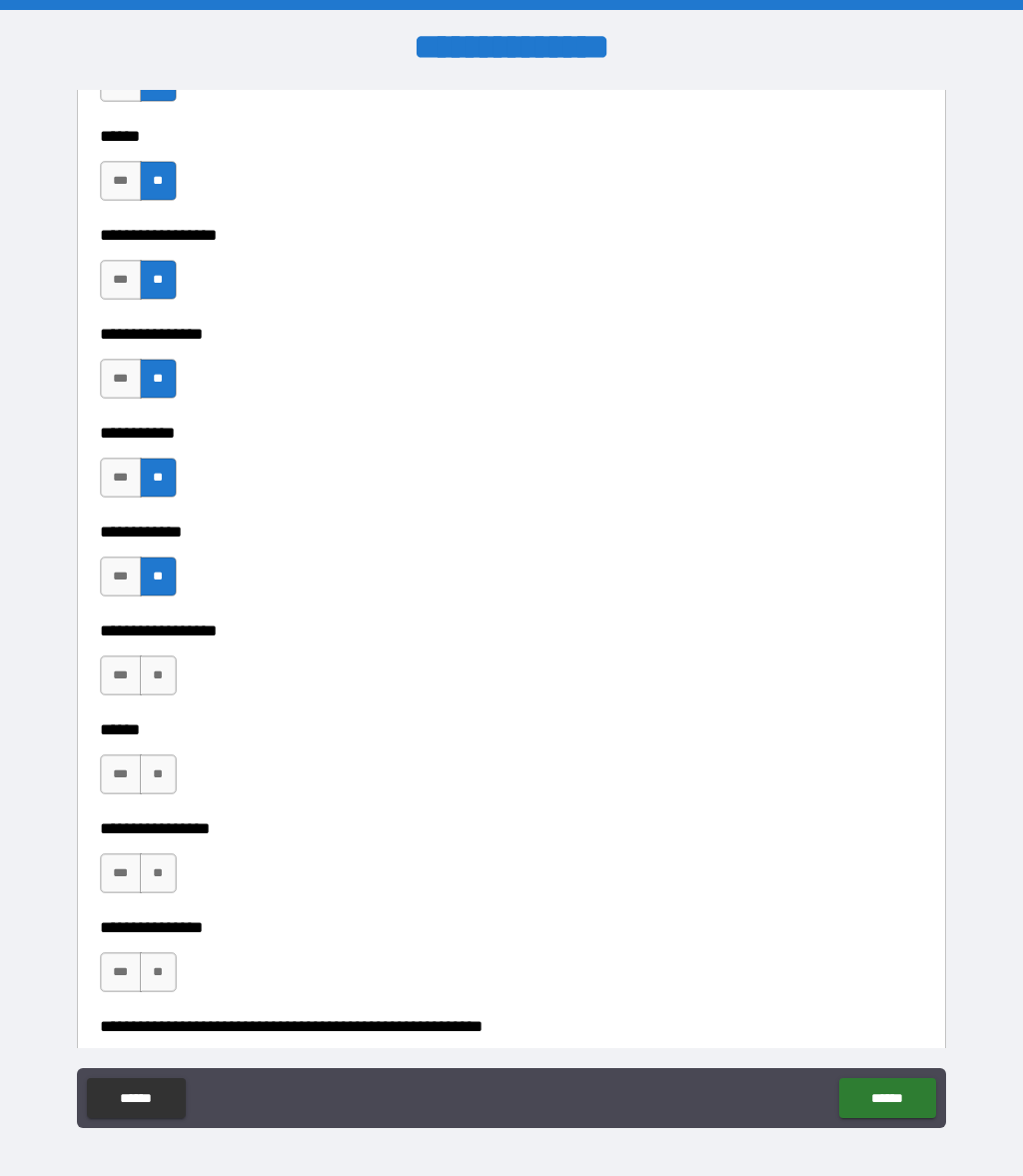 click on "**" at bounding box center [158, 675] 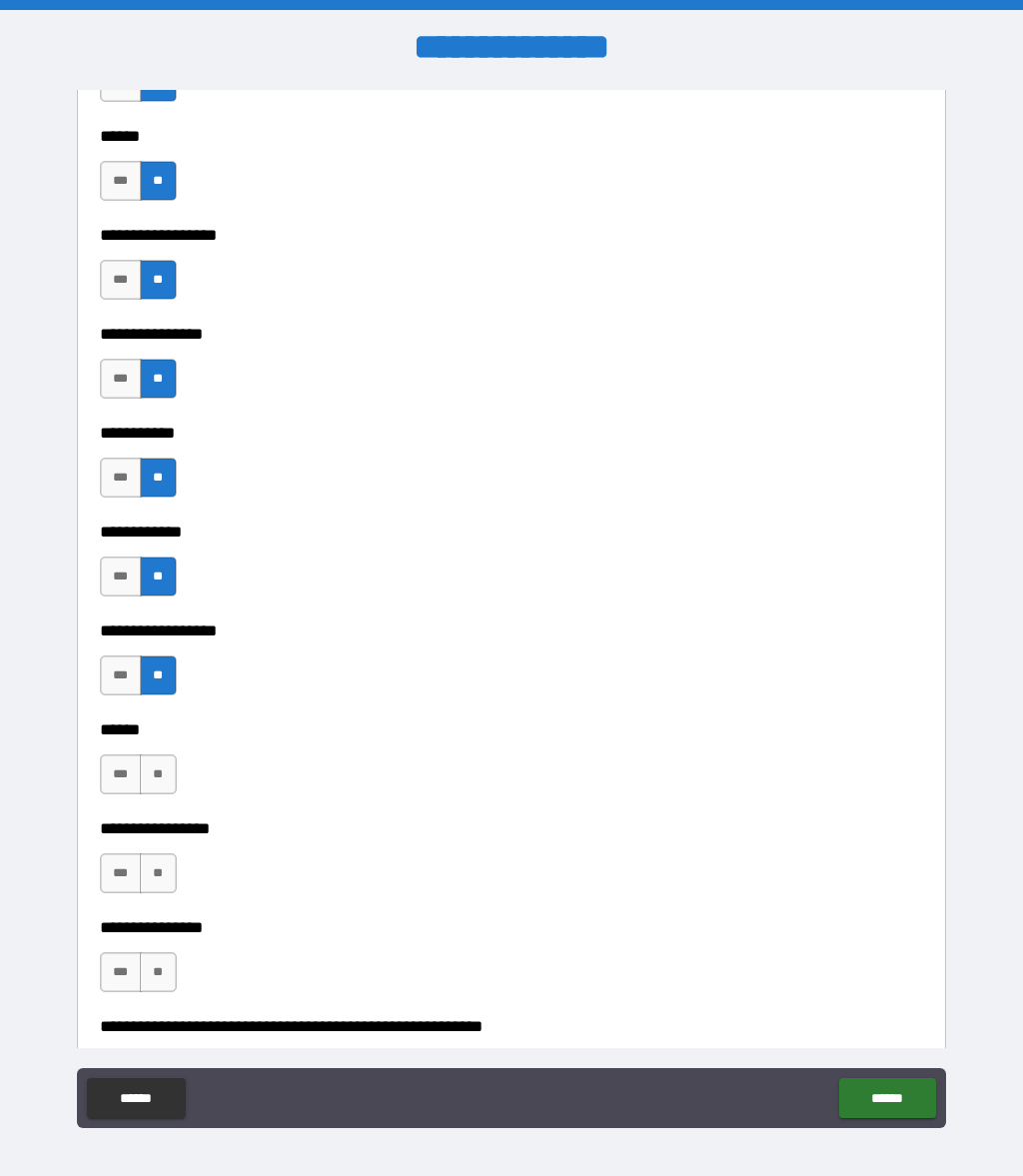 click on "**" at bounding box center (158, 774) 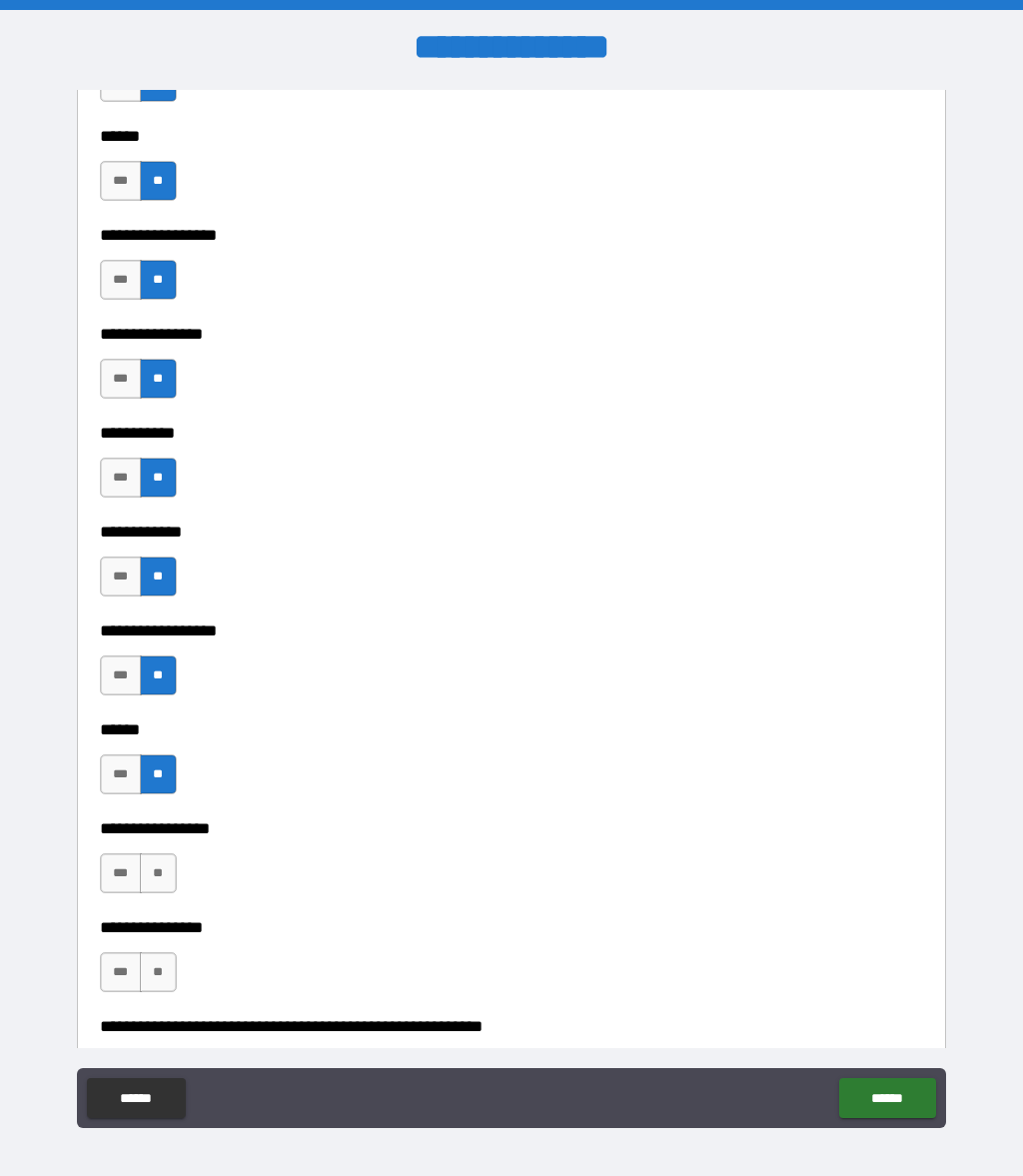 click on "**" at bounding box center (158, 873) 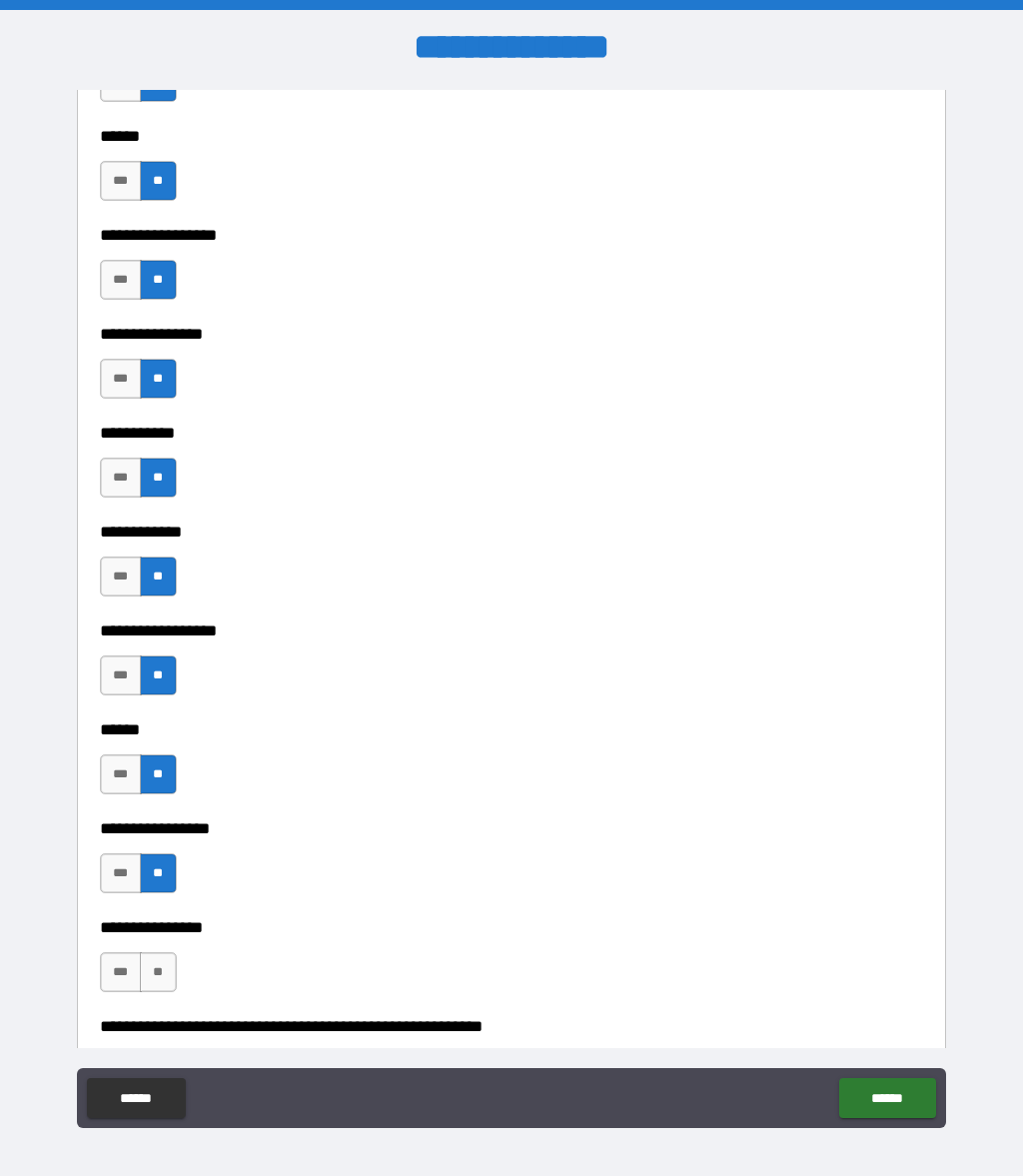 click on "**" at bounding box center (158, 972) 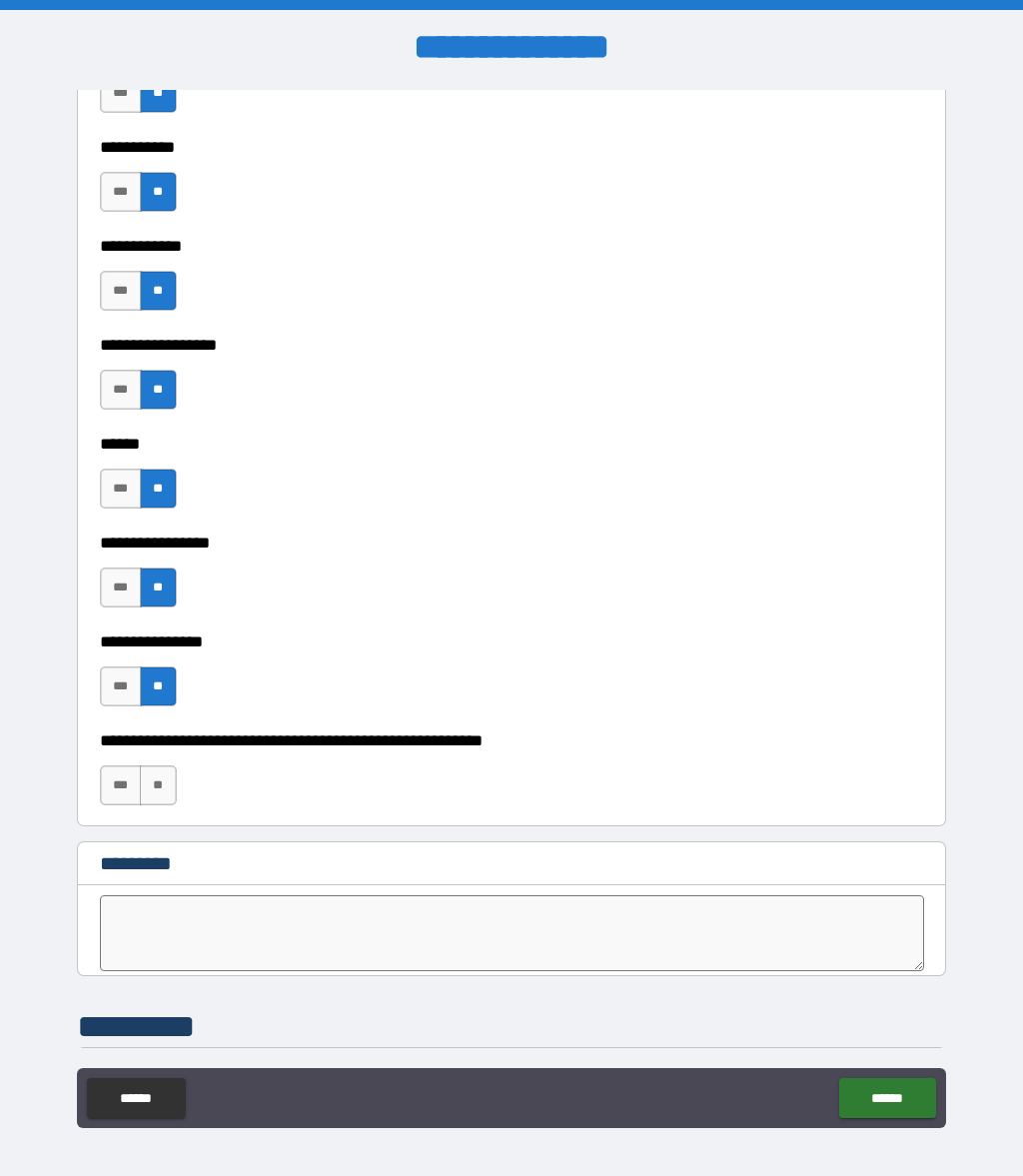 scroll, scrollTop: 9742, scrollLeft: 0, axis: vertical 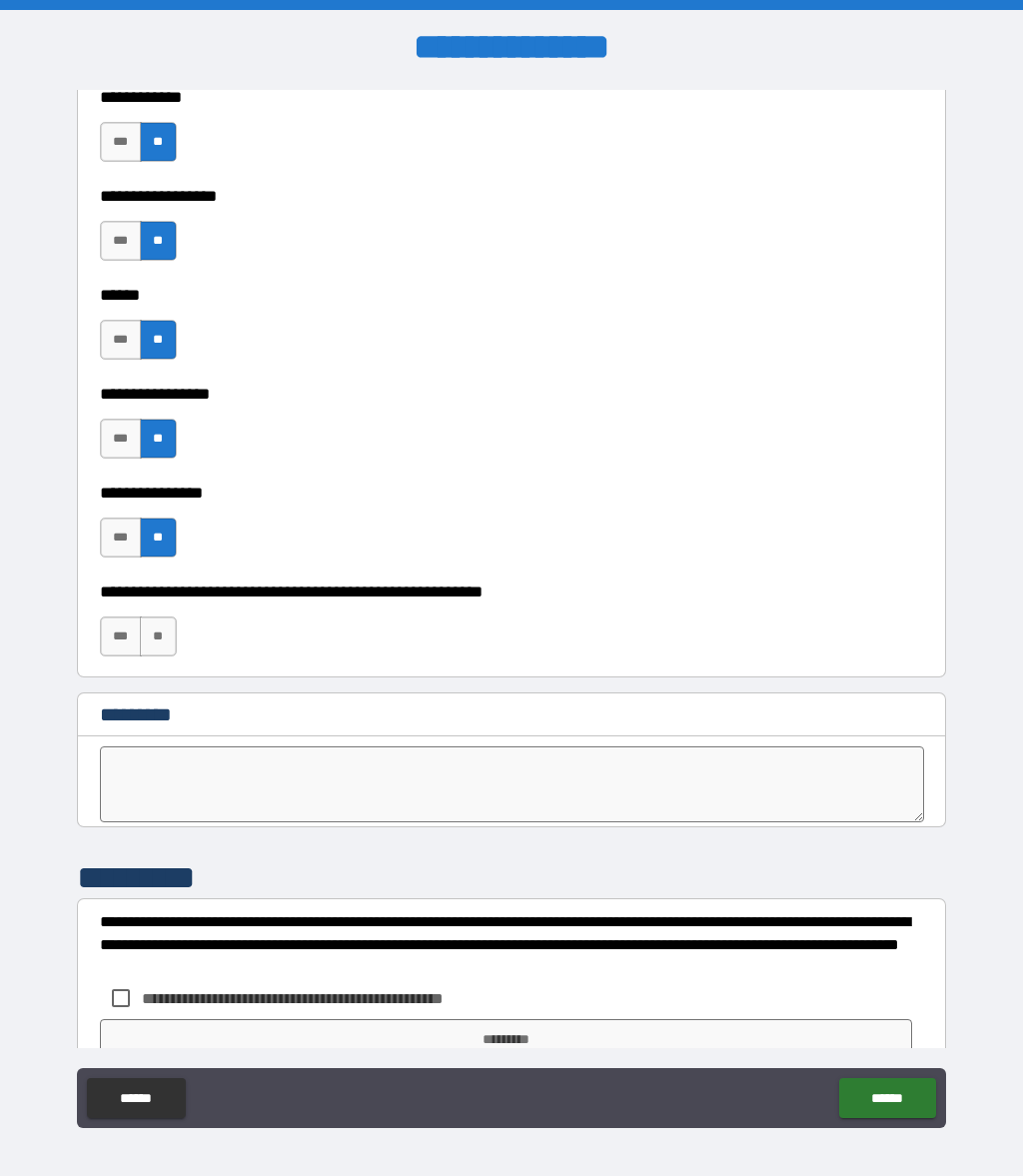 click on "**" at bounding box center (158, 636) 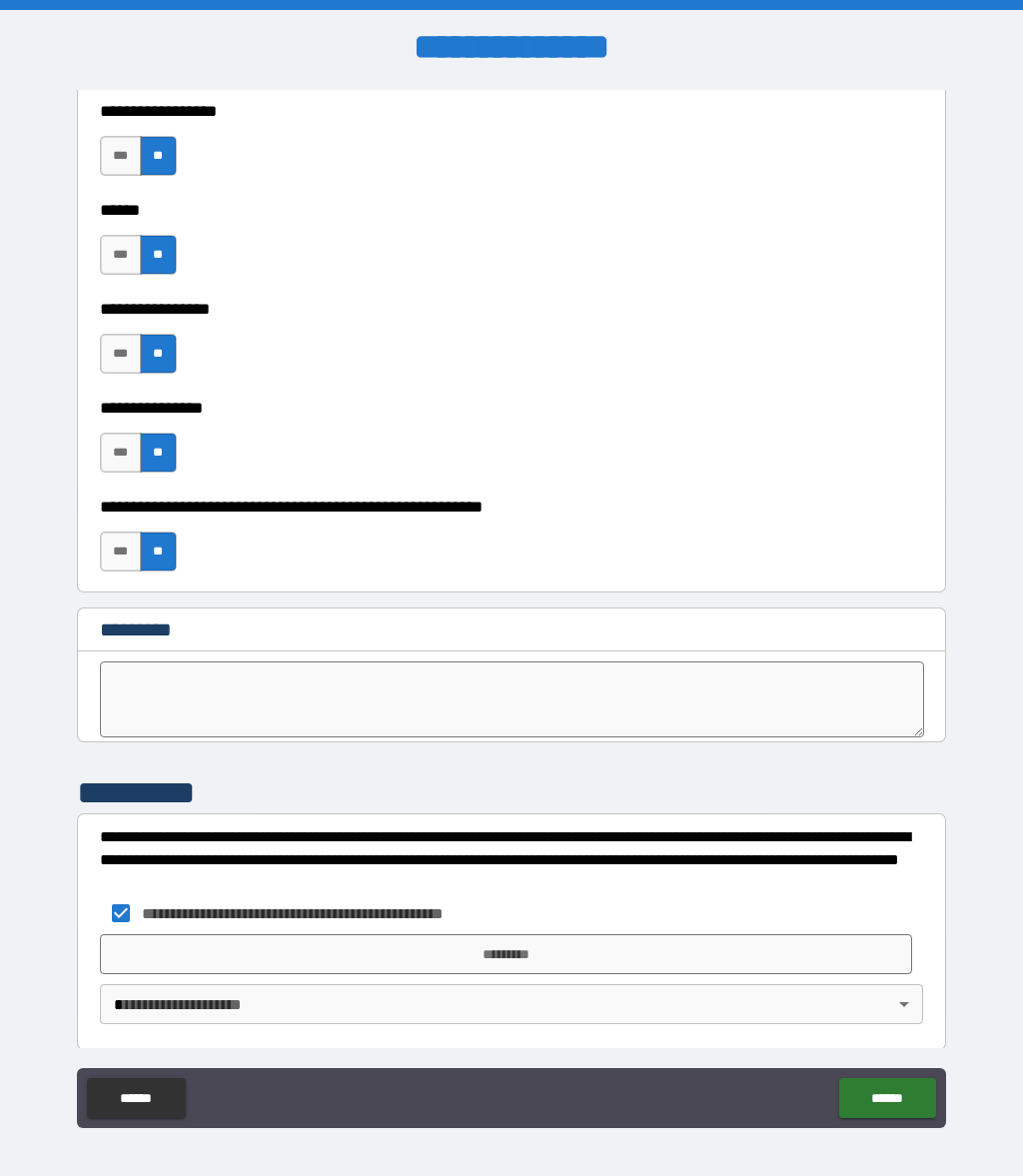 scroll, scrollTop: 9834, scrollLeft: 0, axis: vertical 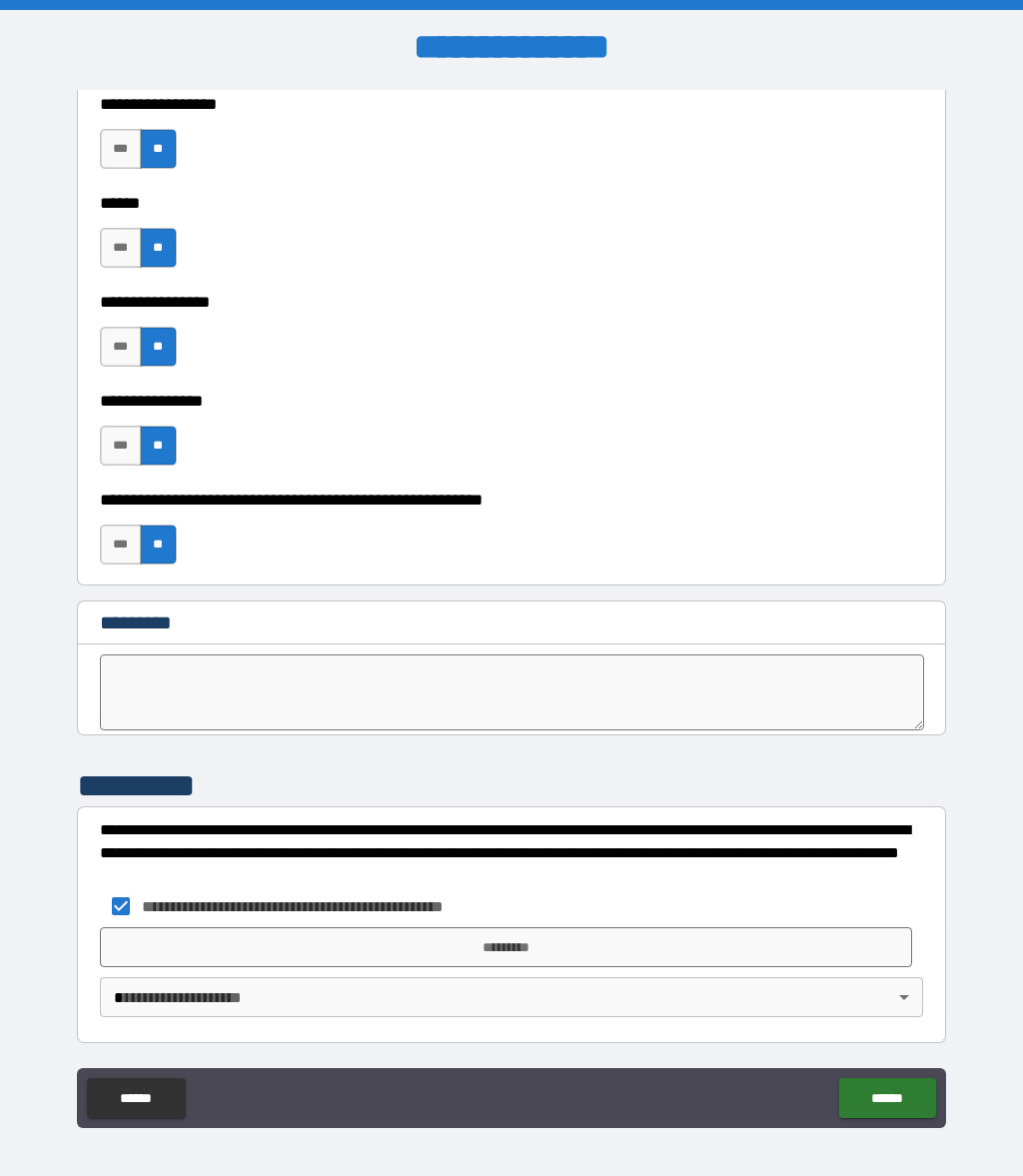 click on "*********" at bounding box center [507, 947] 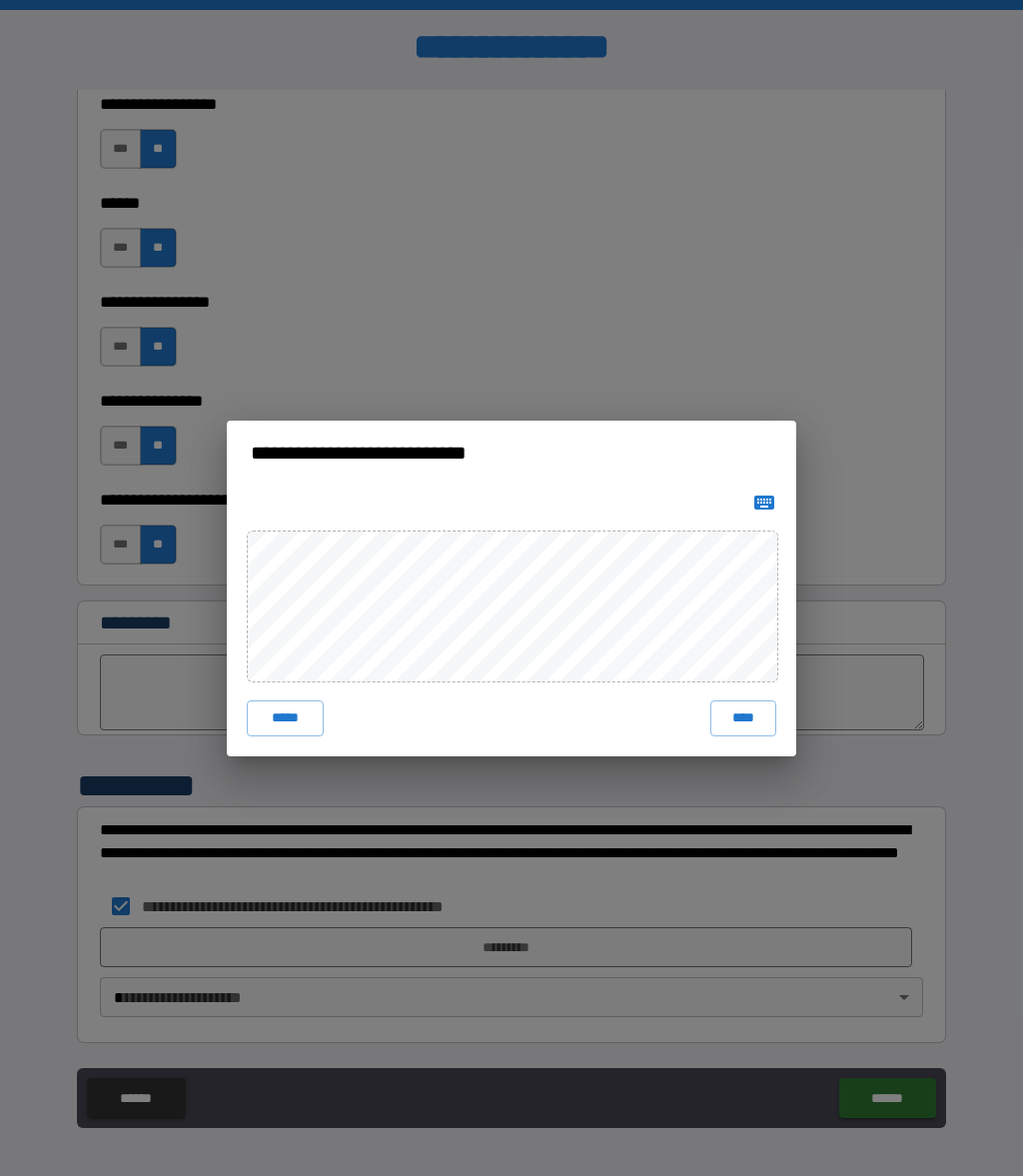 click on "****" at bounding box center (743, 718) 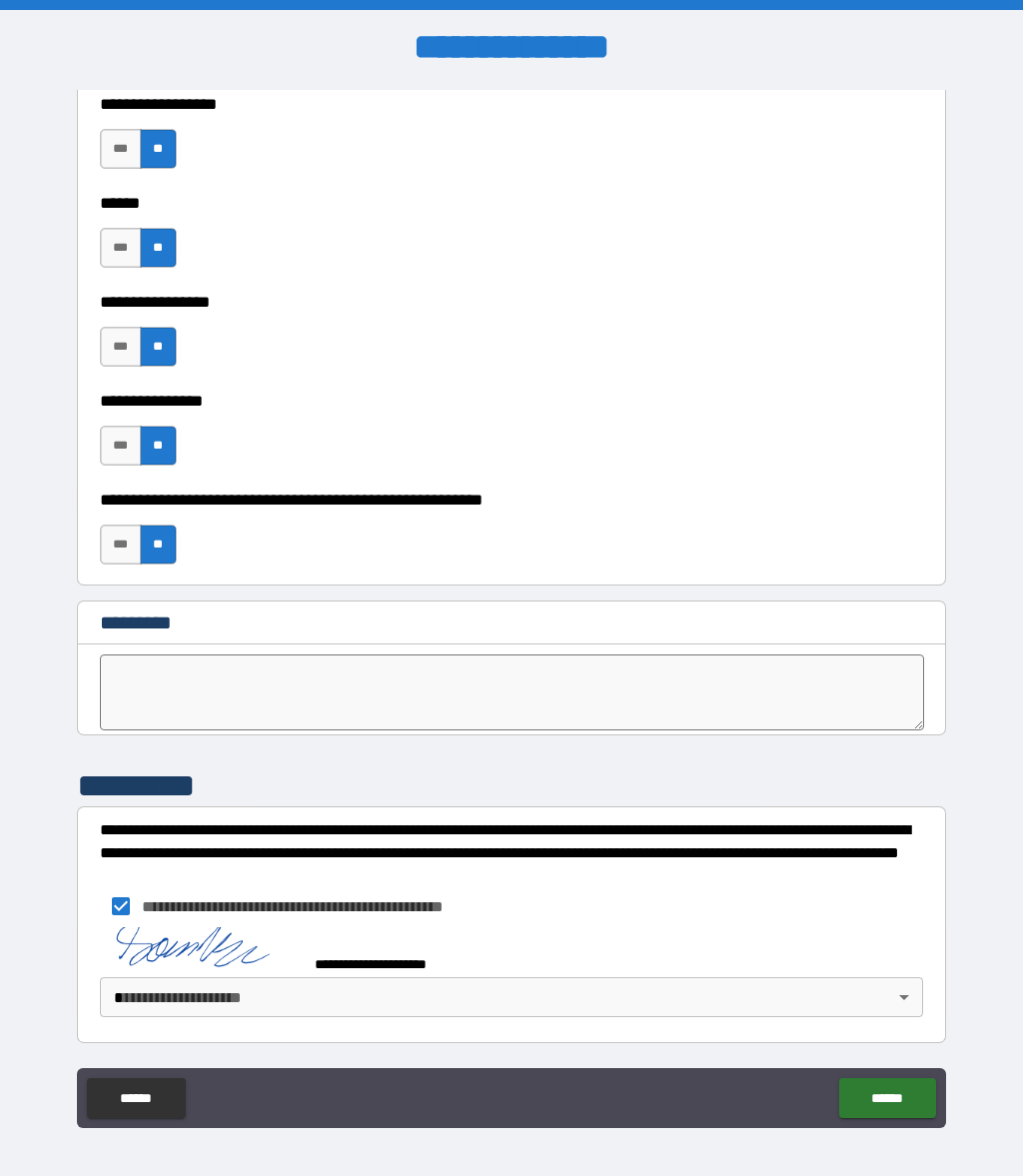 scroll, scrollTop: 9824, scrollLeft: 0, axis: vertical 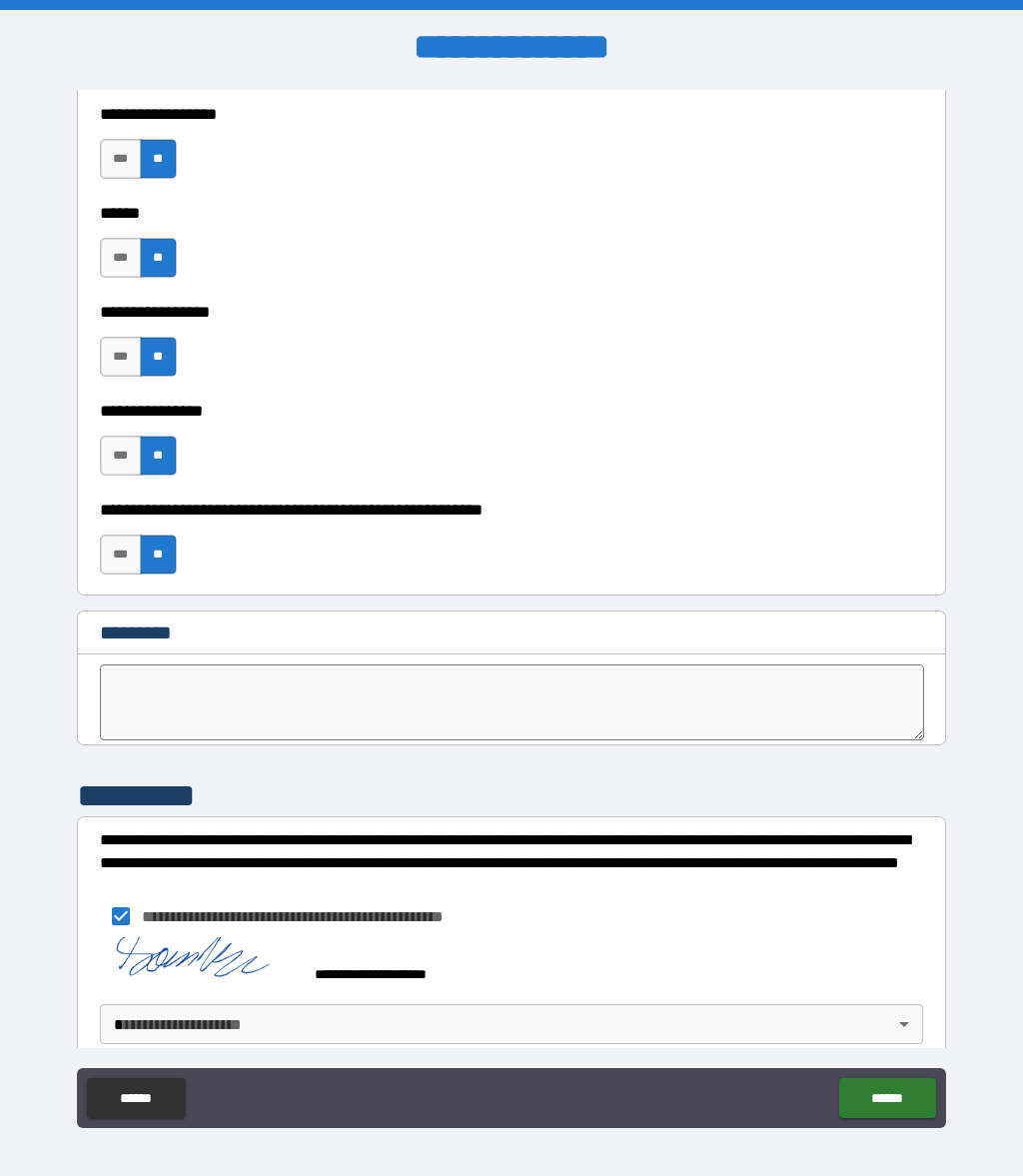 click on "******" at bounding box center (887, 1098) 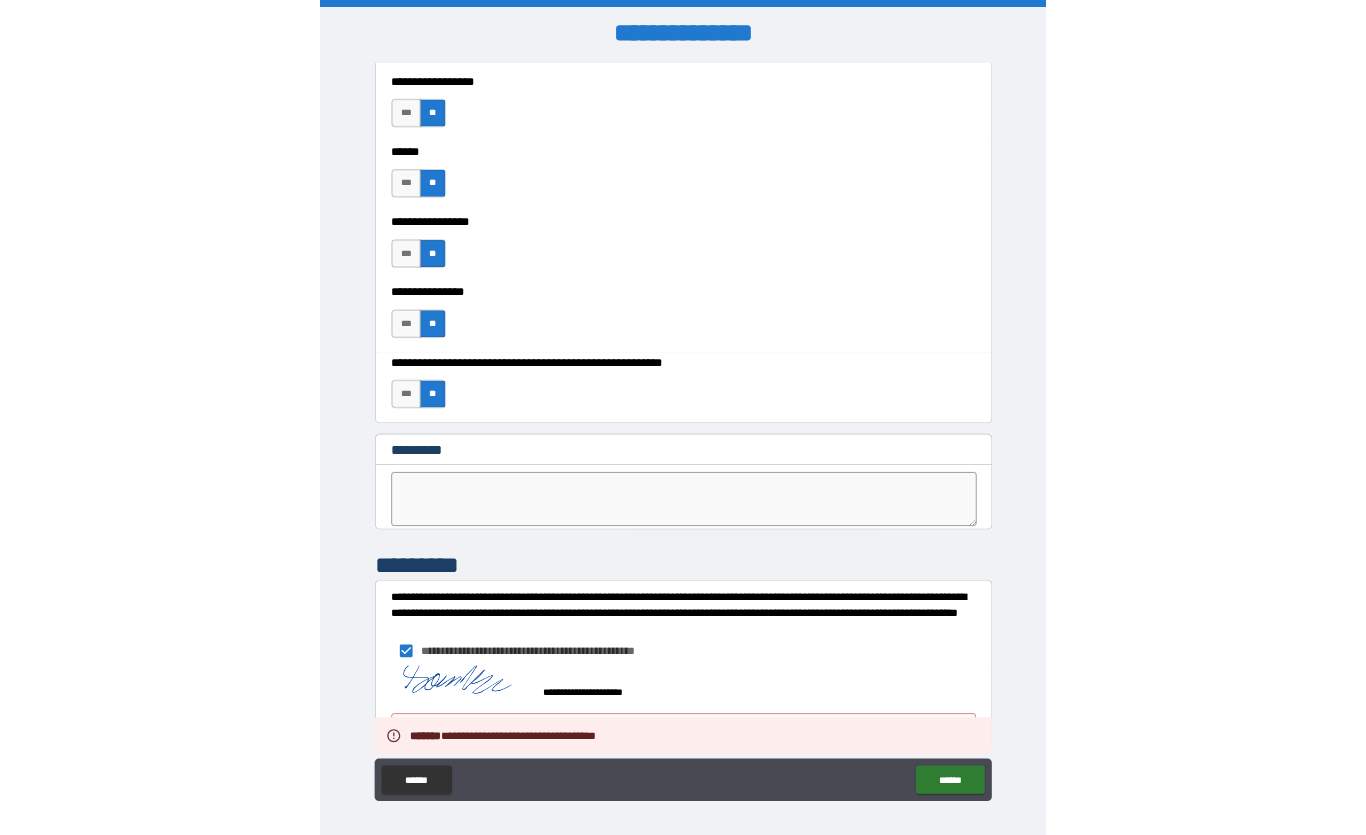 scroll, scrollTop: 9859, scrollLeft: 0, axis: vertical 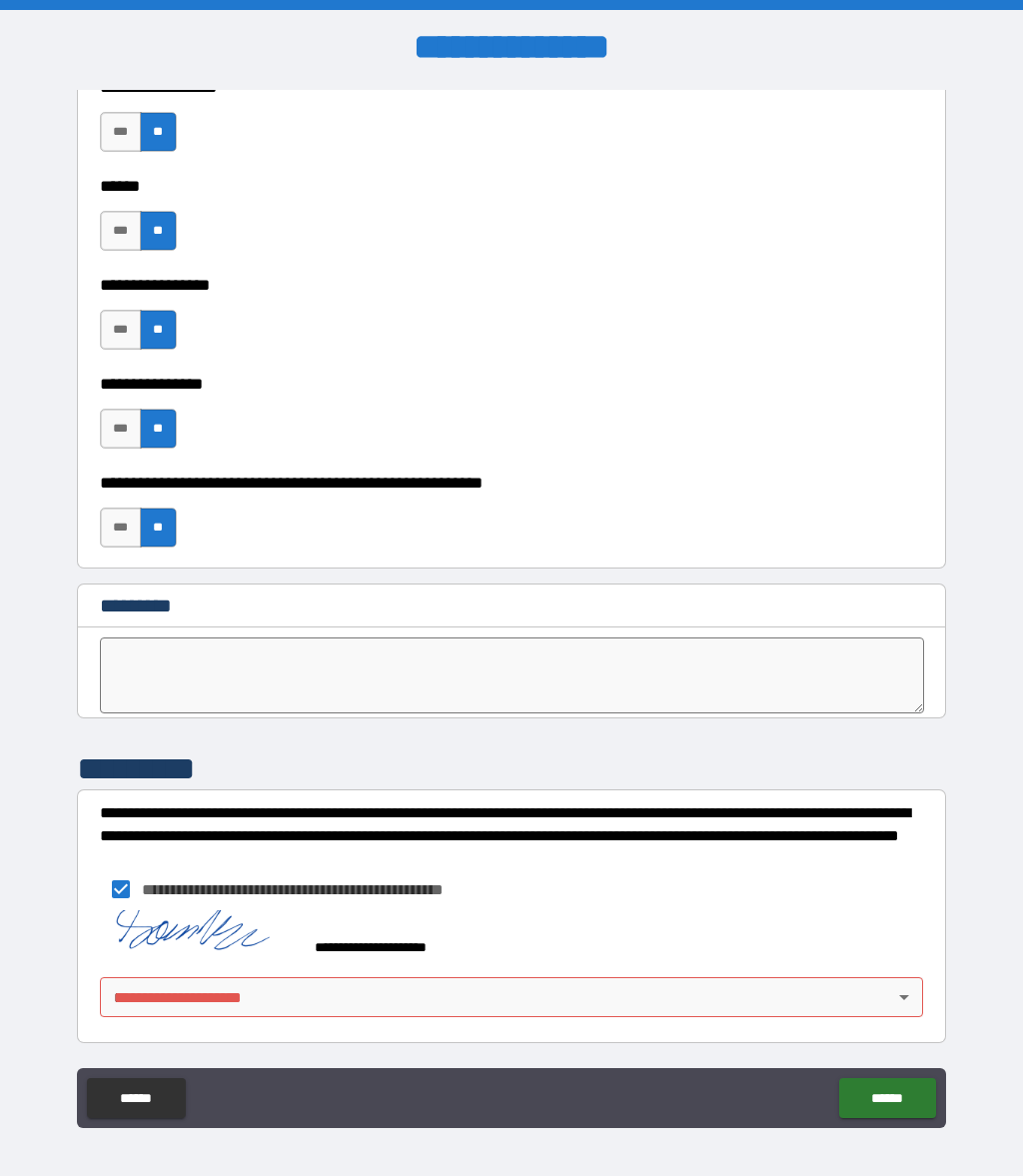 click on "**********" at bounding box center (512, 588) 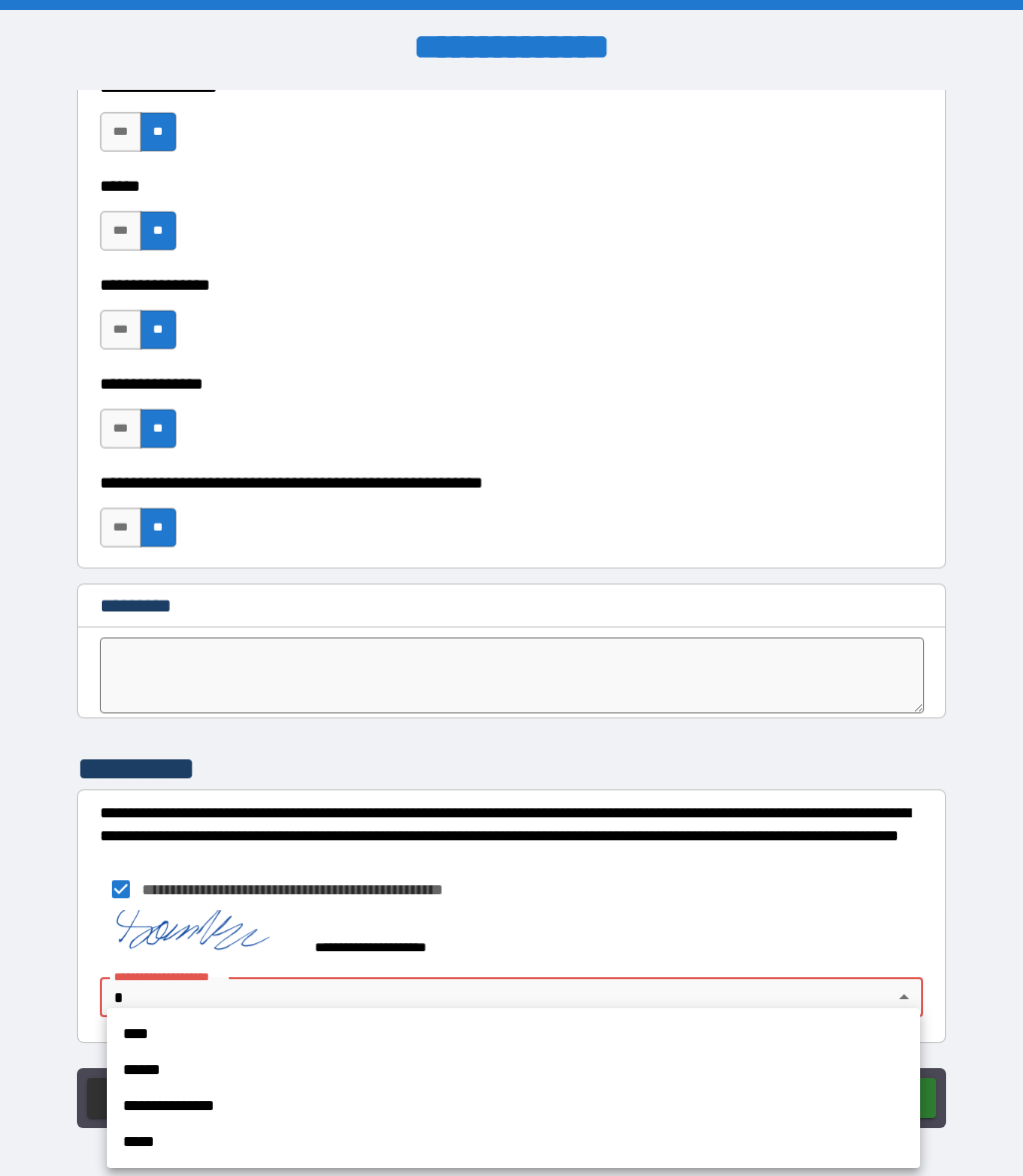 click on "****" at bounding box center (513, 1034) 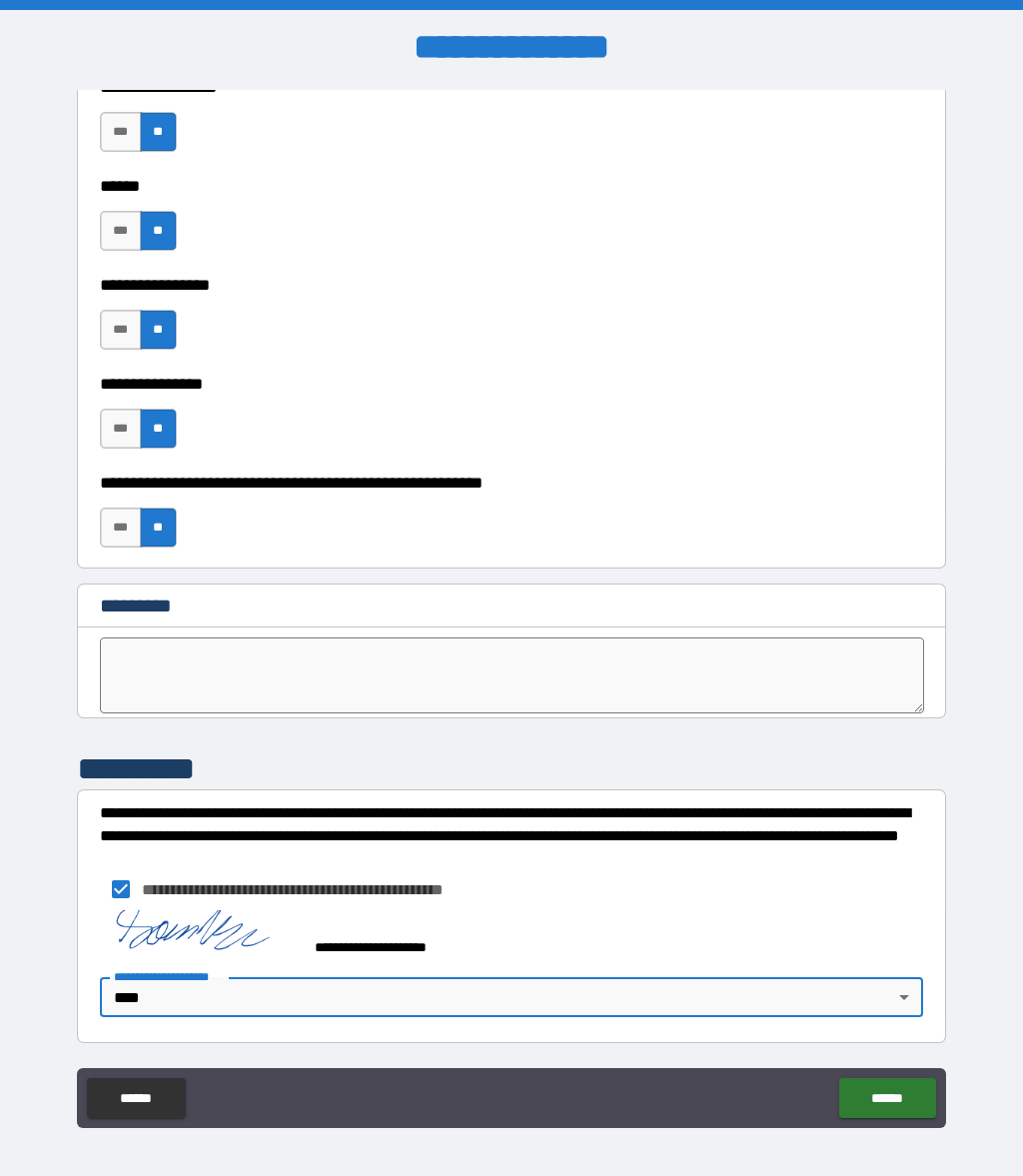type on "****" 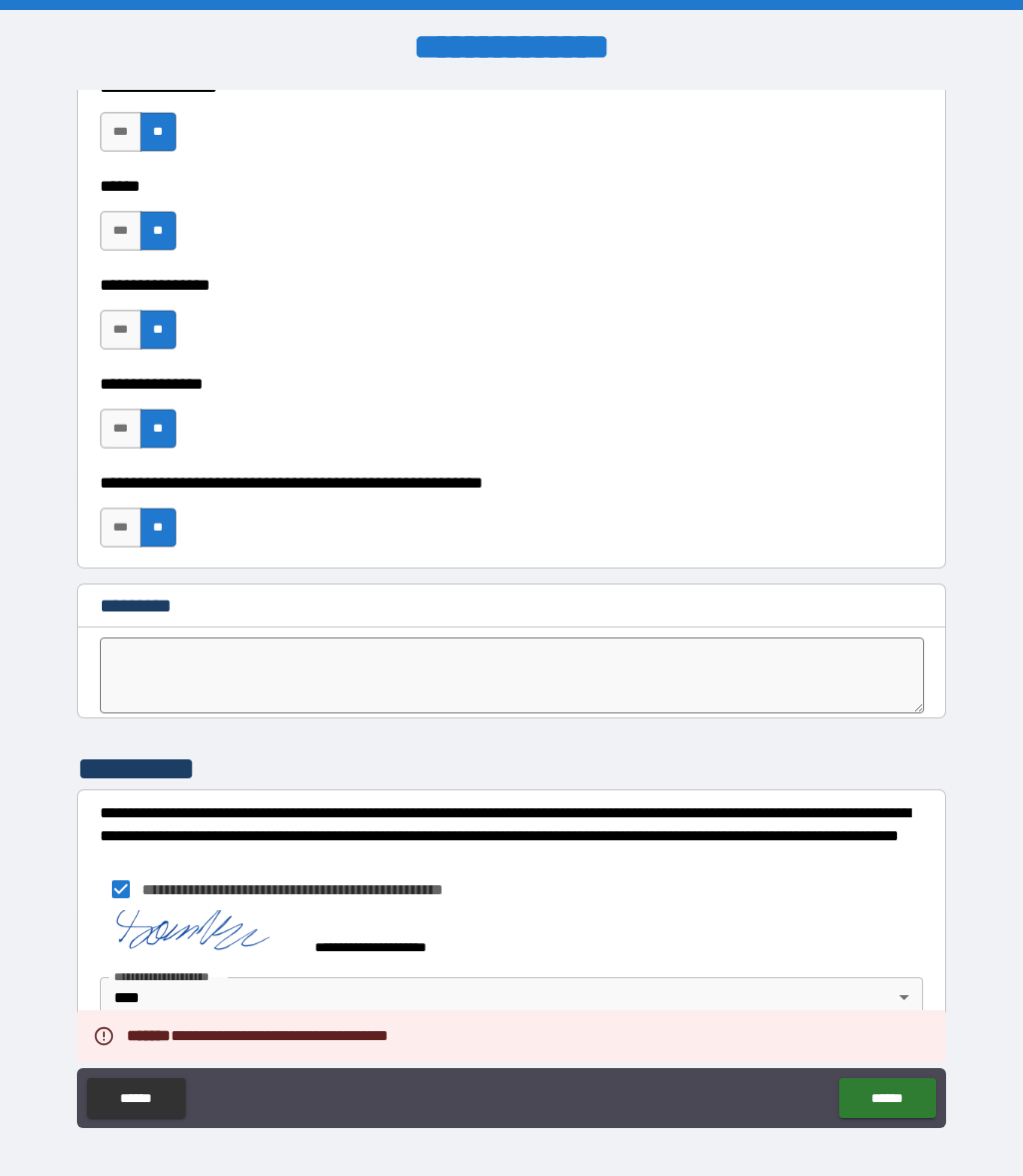 click on "**********" at bounding box center (512, 976) 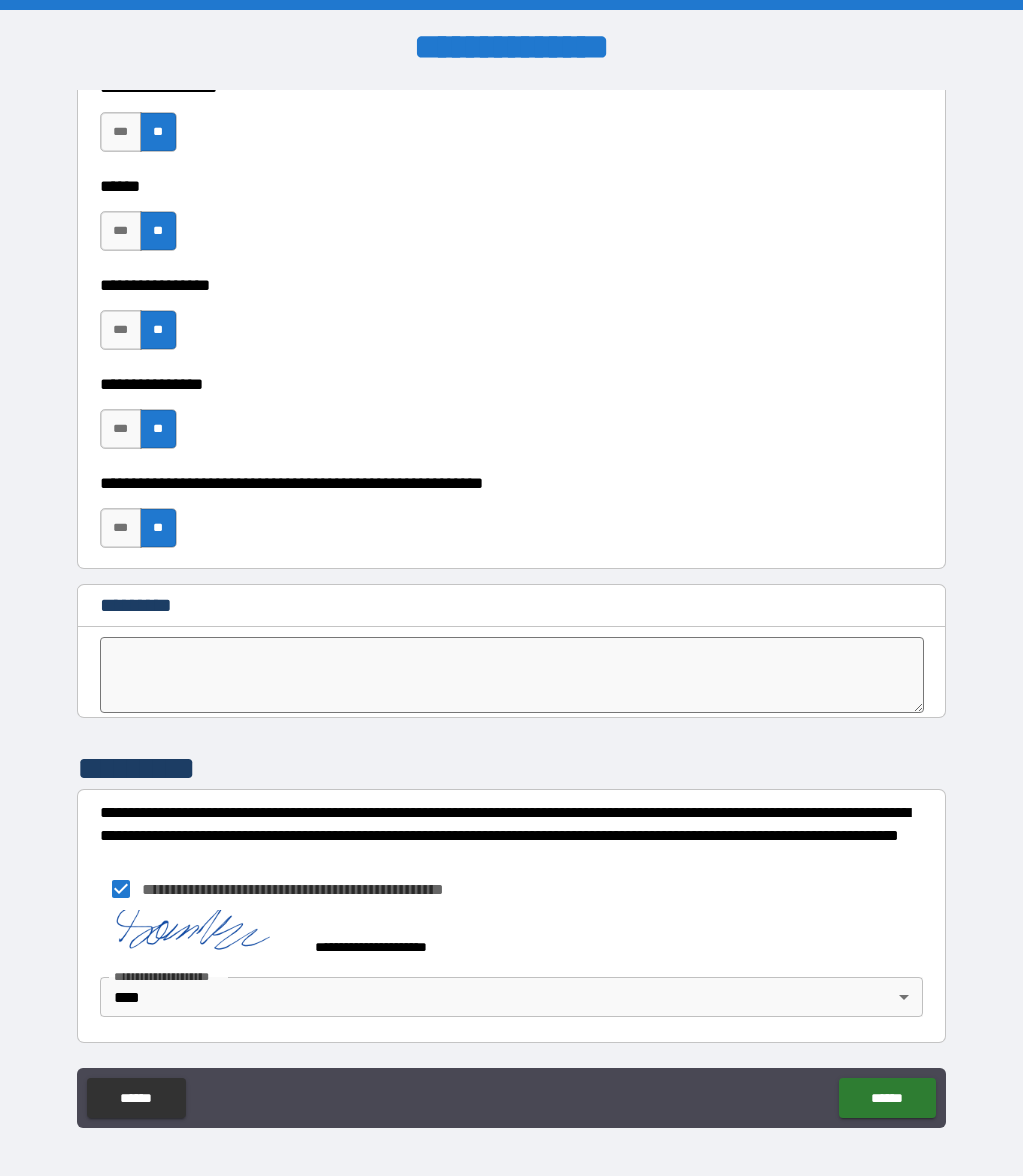 type on "*" 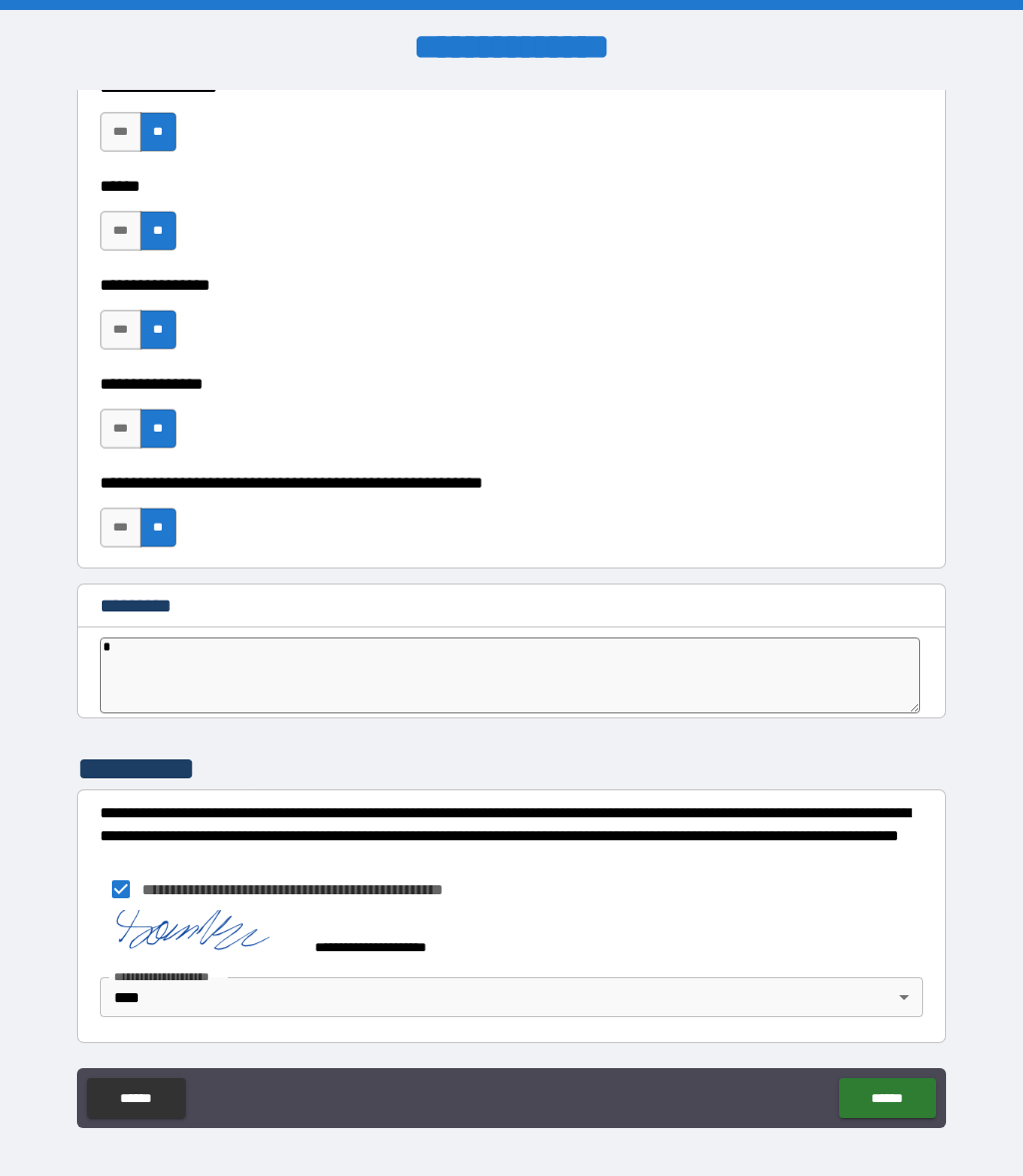 type on "*" 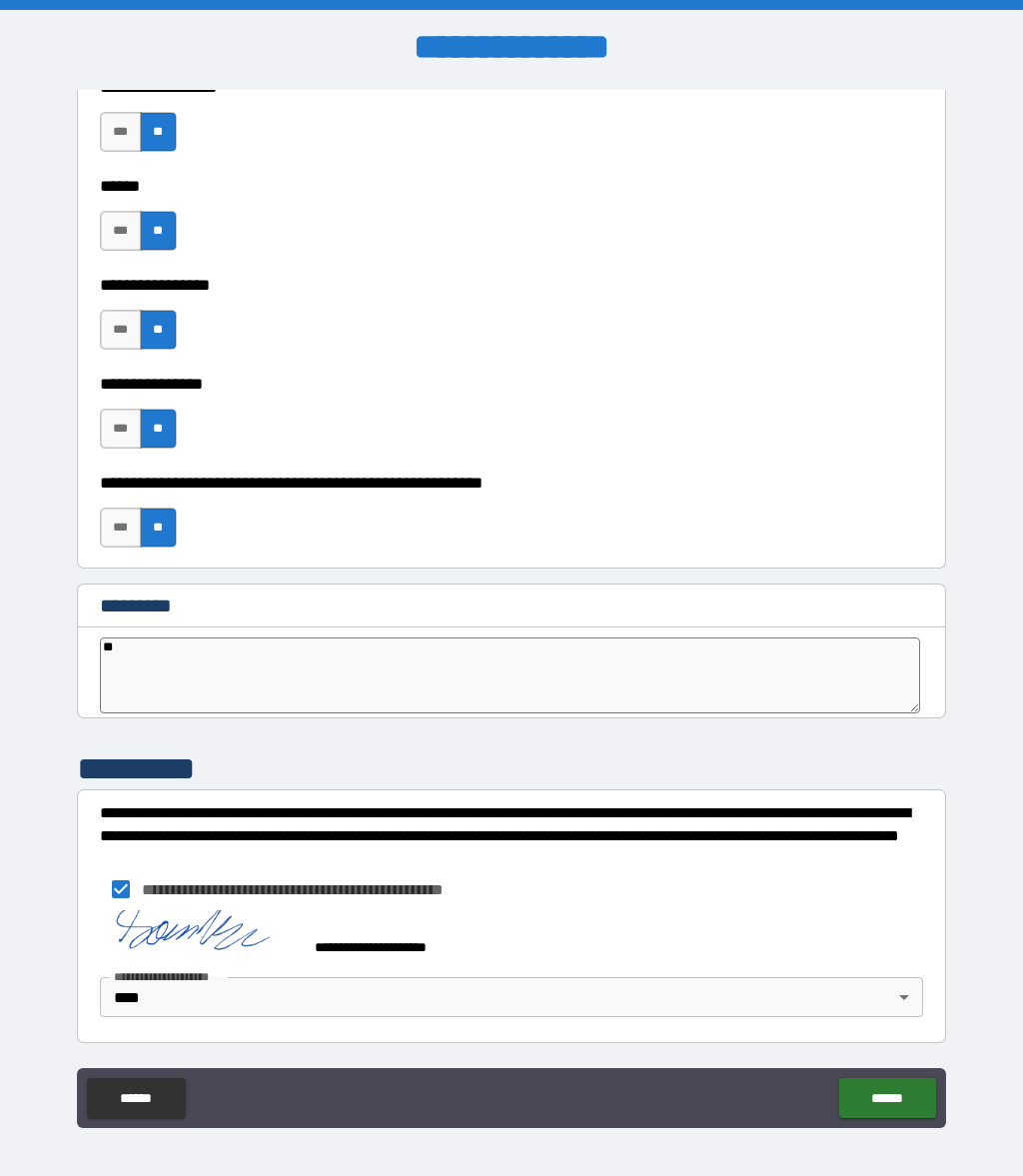 type on "*" 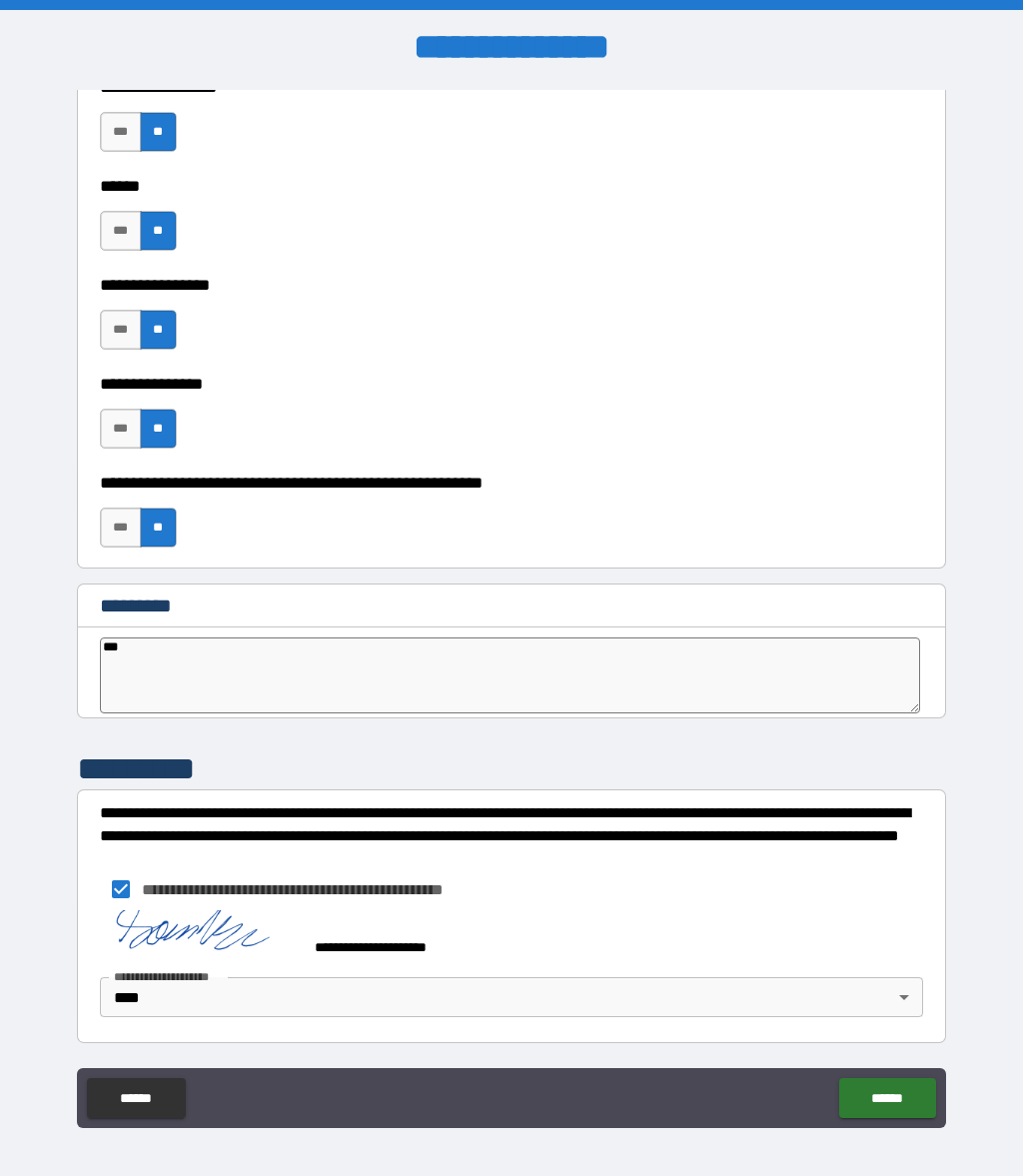 type on "*" 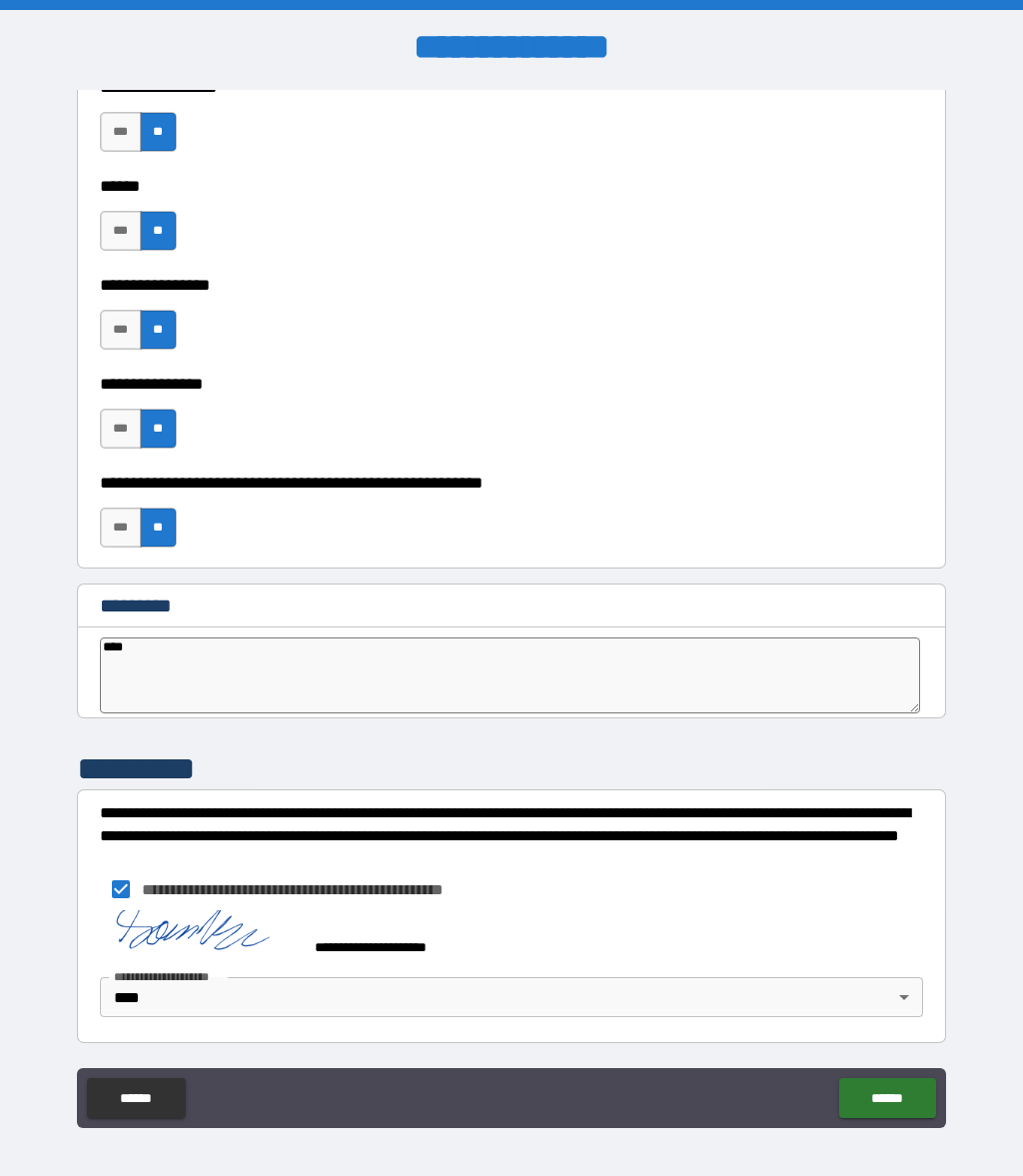type on "*" 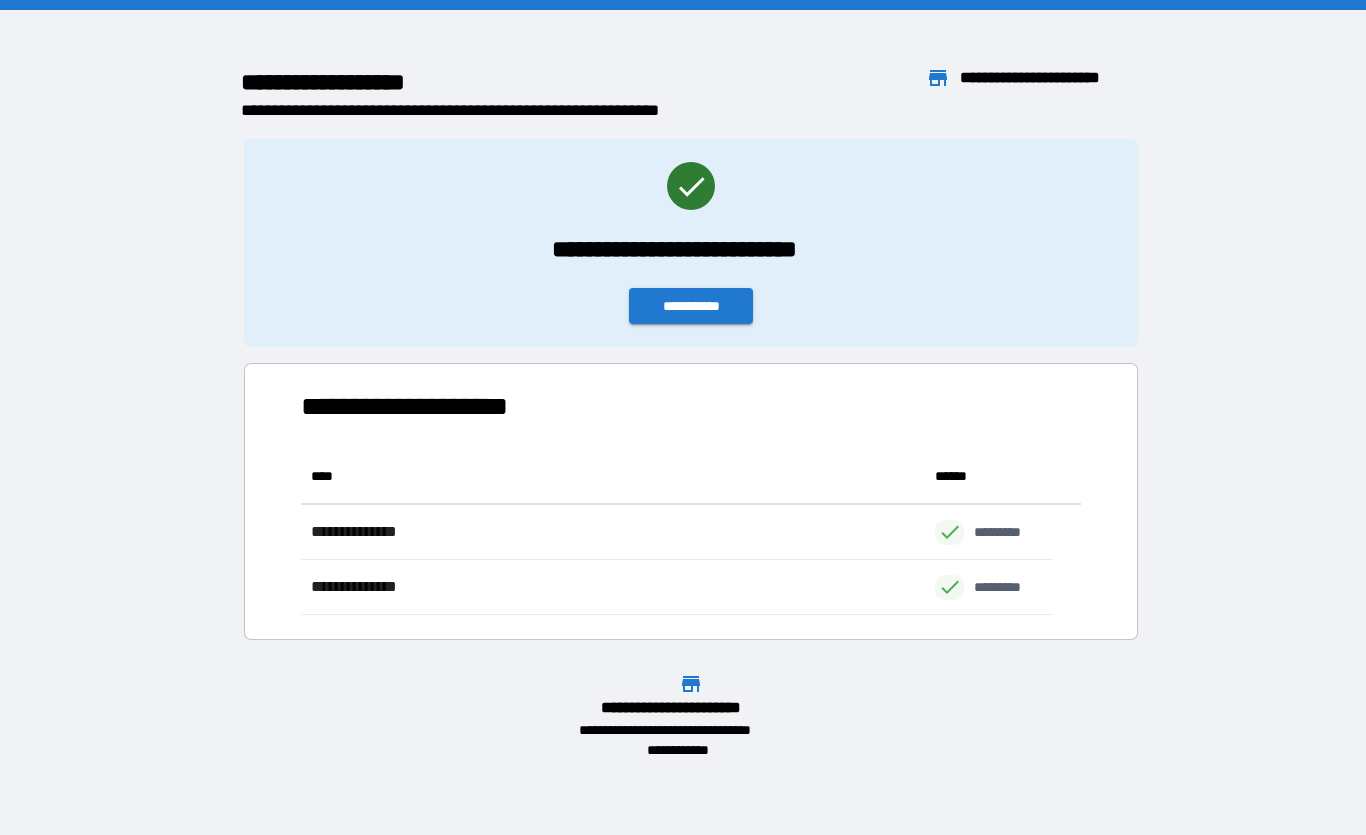 scroll, scrollTop: 1, scrollLeft: 1, axis: both 